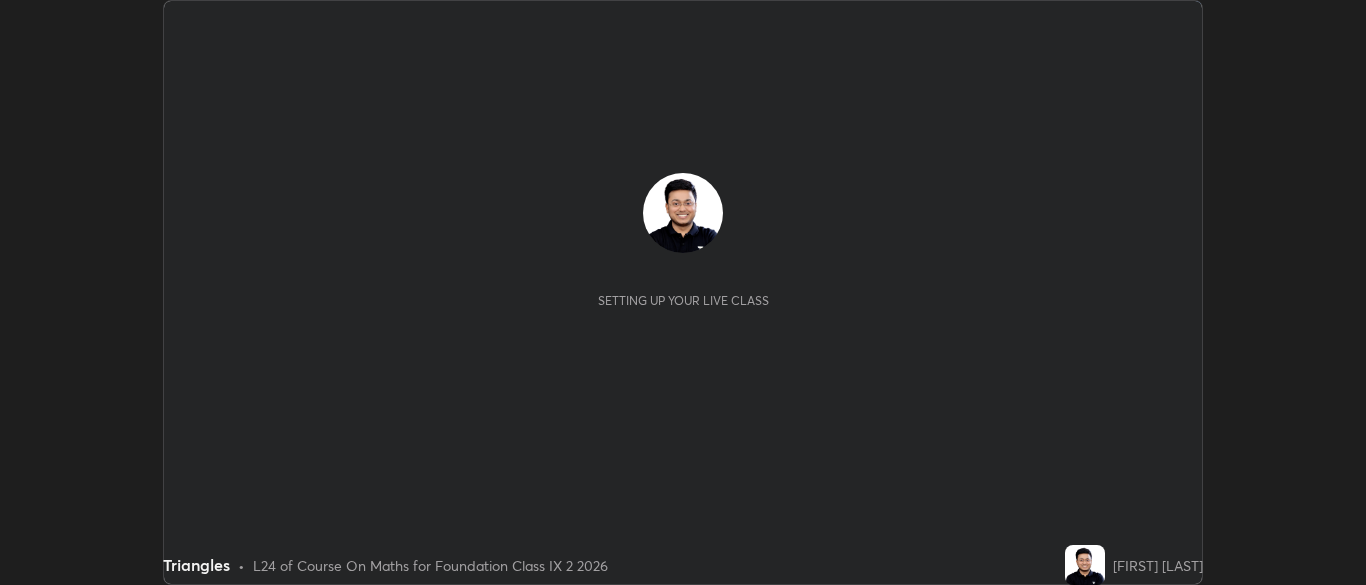 scroll, scrollTop: 0, scrollLeft: 0, axis: both 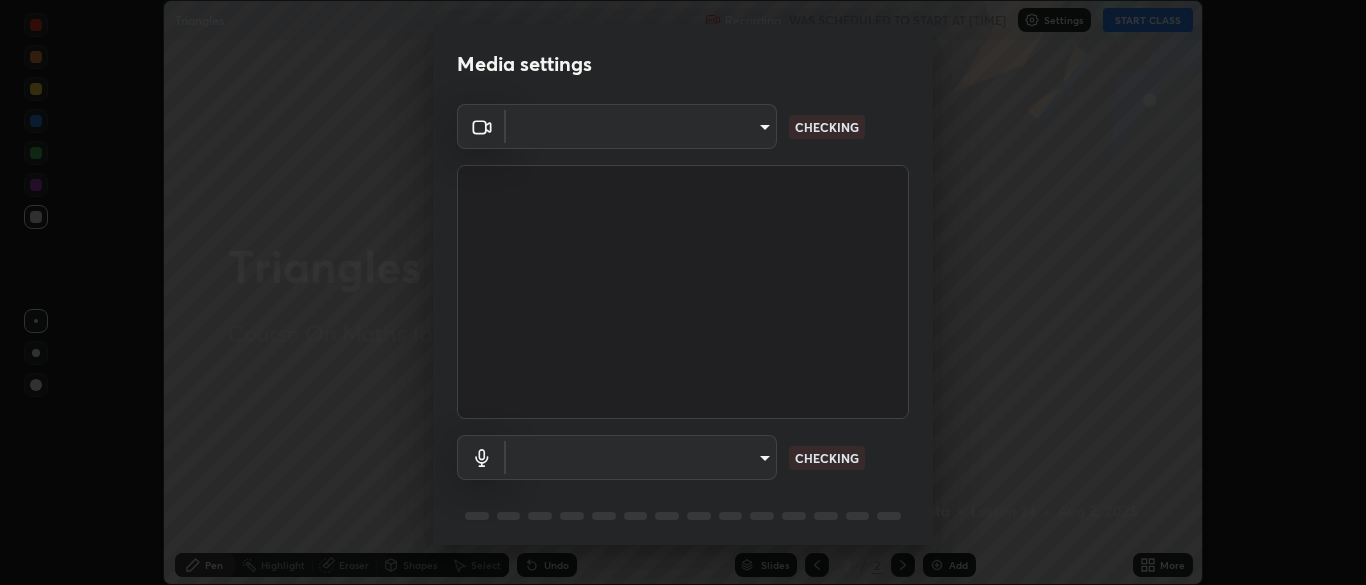 type on "9754d1bfa13735c40c9b44fb92c9f3056f1605d24a4f781e36e1416e56ca9810" 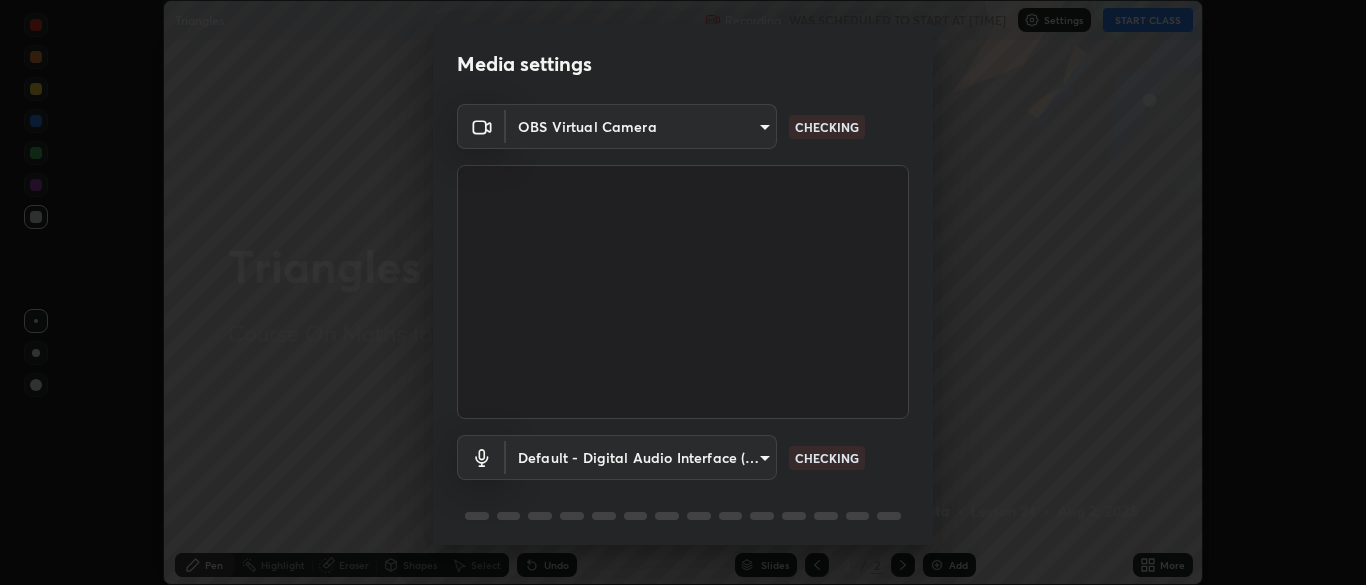 scroll, scrollTop: 71, scrollLeft: 0, axis: vertical 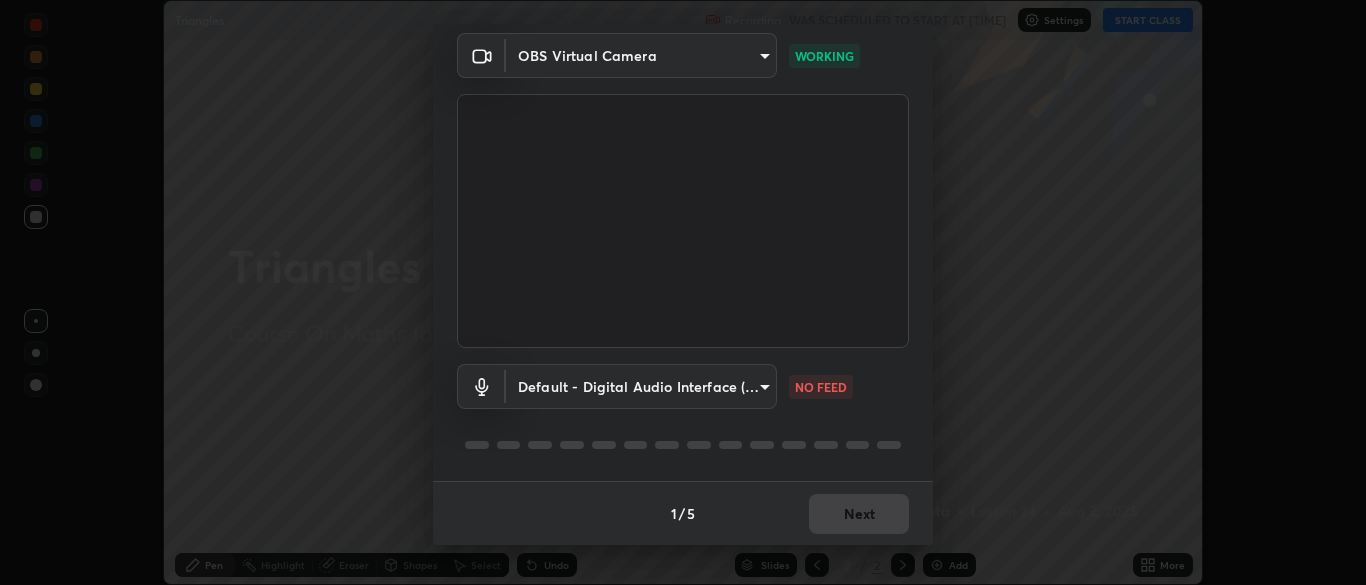 click on "Erase all Triangles Recording WAS SCHEDULED TO START AT  [TIME] Settings START CLASS Setting up your live class Triangles • L24 of Course On Maths for Foundation Class IX 2 2026 [FIRST] [LAST] Pen Highlight Eraser Shapes Select Undo Slides 2 / 2 Add More No doubts shared Encourage your learners to ask a doubt for better clarity Report an issue Reason for reporting Buffering Chat not working Audio - Video sync issue Educator video quality low ​ Attach an image Report Media settings OBS Virtual Camera [HASH] WORKING Default - Digital Audio Interface (3- Cam Link 4K) default NO FEED 1 / 5 Next" at bounding box center [683, 292] 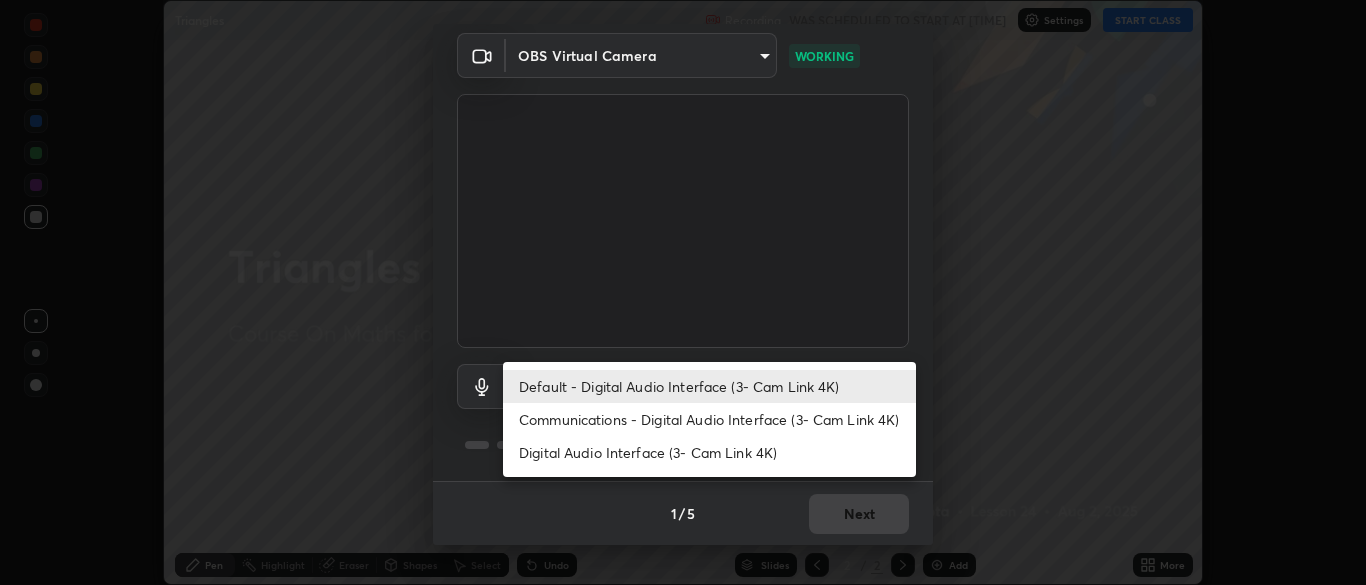click on "Communications - Digital Audio Interface (3- Cam Link 4K)" at bounding box center (709, 419) 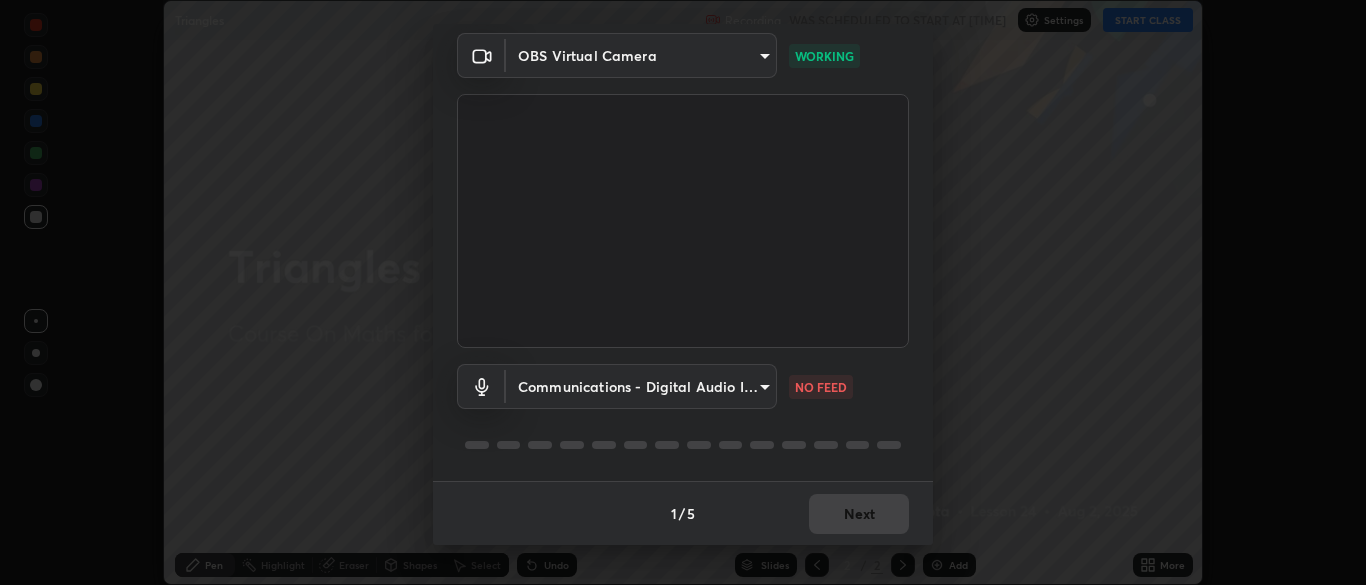 click on "Default - Digital Audio Interface (3- Cam Link 4K)" at bounding box center (657, 386) 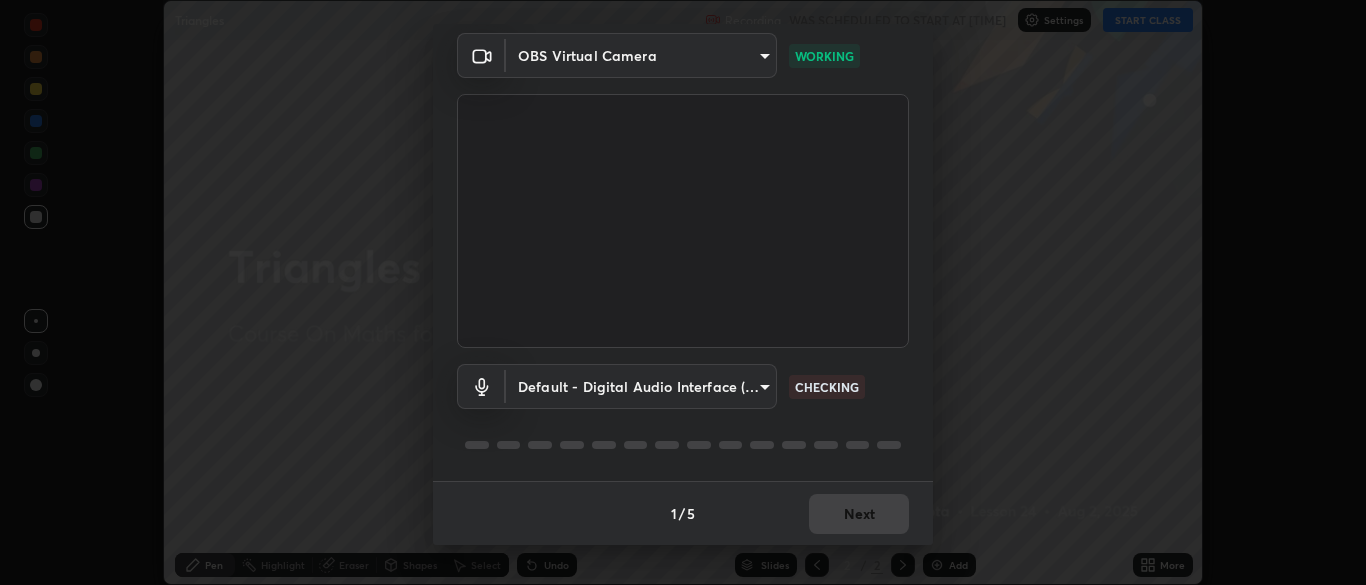 type on "default" 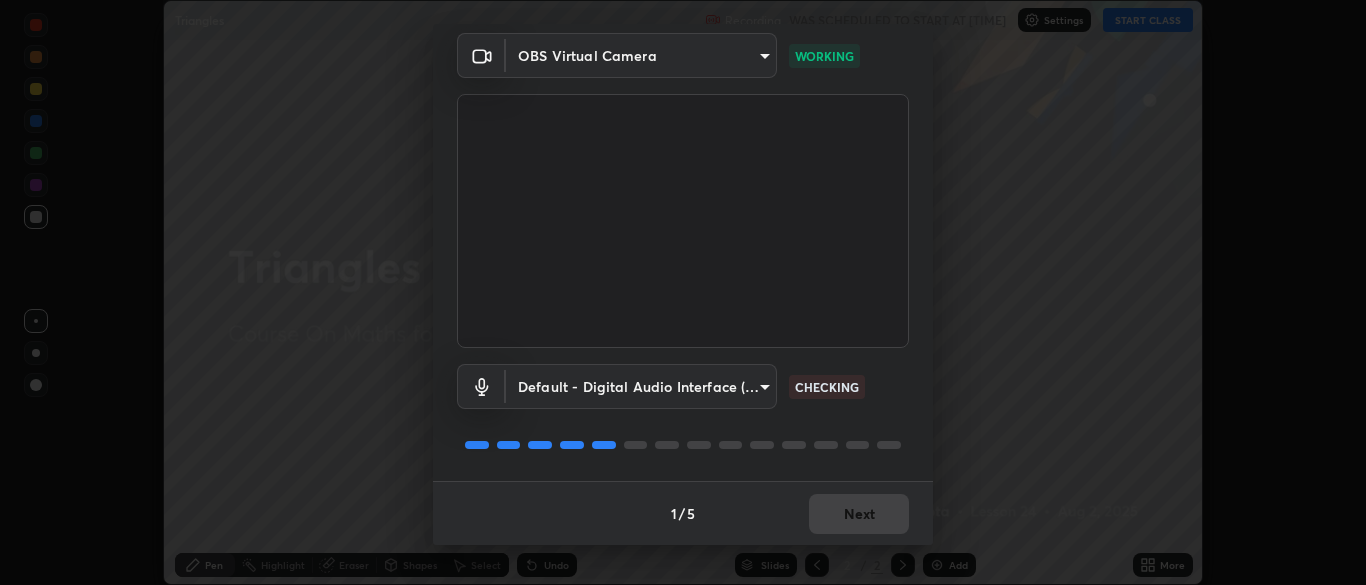 click on "Erase all Triangles Recording WAS SCHEDULED TO START AT  [TIME] Settings START CLASS Setting up your live class Triangles • L24 of Course On Maths for Foundation Class IX 2 2026 [FIRST] [LAST] Pen Highlight Eraser Shapes Select Undo Slides 2 / 2 Add More No doubts shared Encourage your learners to ask a doubt for better clarity Report an issue Reason for reporting Buffering Chat not working Audio - Video sync issue Educator video quality low ​ Attach an image Report Media settings OBS Virtual Camera [HASH] WORKING Default - Digital Audio Interface (3- Cam Link 4K) default CHECKING 1 / 5 Next" at bounding box center [683, 292] 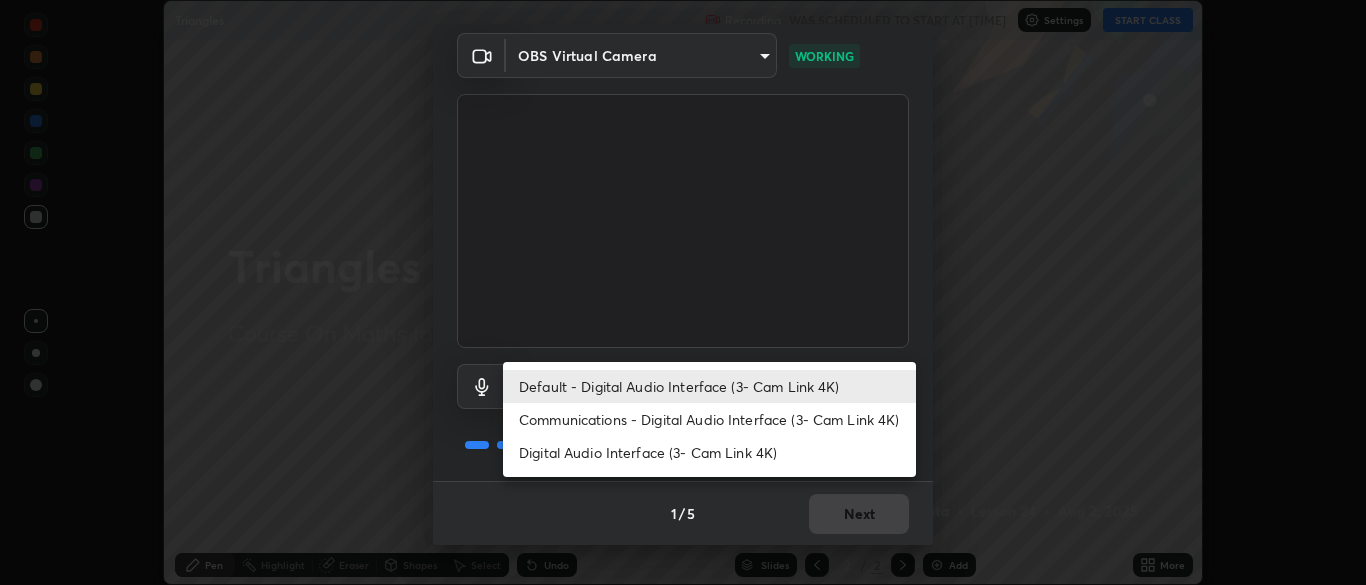 click on "Default - Digital Audio Interface (3- Cam Link 4K)" at bounding box center [709, 386] 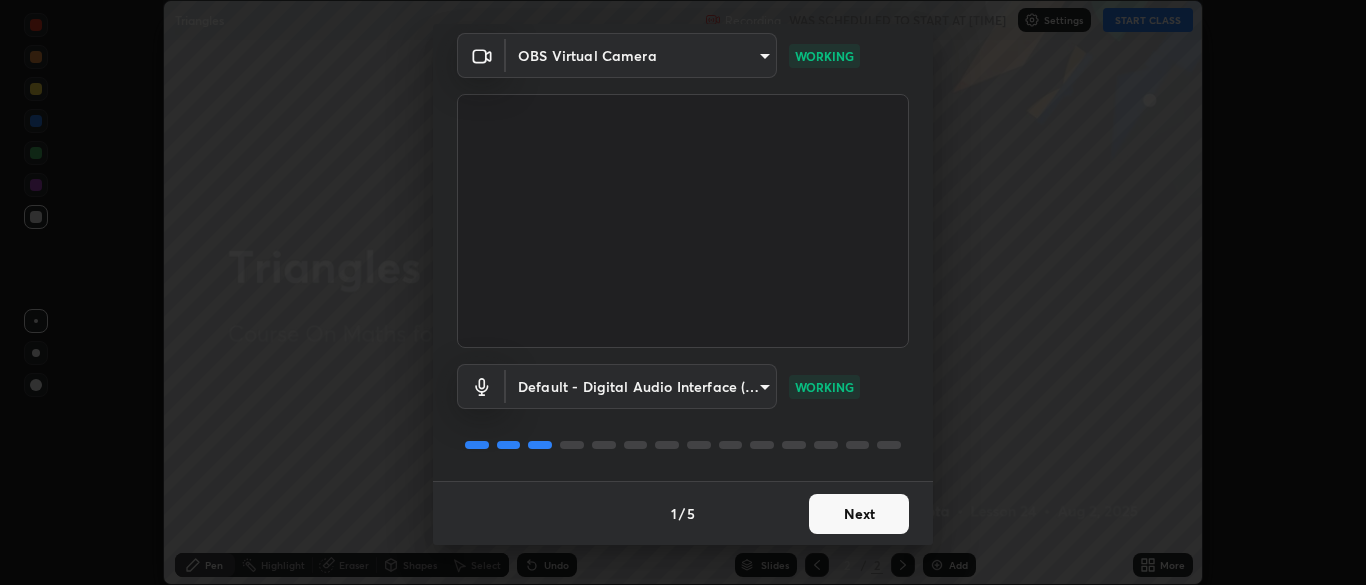 click on "Next" at bounding box center [859, 514] 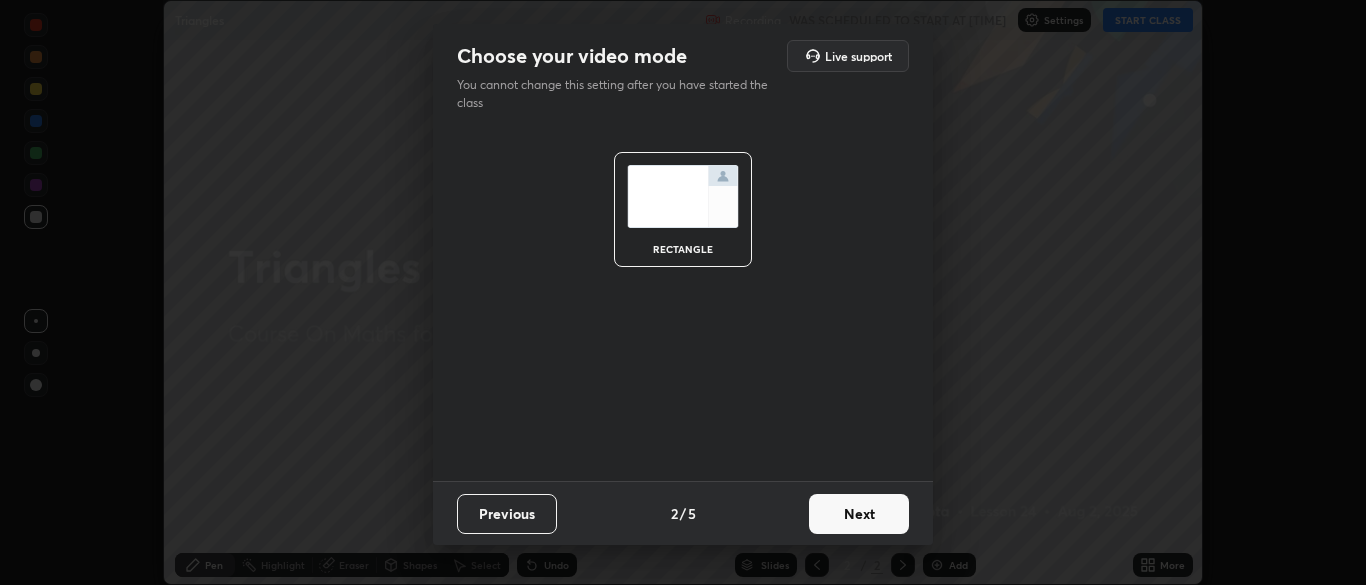 scroll, scrollTop: 0, scrollLeft: 0, axis: both 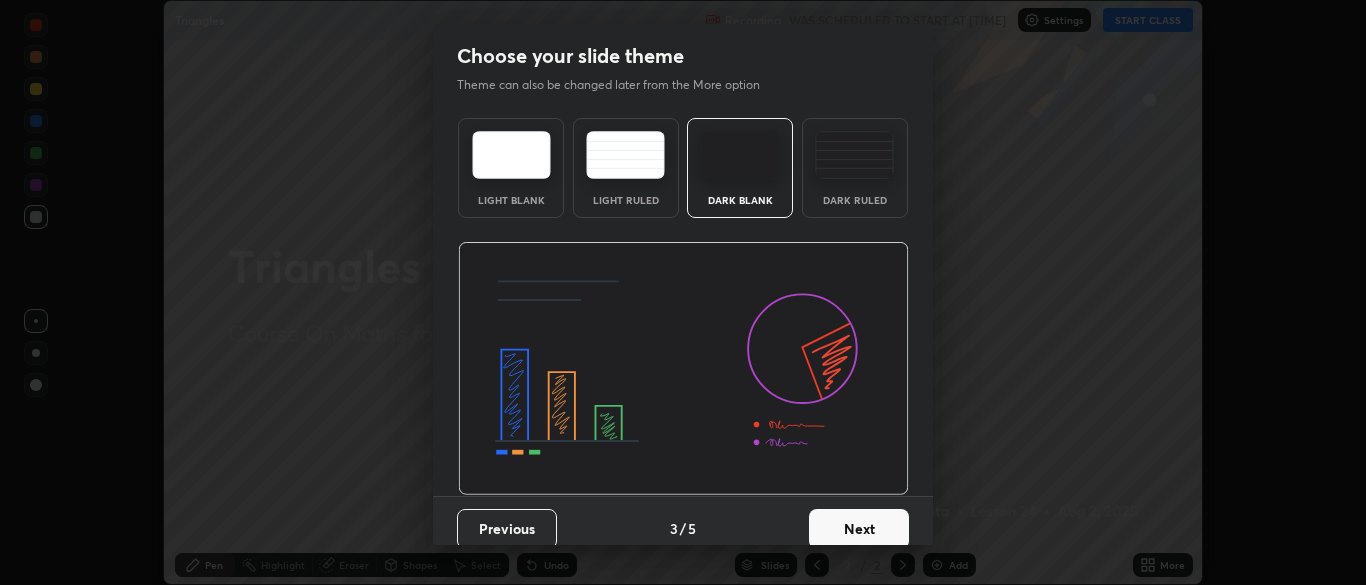 click on "Next" at bounding box center (859, 529) 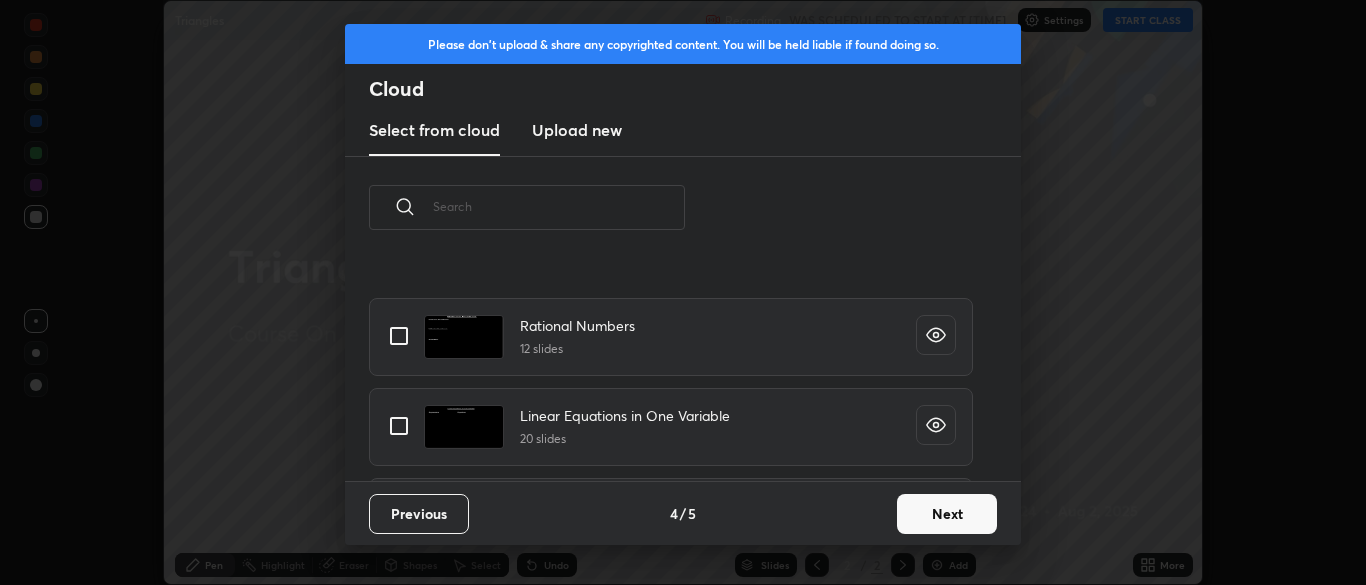 scroll, scrollTop: 294, scrollLeft: 0, axis: vertical 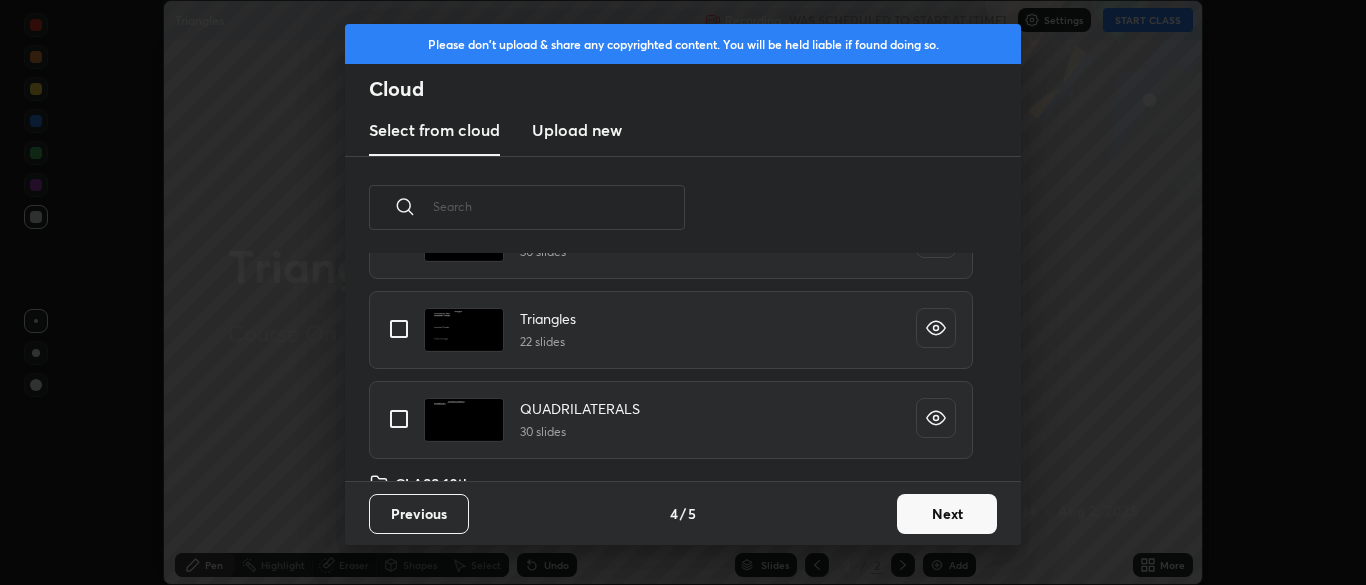 click at bounding box center (399, 329) 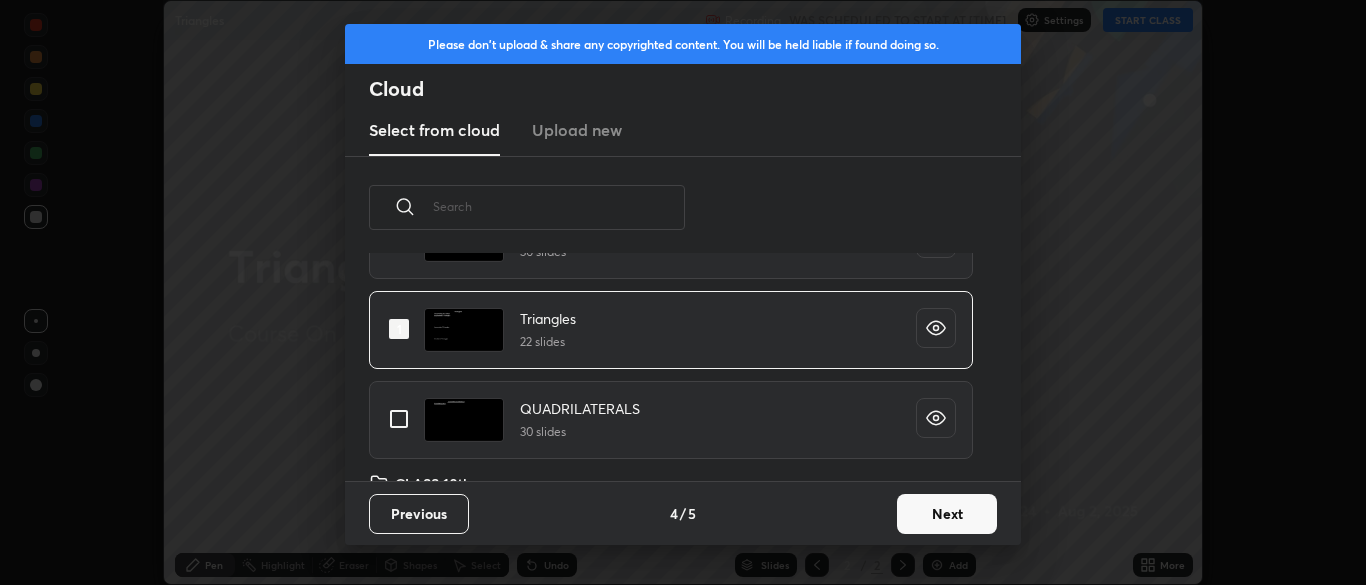 click on "Next" at bounding box center (947, 514) 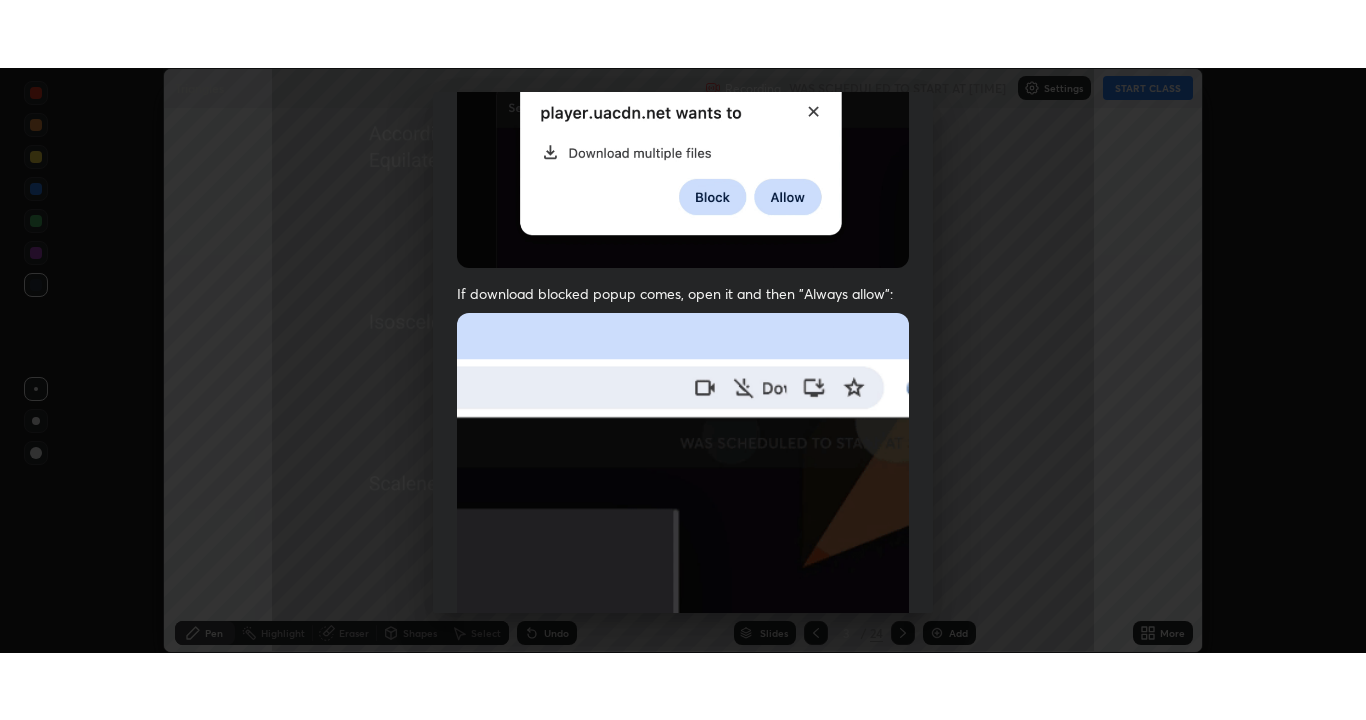 scroll, scrollTop: 479, scrollLeft: 0, axis: vertical 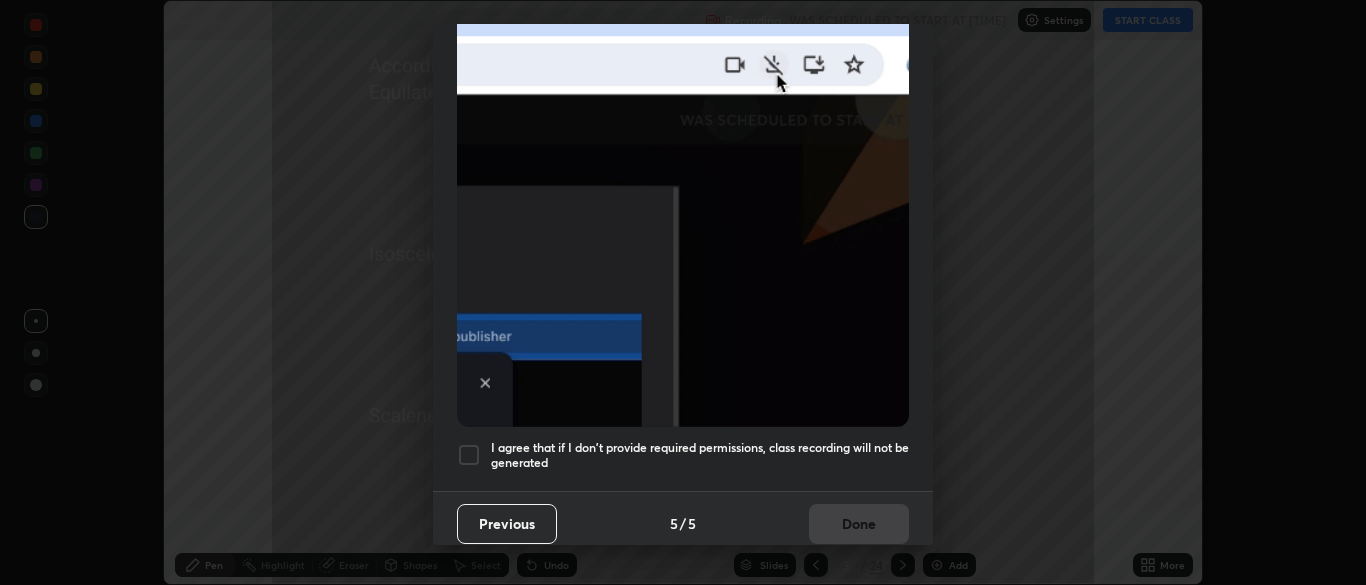 click at bounding box center [469, 455] 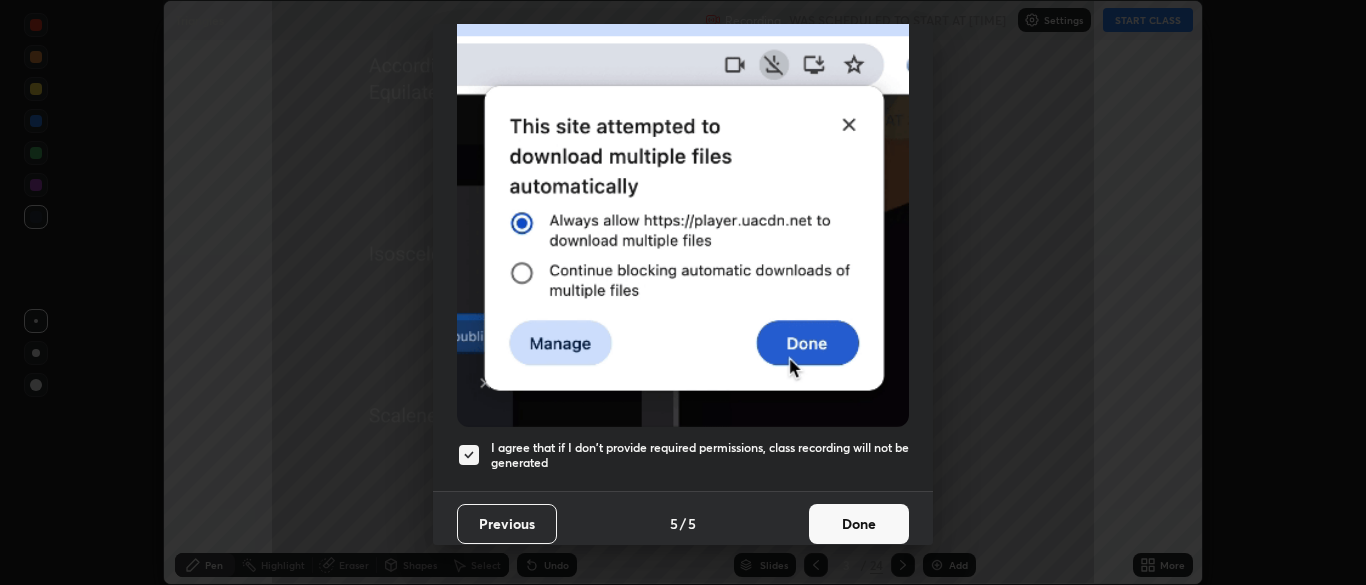 click on "Done" at bounding box center (859, 524) 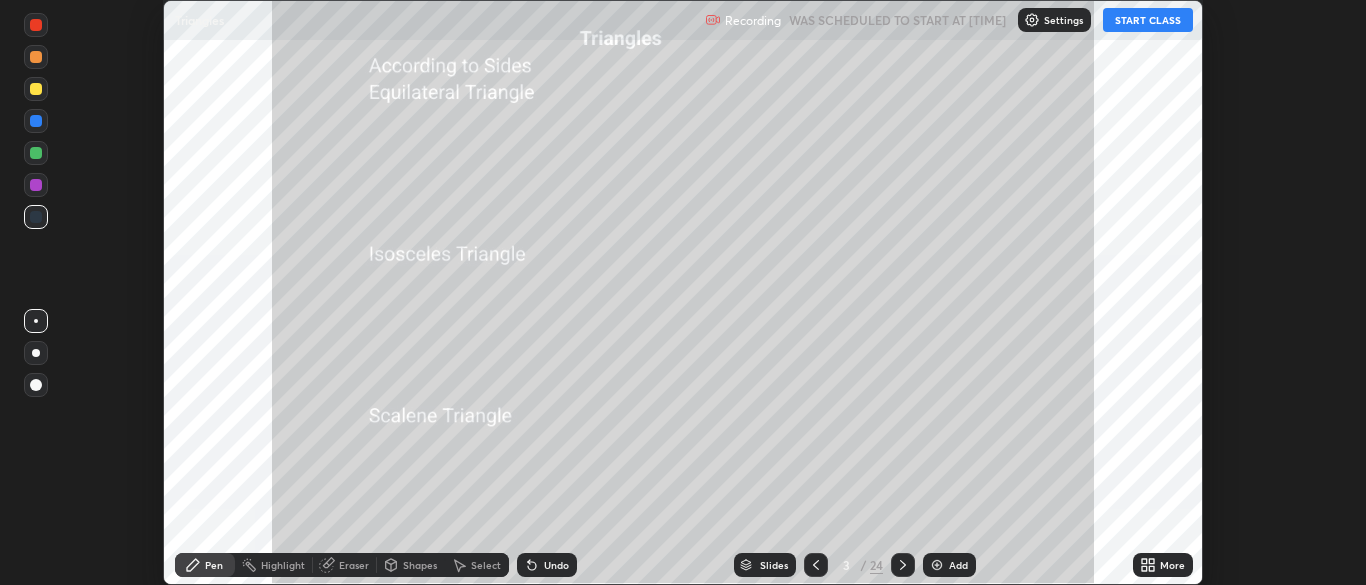 click on "START CLASS" at bounding box center (1148, 20) 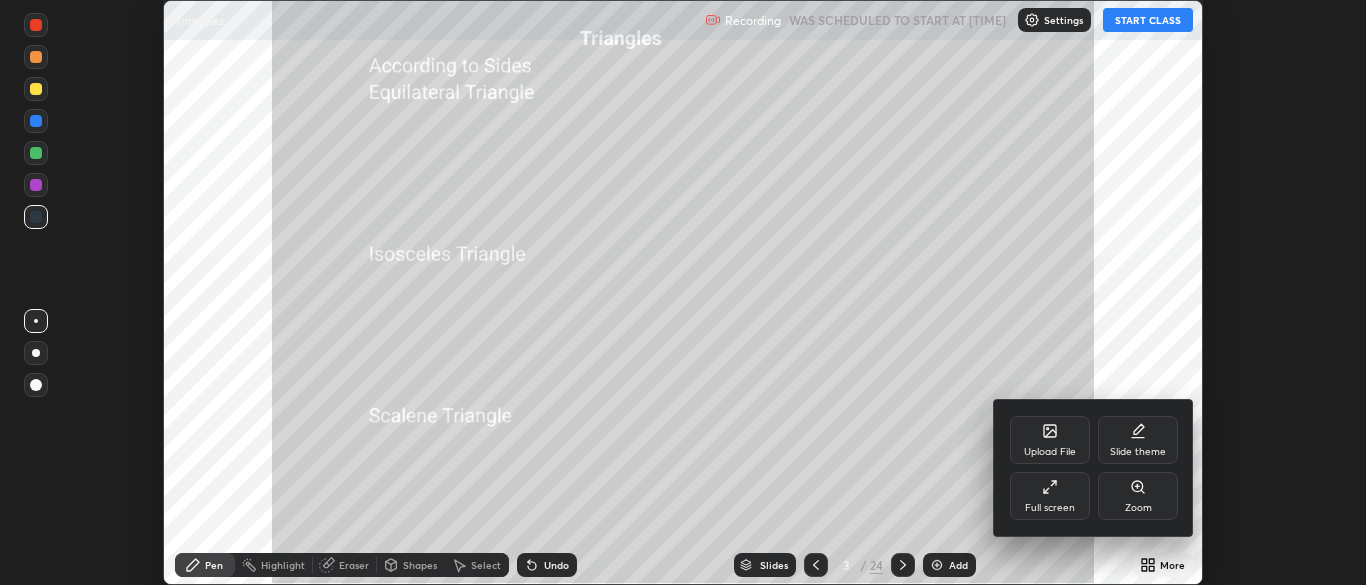 click on "Full screen" at bounding box center (1050, 496) 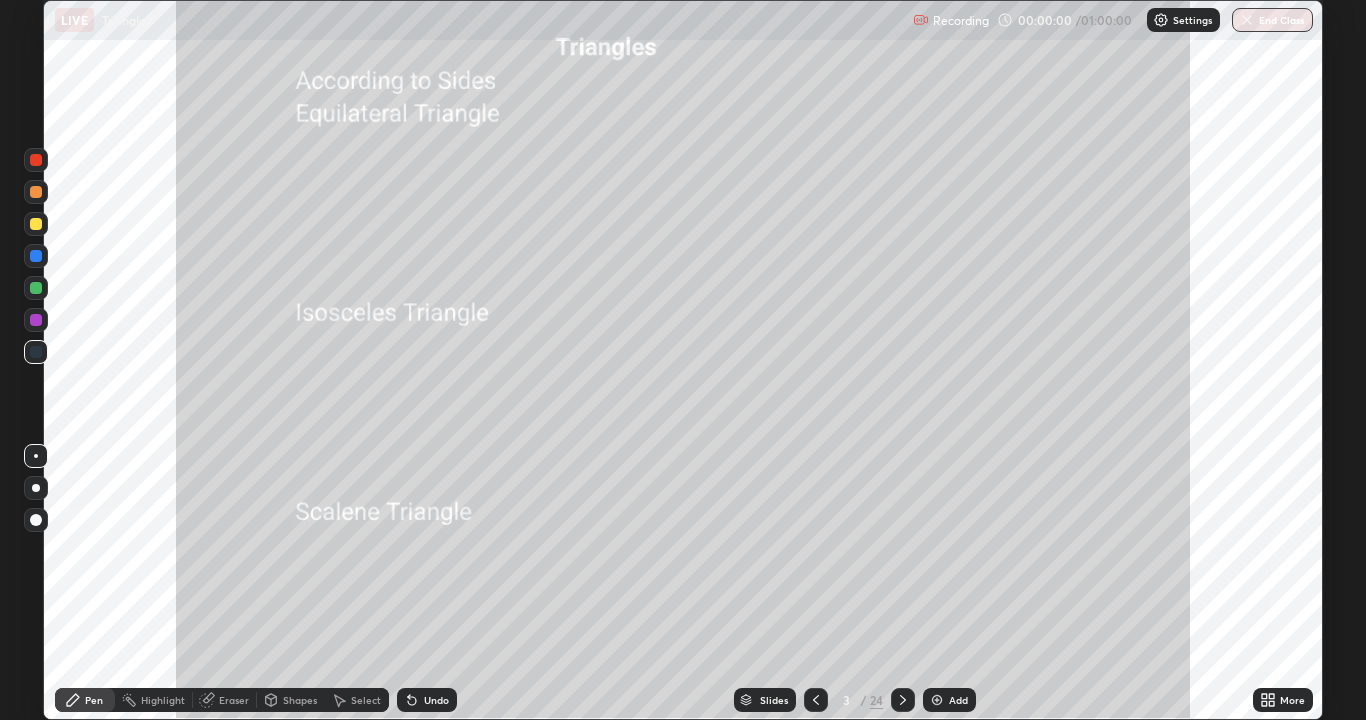 scroll, scrollTop: 99280, scrollLeft: 98634, axis: both 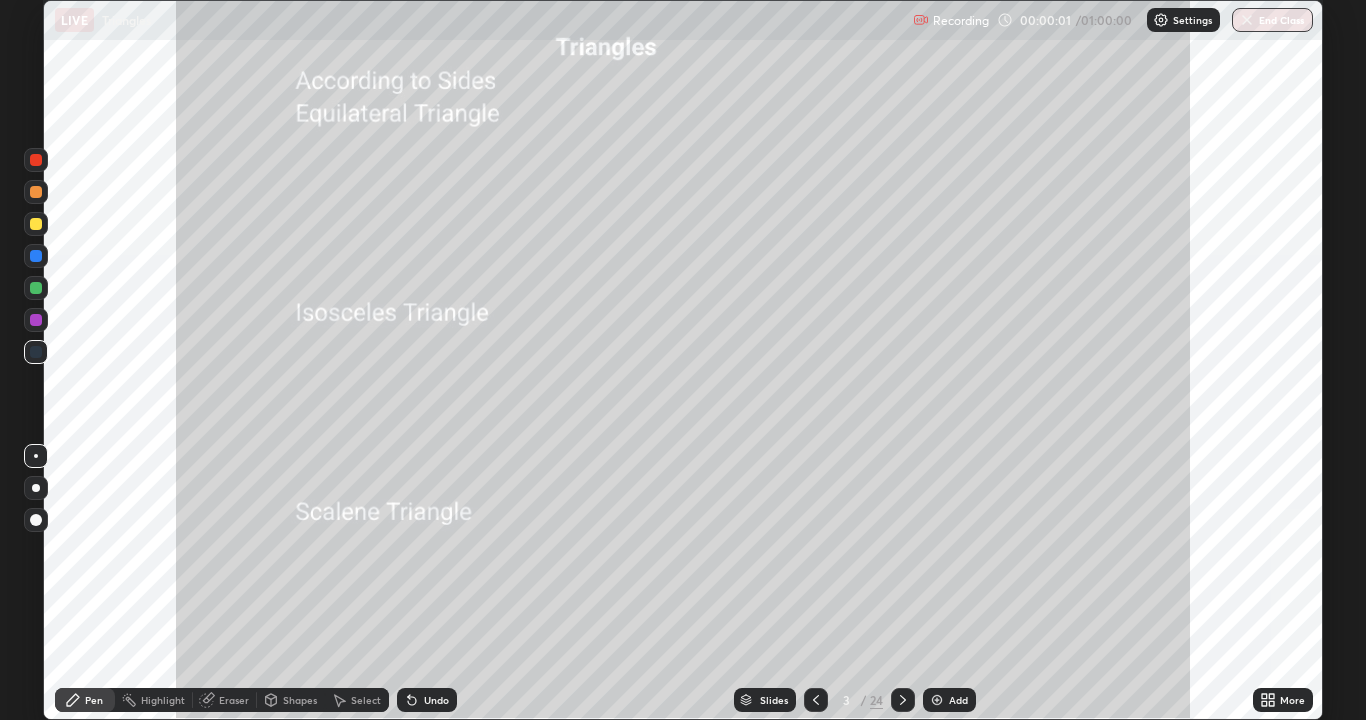 click on "Slides" at bounding box center [774, 700] 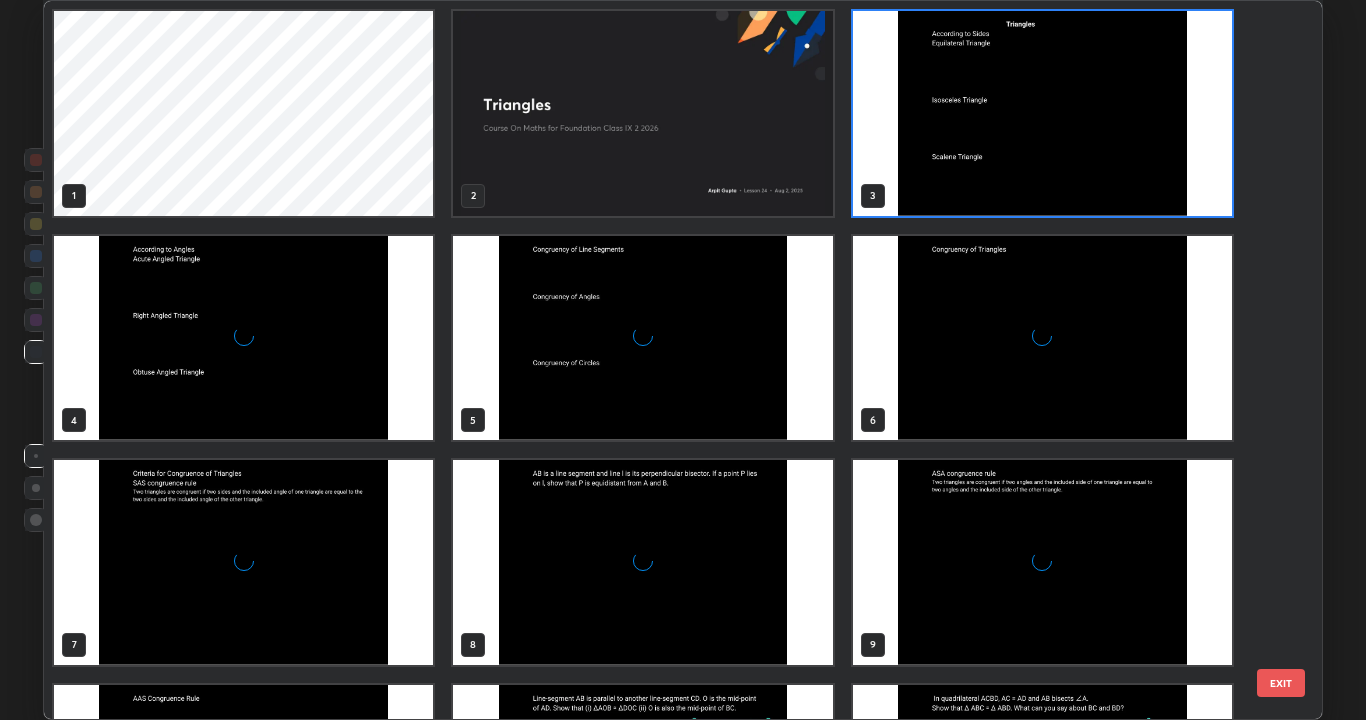 scroll, scrollTop: 7, scrollLeft: 11, axis: both 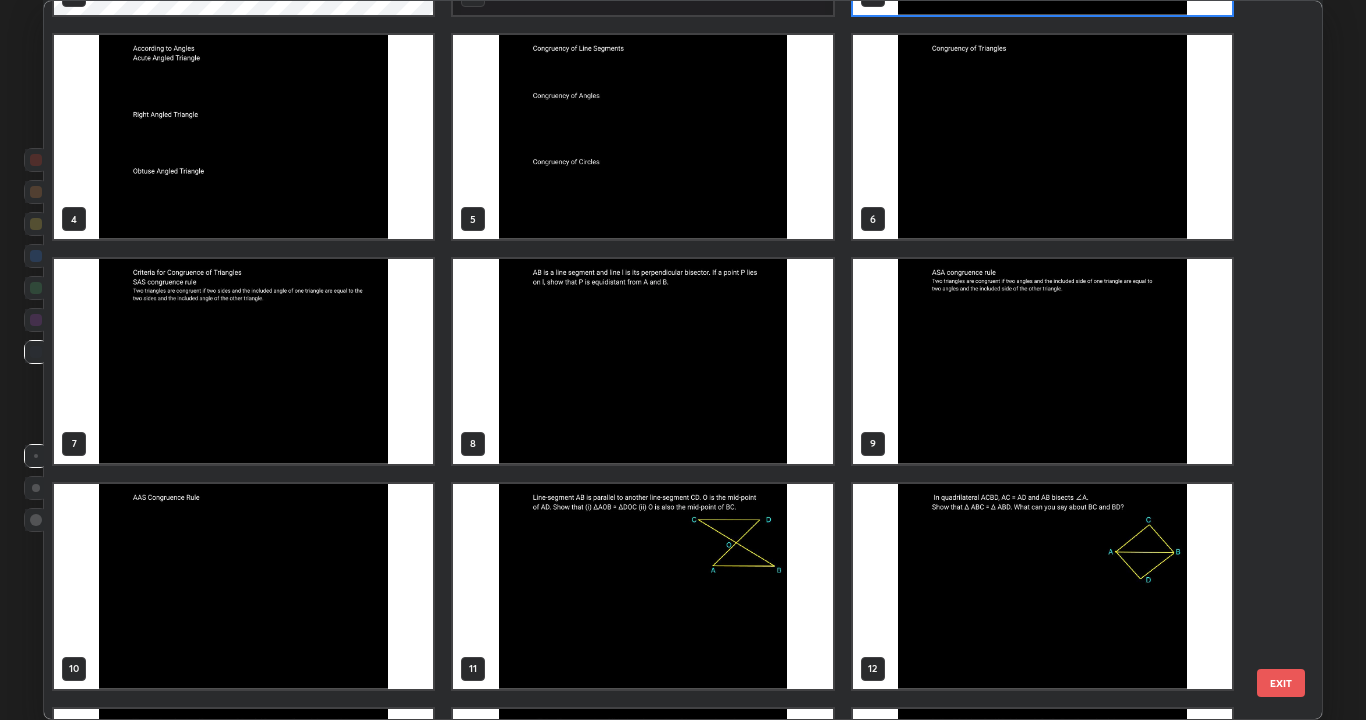 click at bounding box center [1042, 361] 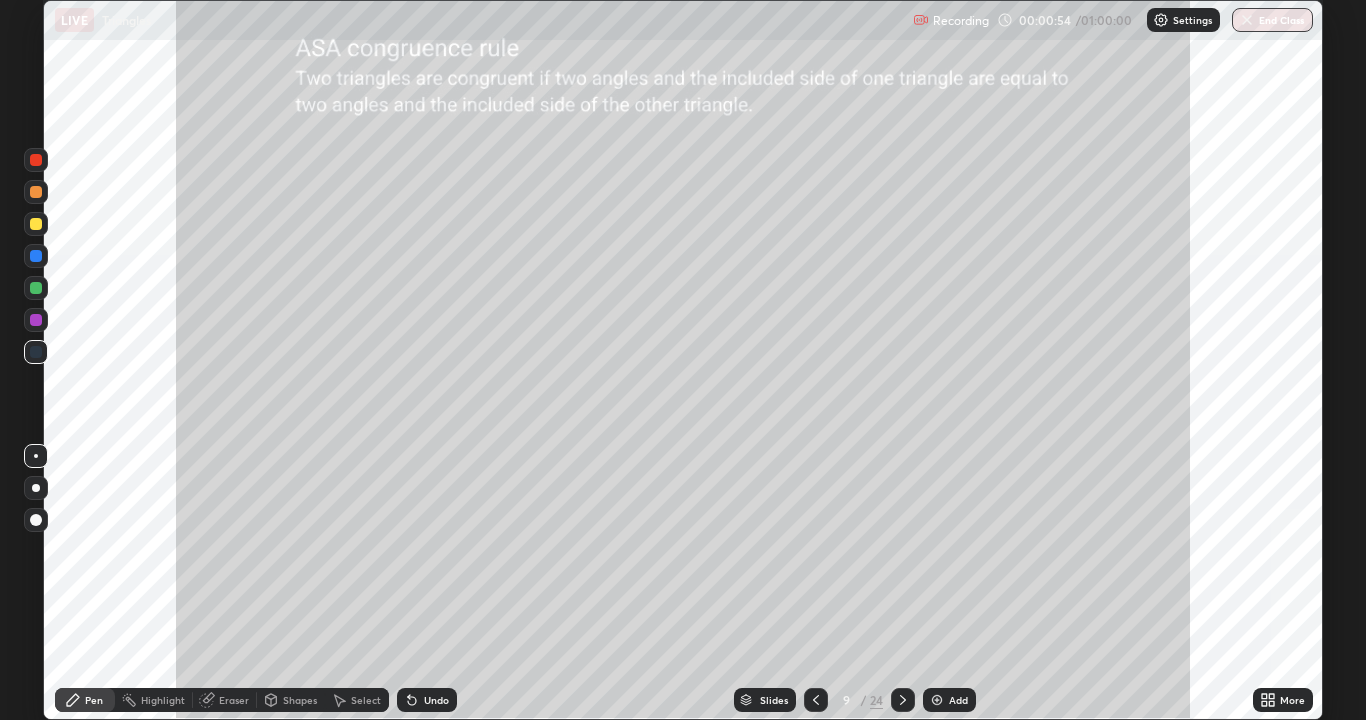 click at bounding box center [36, 224] 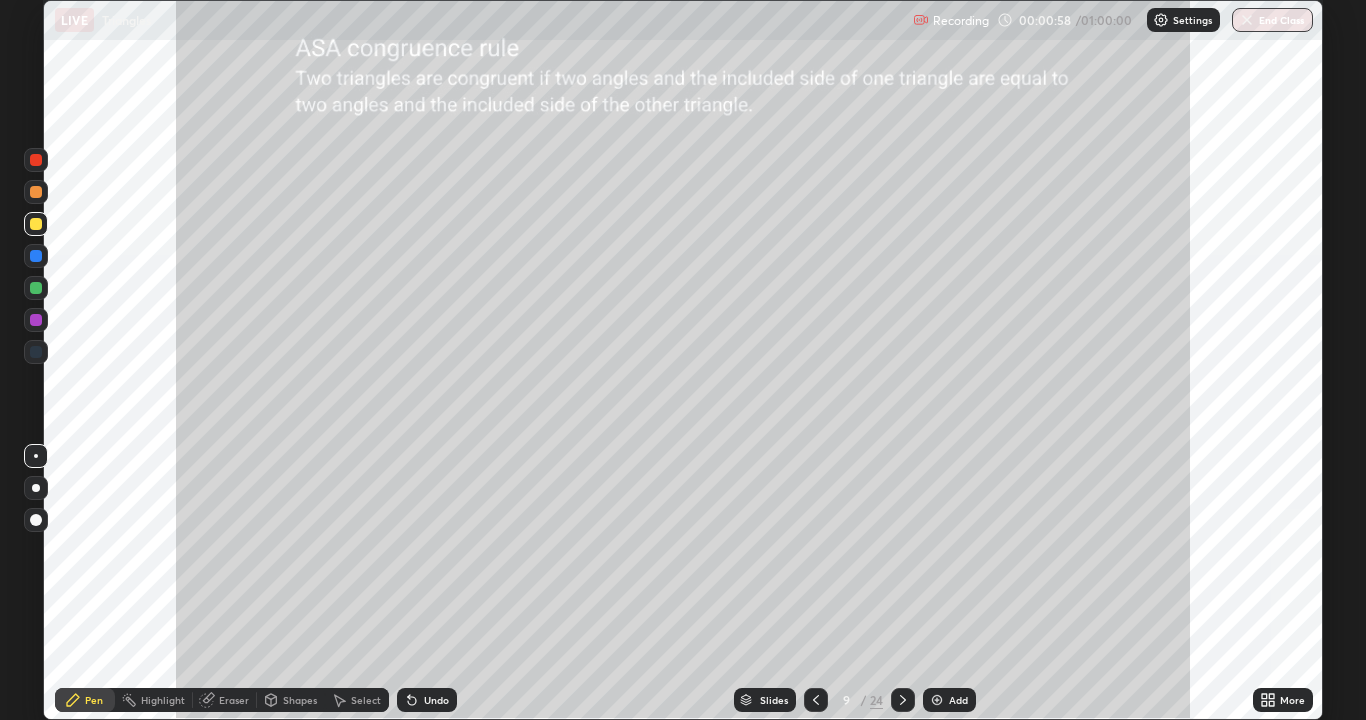 click 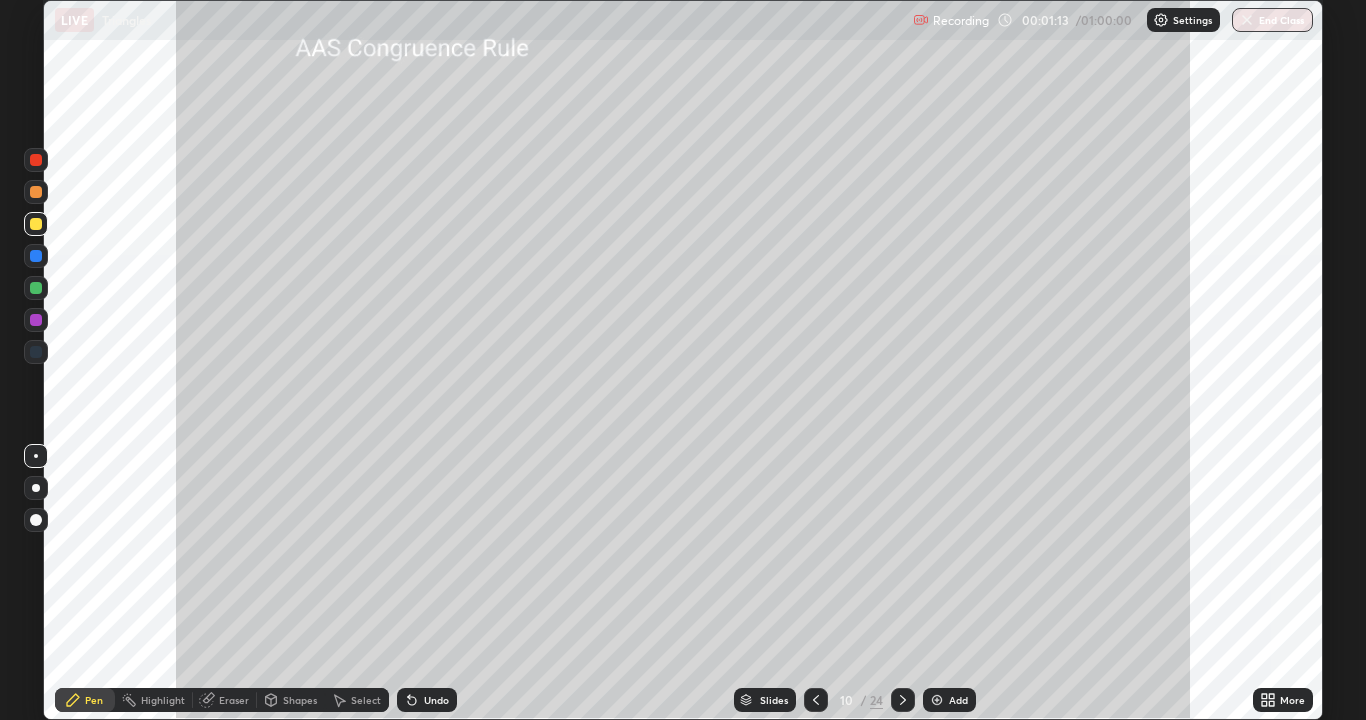 click on "Undo" at bounding box center (436, 700) 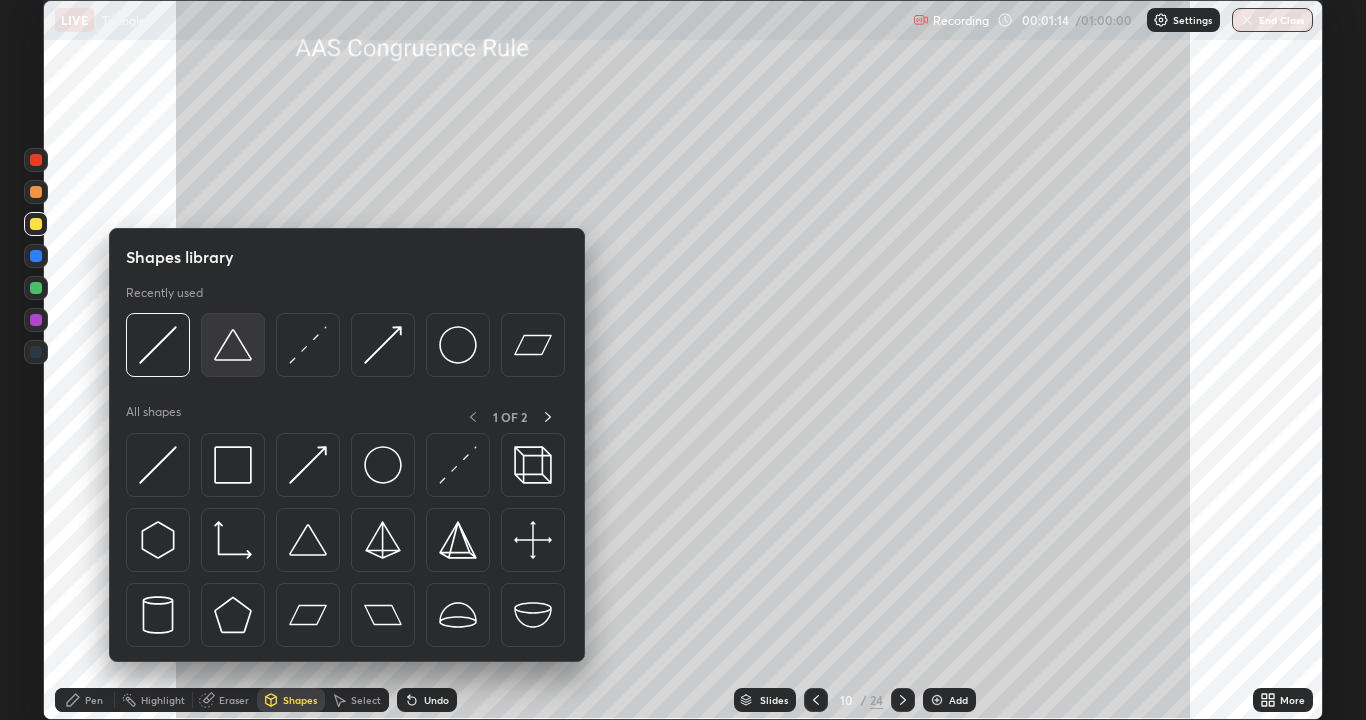click at bounding box center (233, 345) 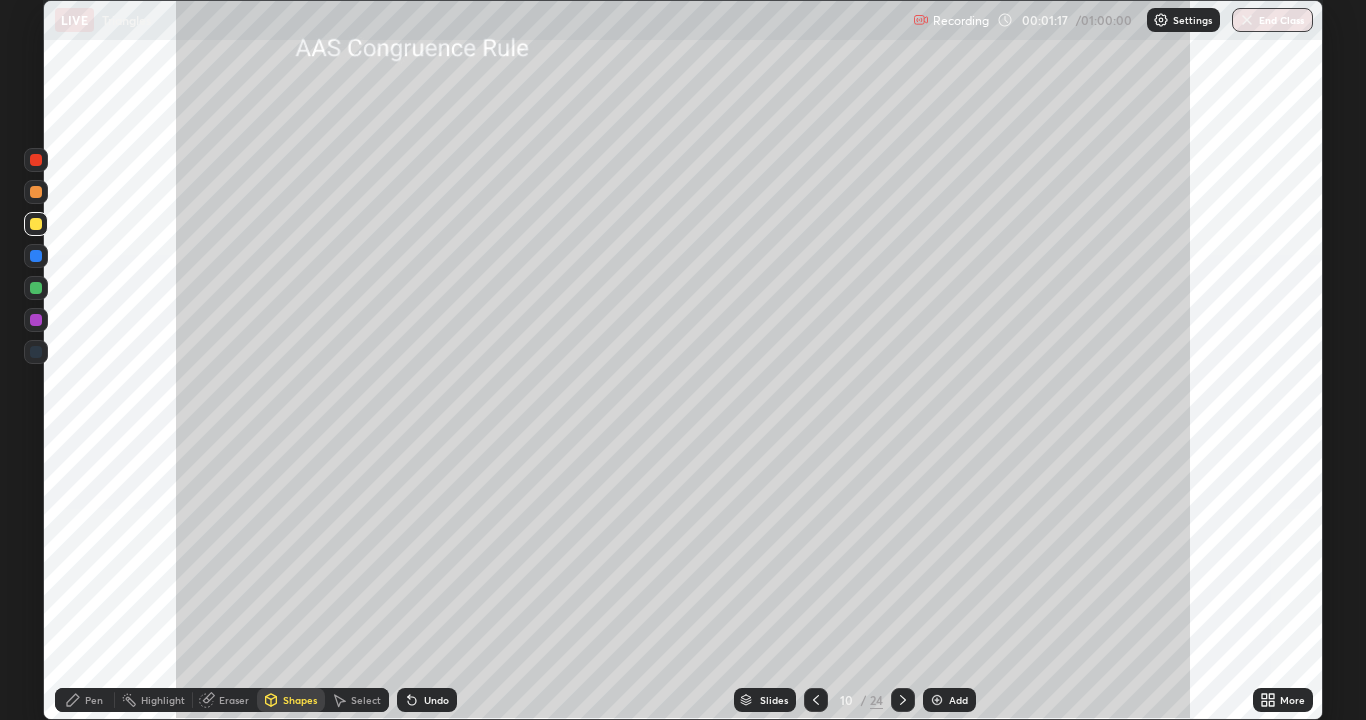 click 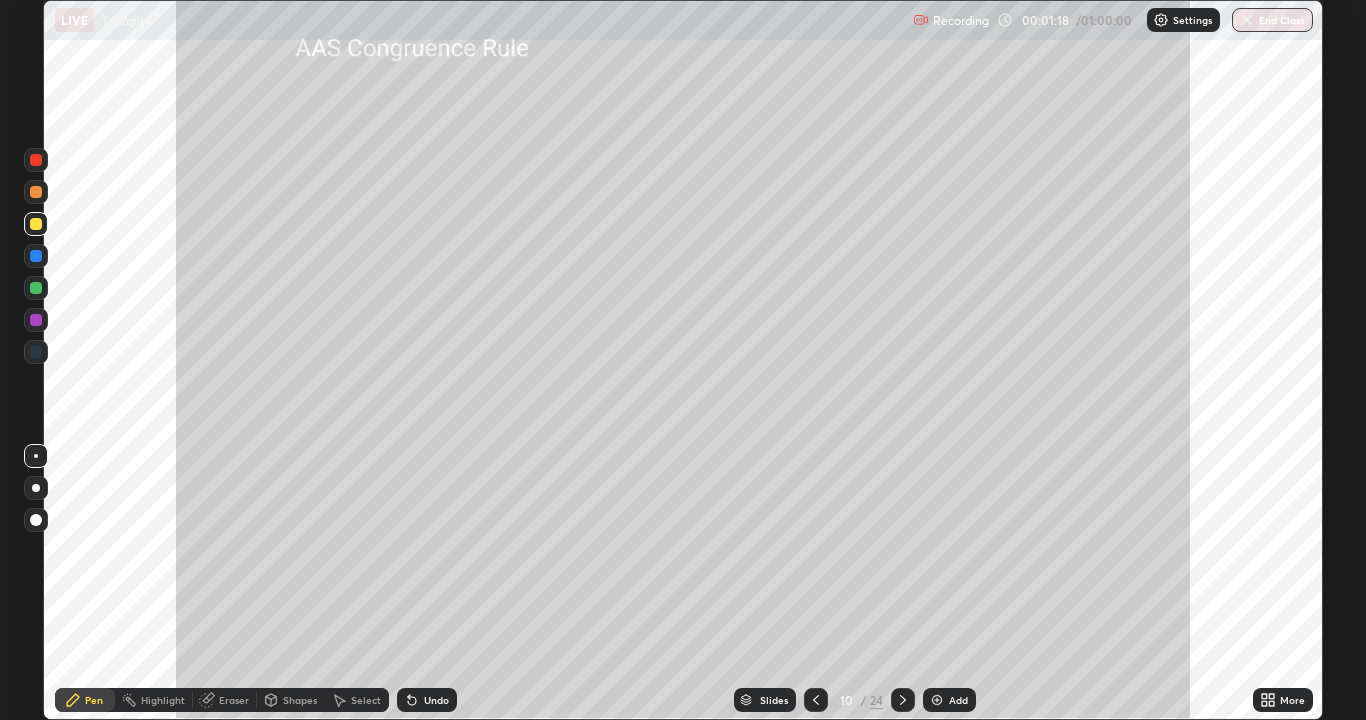 click at bounding box center (36, 320) 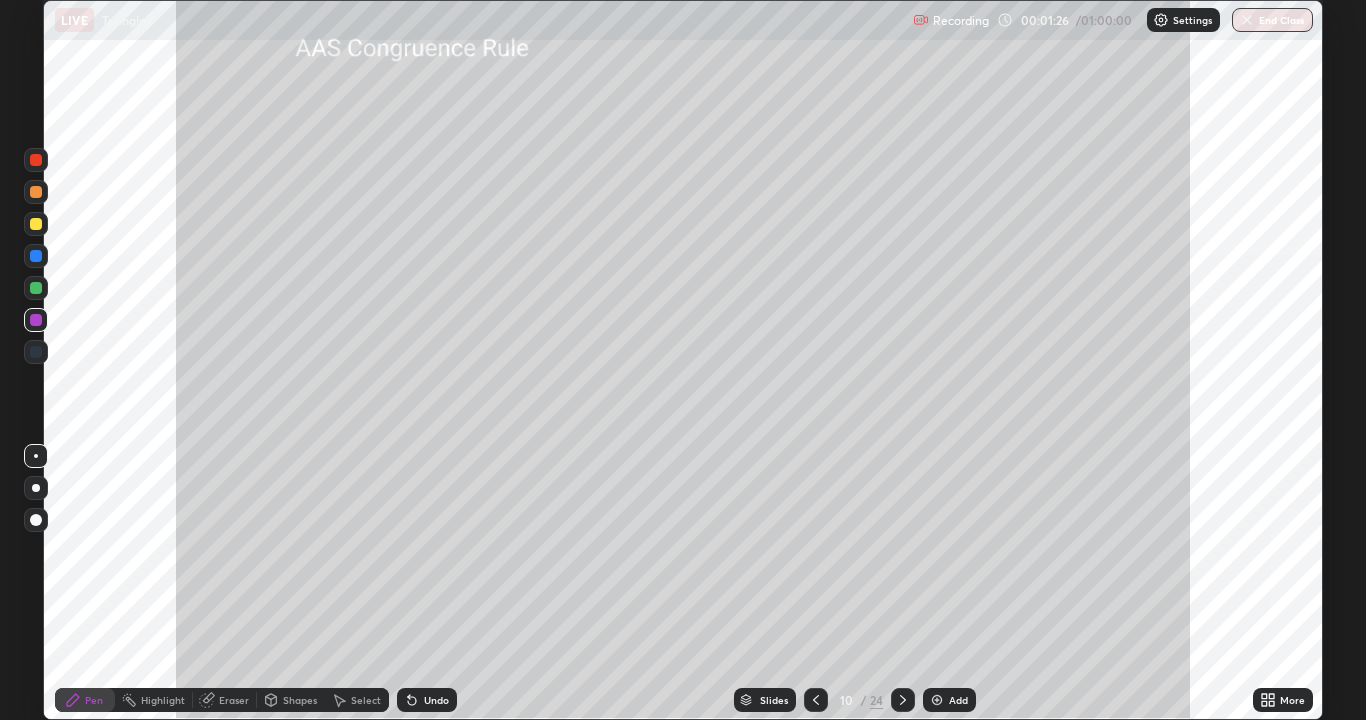 click on "Select" at bounding box center [366, 700] 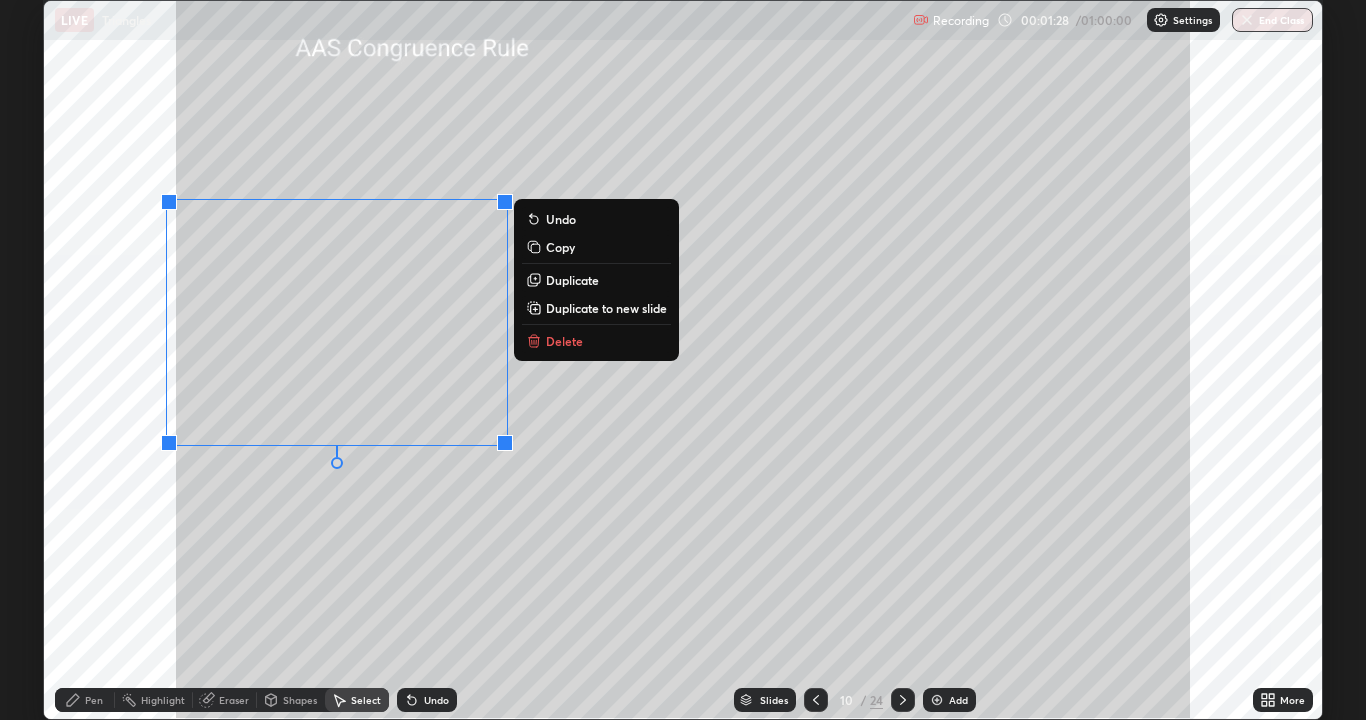 click on "Duplicate" at bounding box center [572, 280] 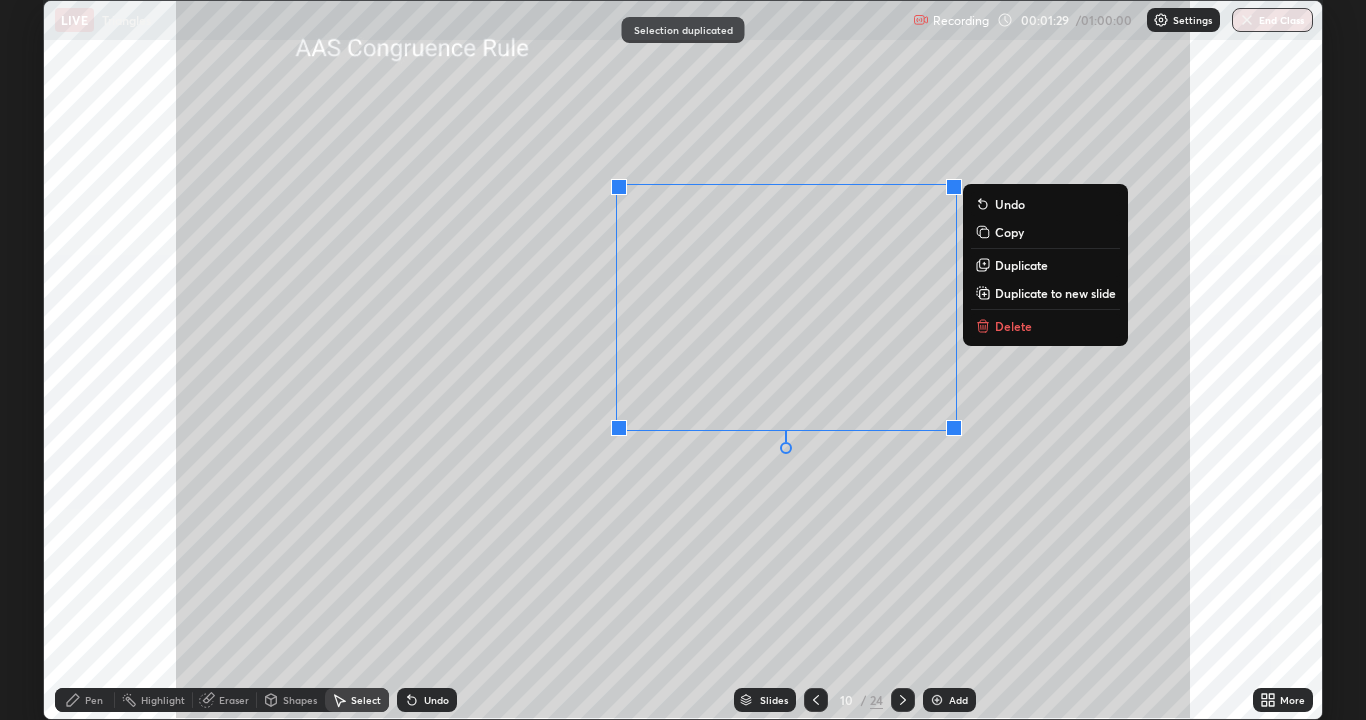 click on "0 ° Undo Copy Duplicate Duplicate to new slide Delete" at bounding box center (683, 360) 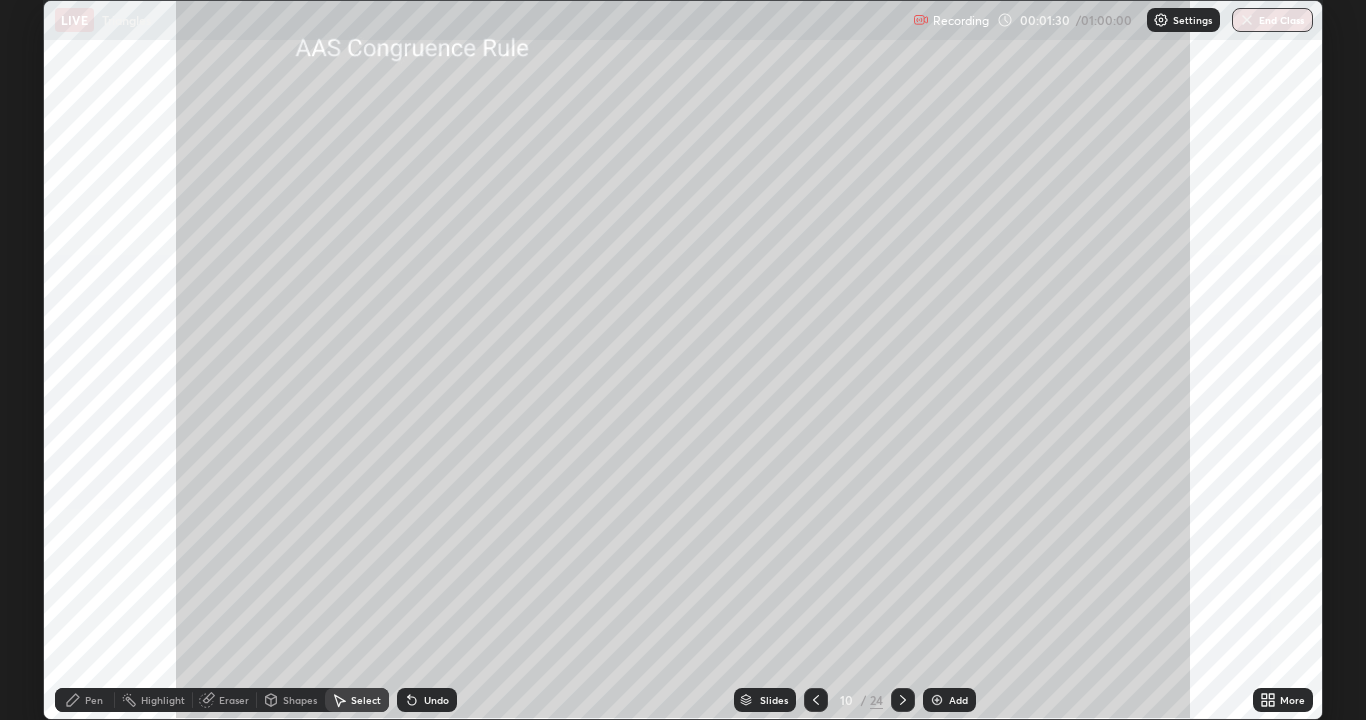 click on "Pen" at bounding box center (94, 700) 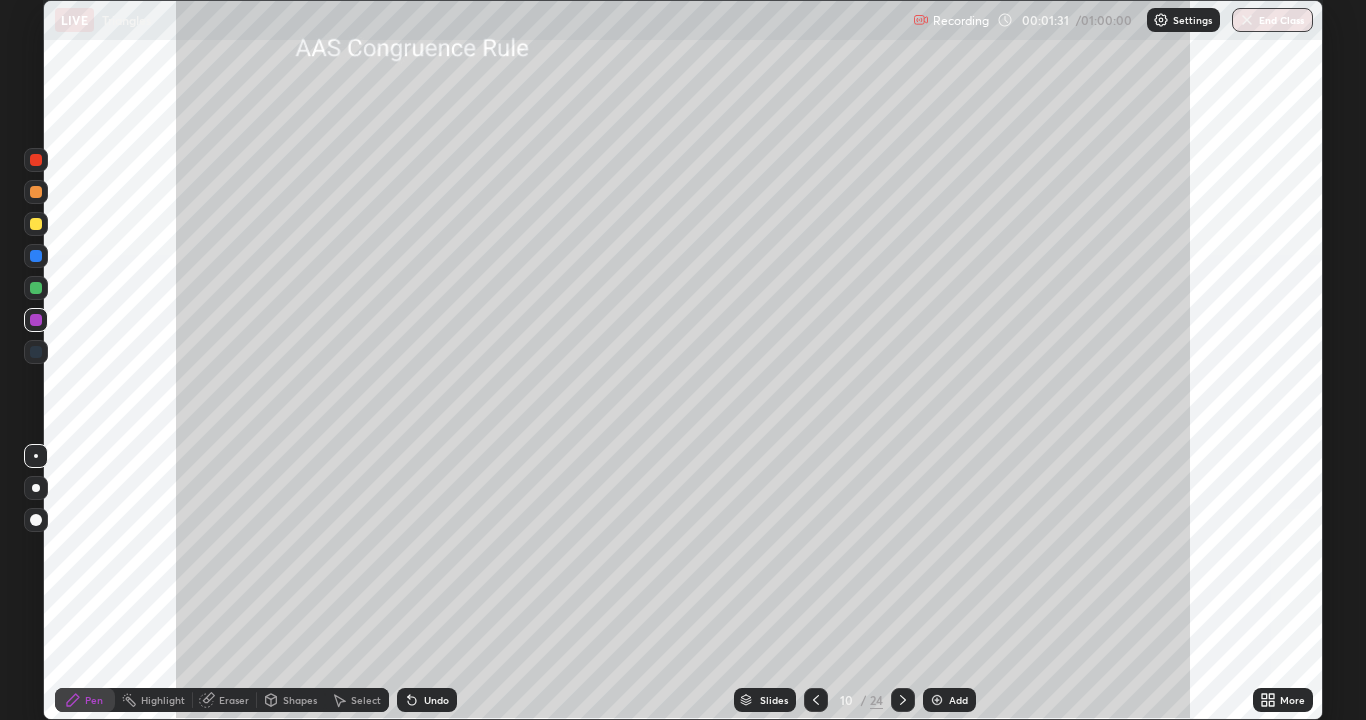 click on "Highlight" at bounding box center (163, 700) 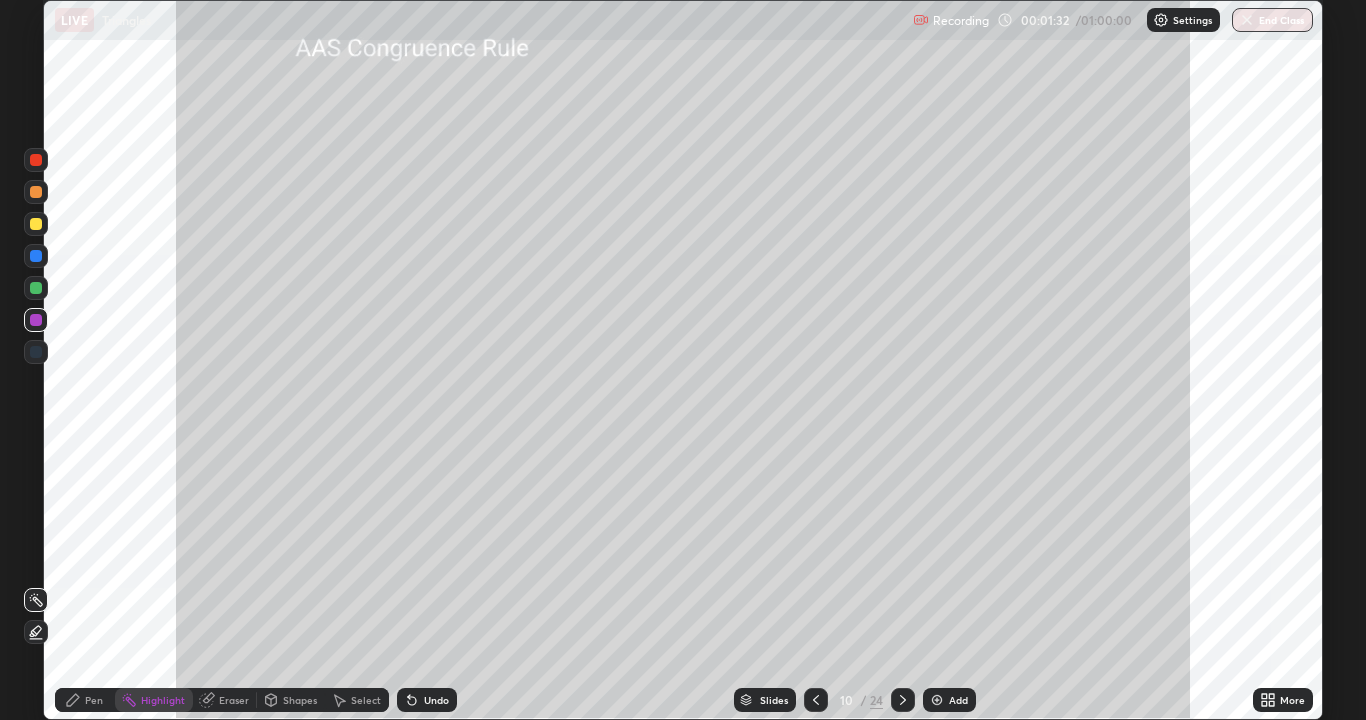 click on "Eraser" at bounding box center [234, 700] 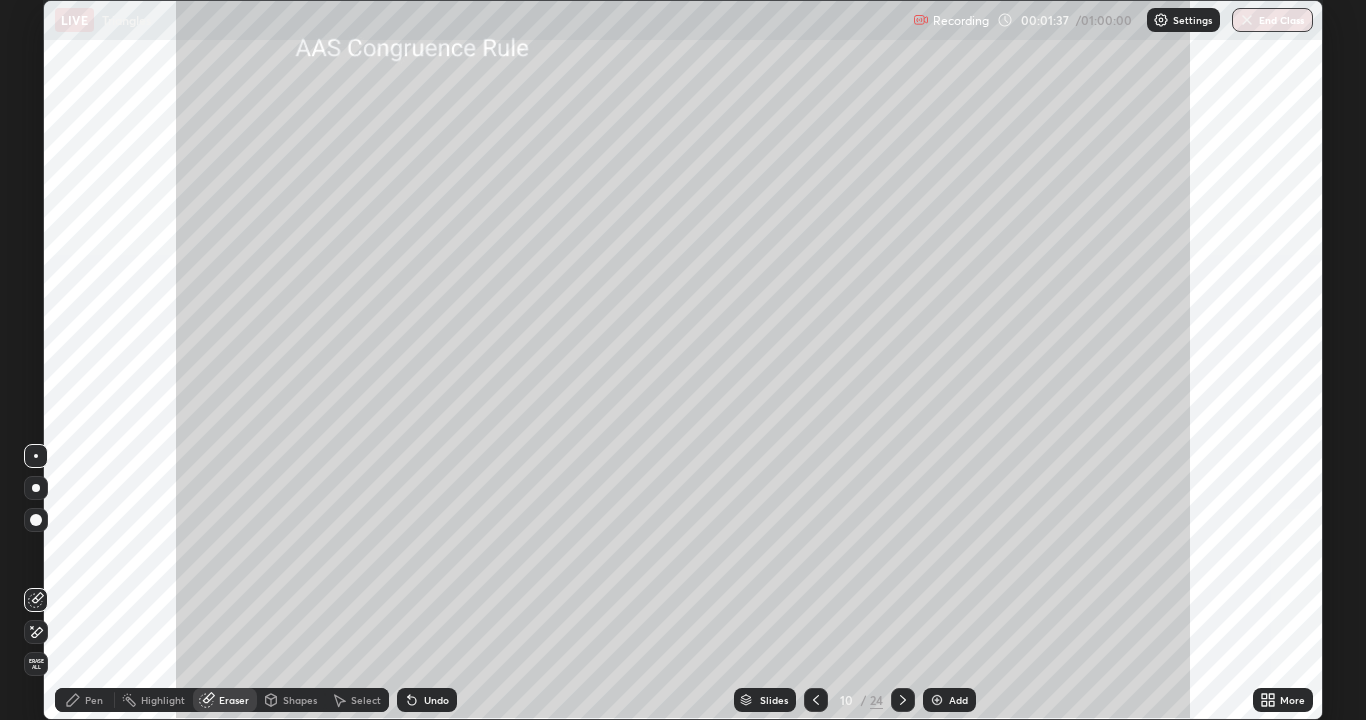 click on "Pen" at bounding box center [94, 700] 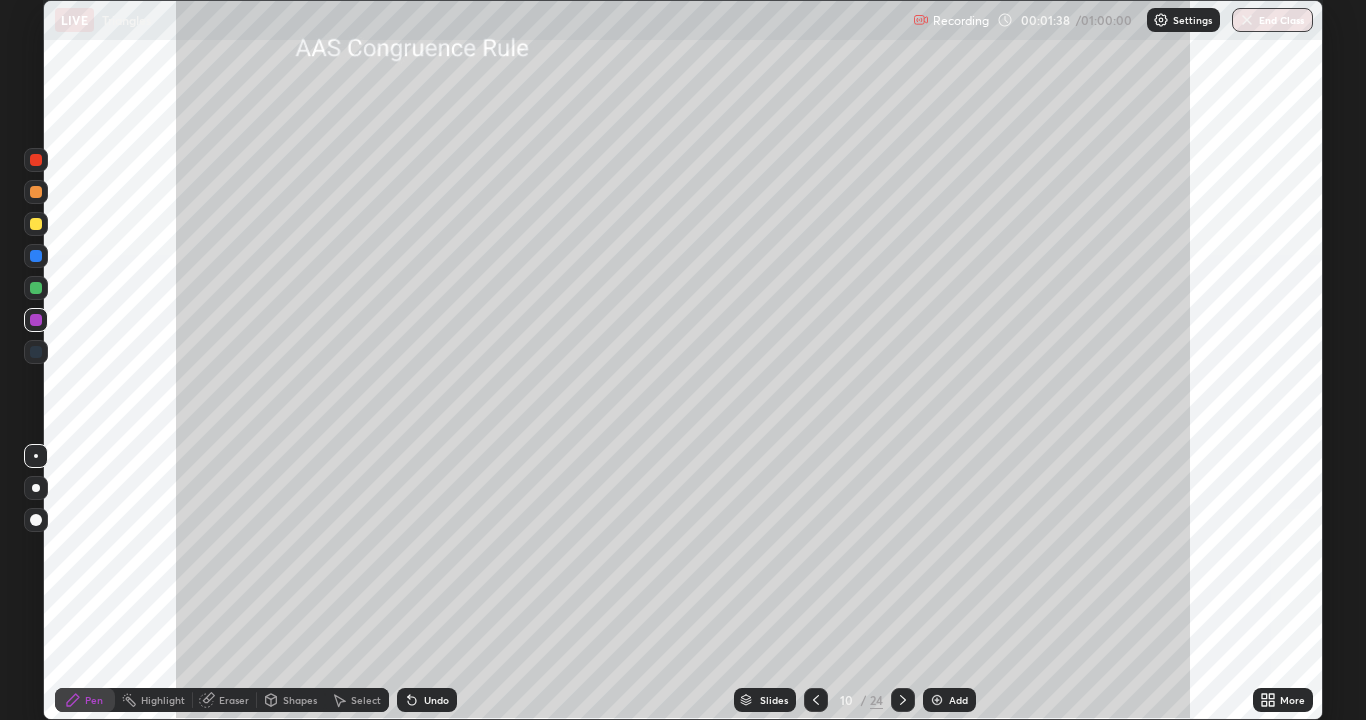click at bounding box center [36, 192] 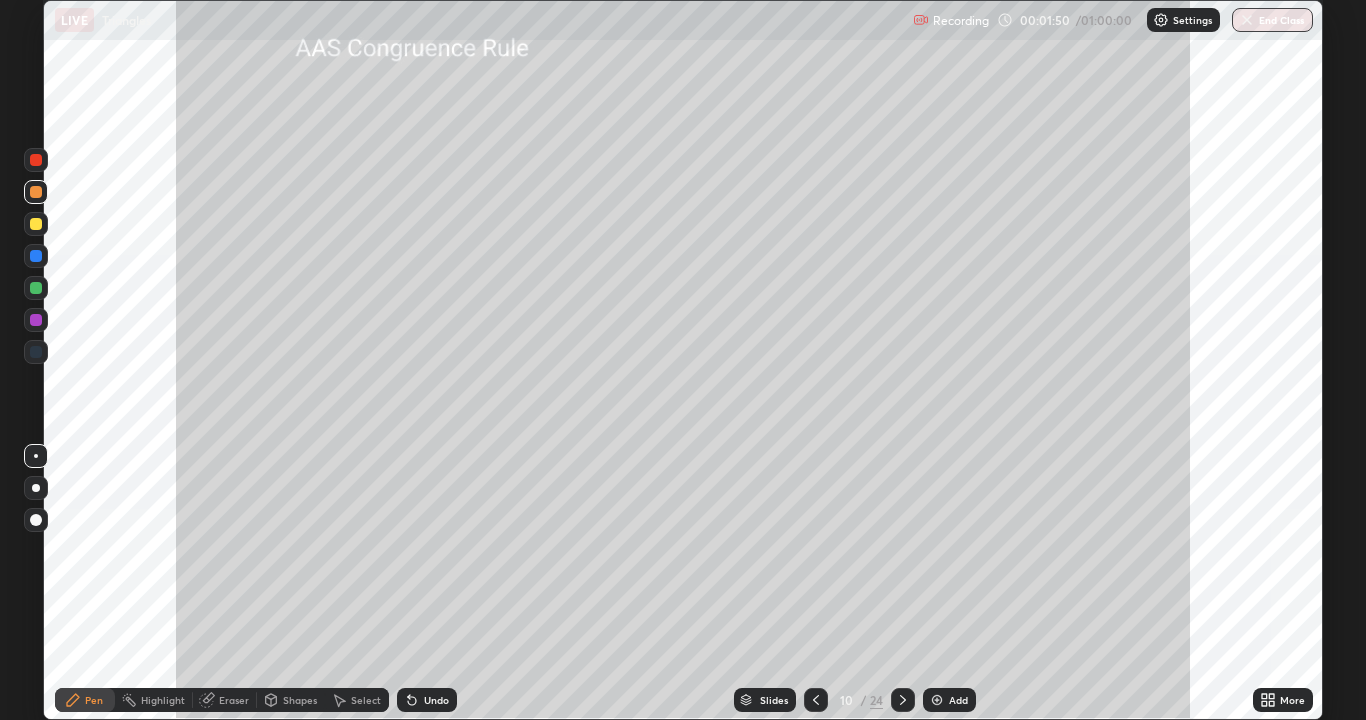 click at bounding box center [36, 256] 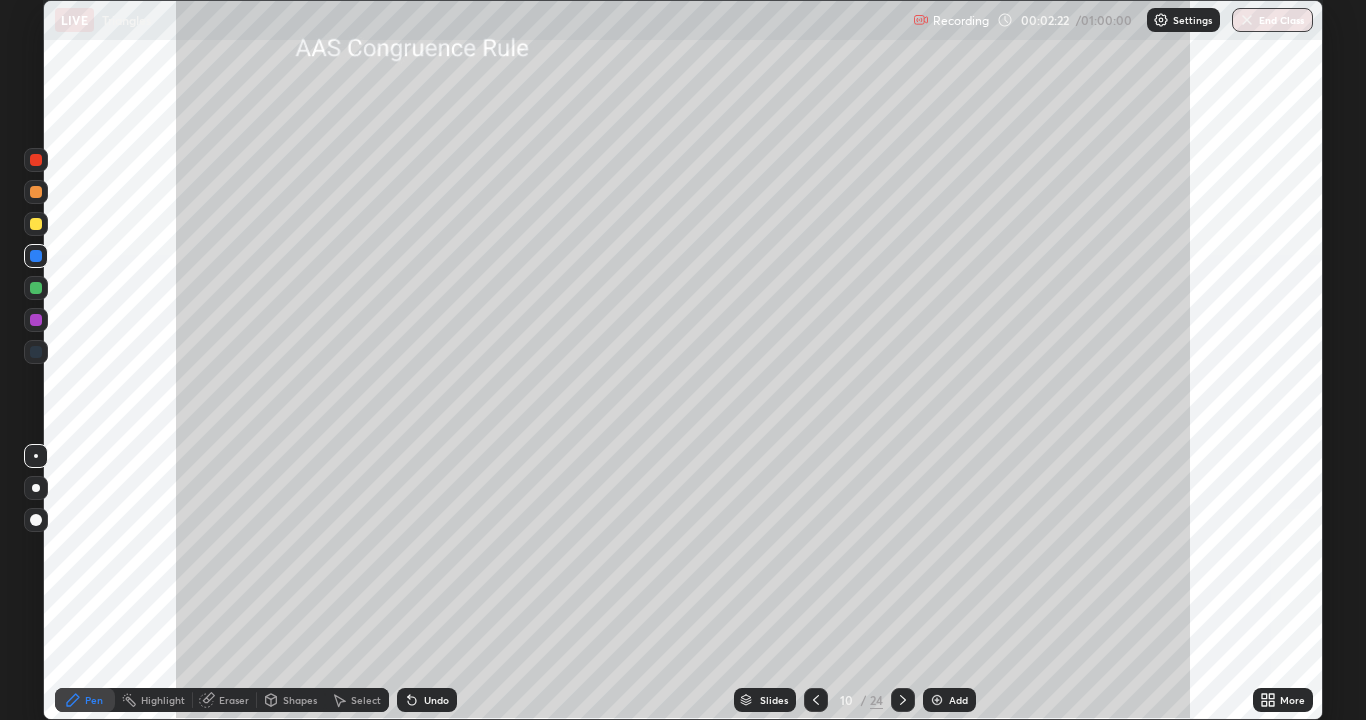 click on "Highlight" at bounding box center (163, 700) 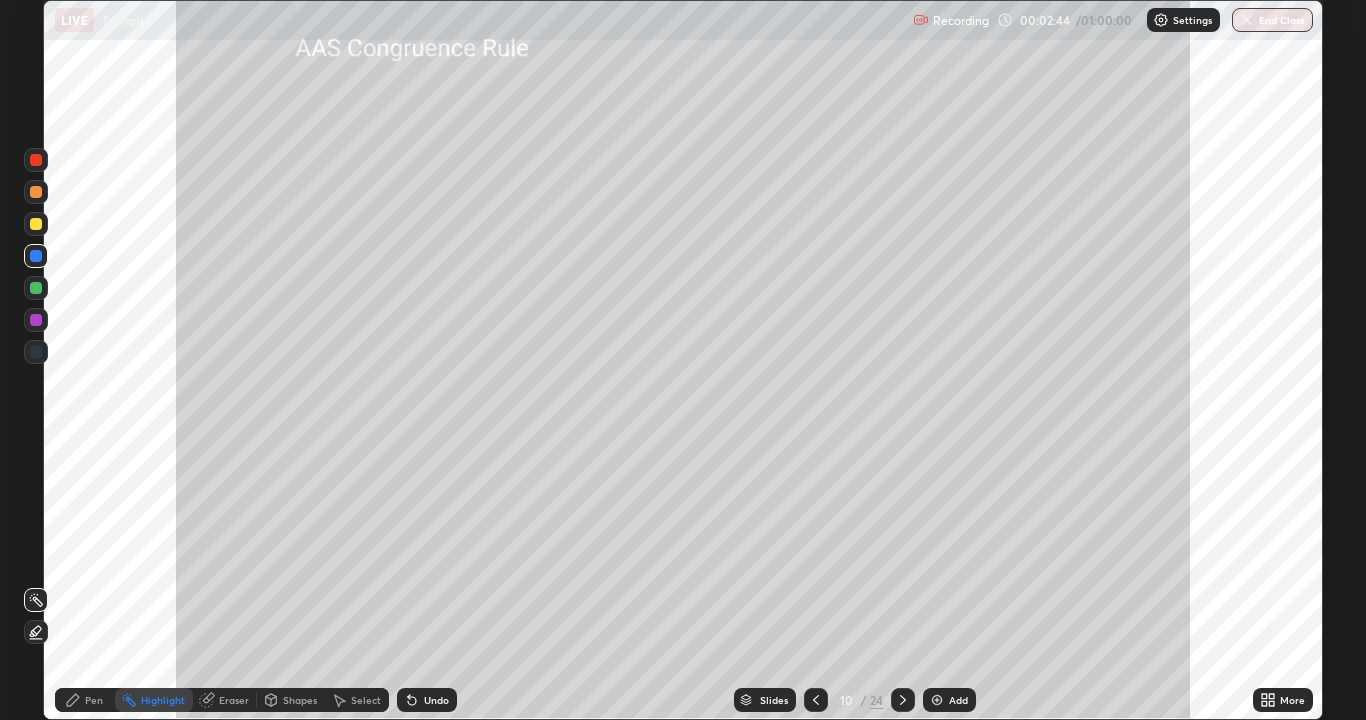 click on "Pen" at bounding box center (85, 700) 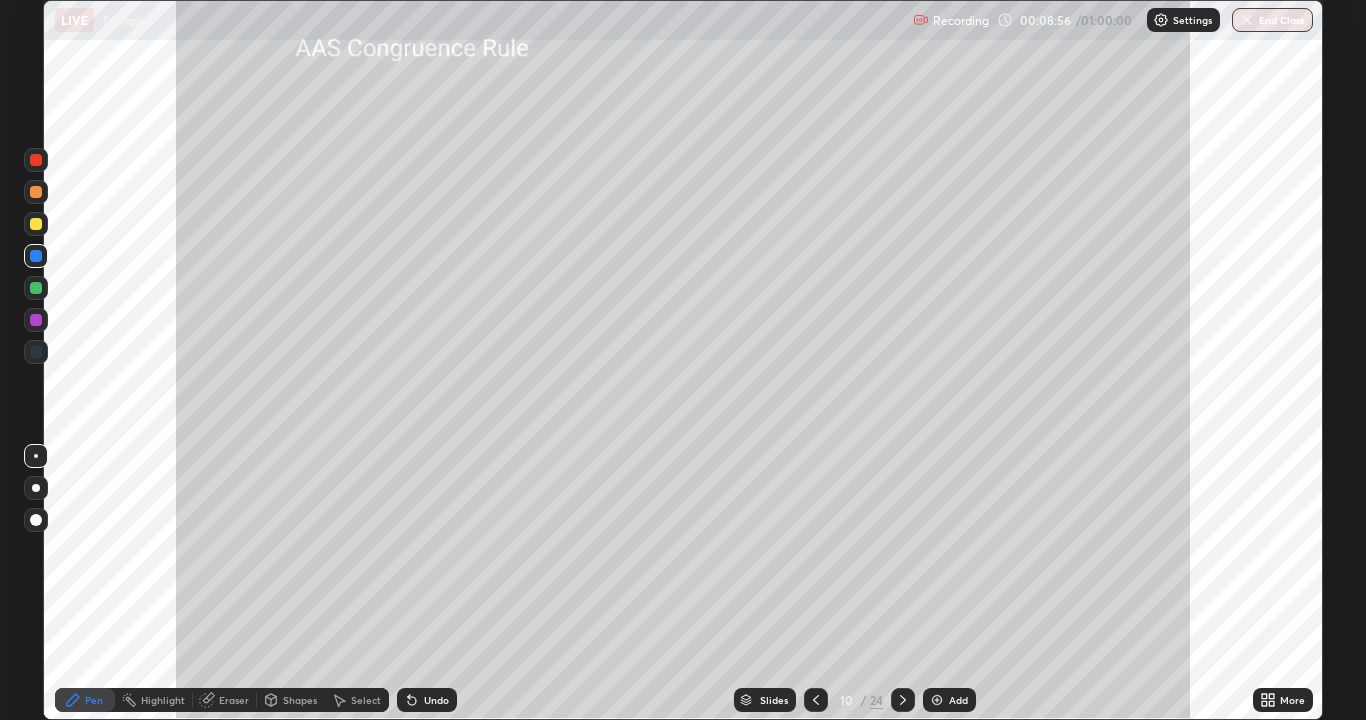 click at bounding box center (36, 288) 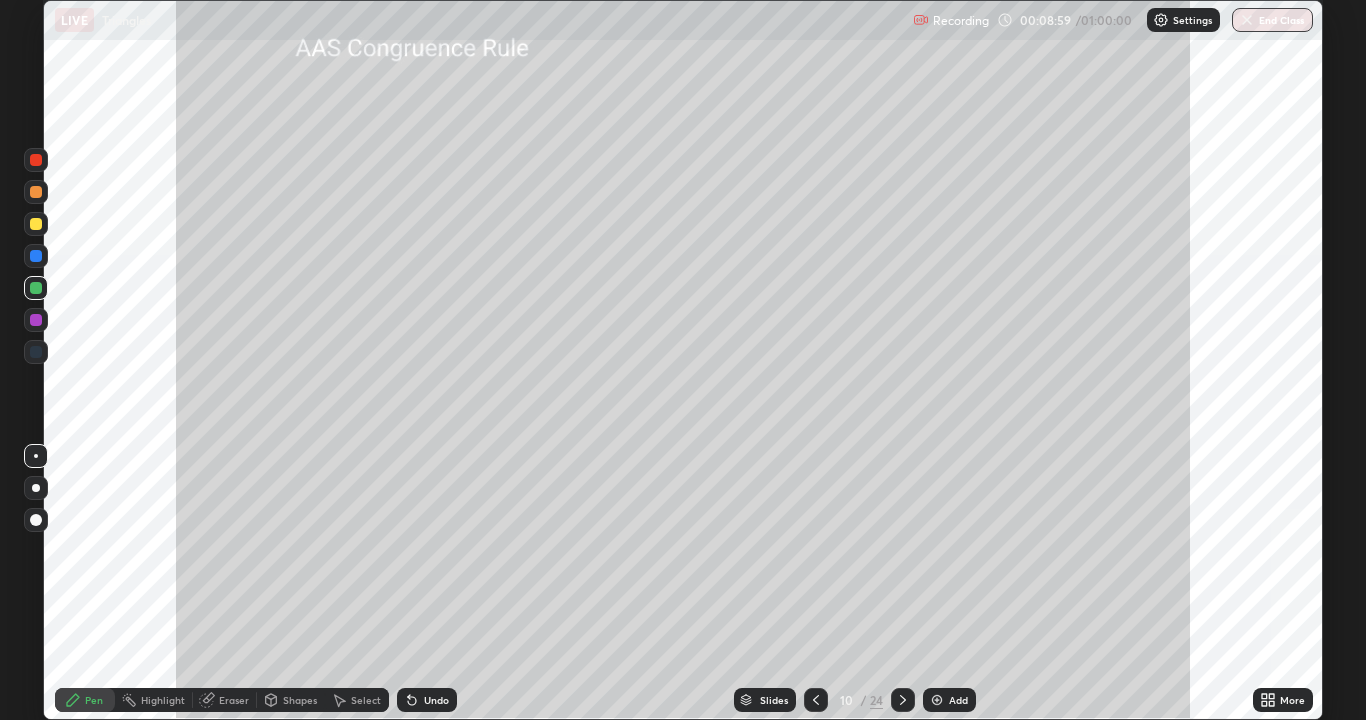 click 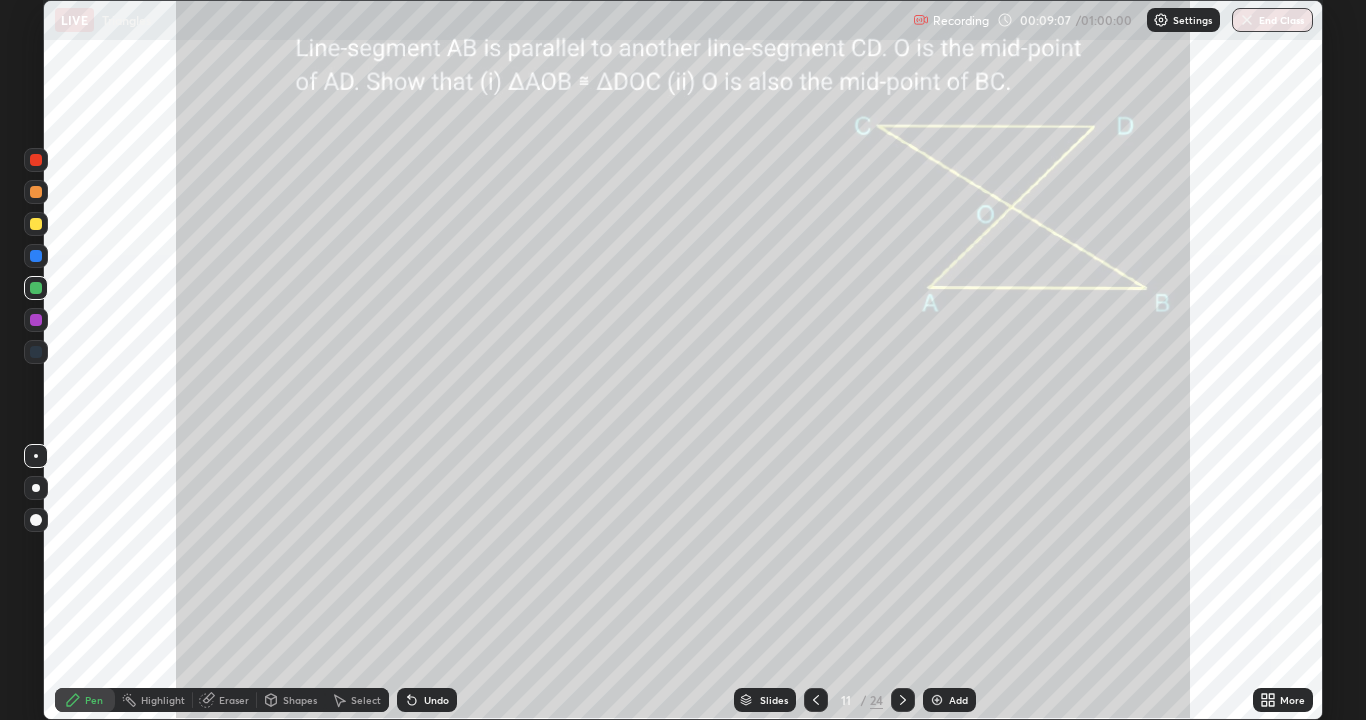 click at bounding box center [36, 224] 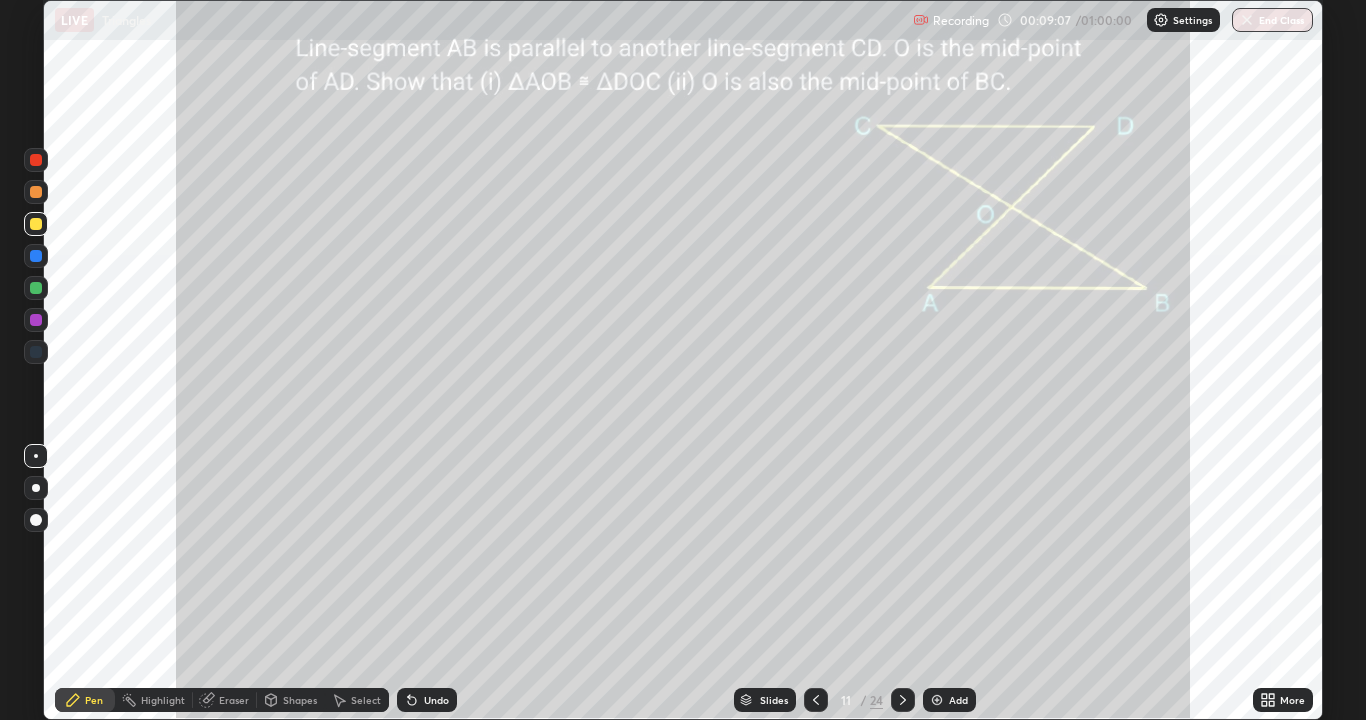 click at bounding box center [36, 224] 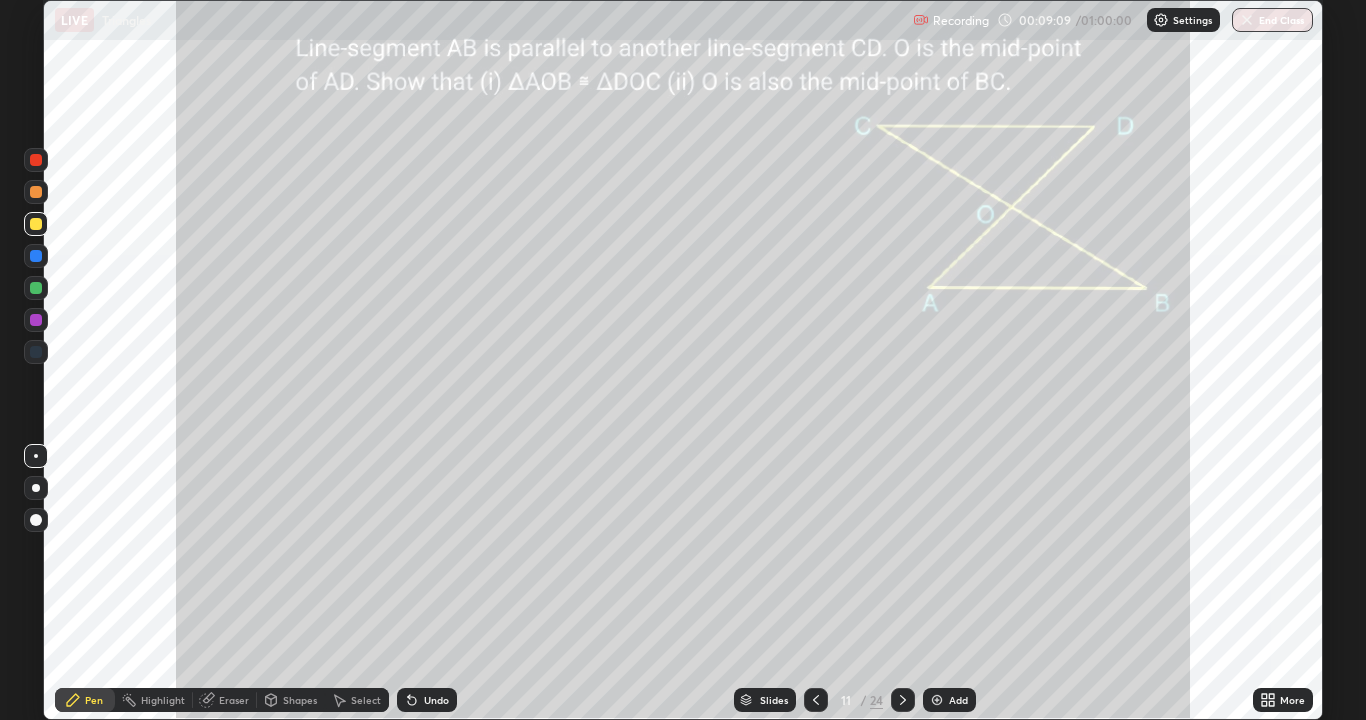 click at bounding box center (36, 192) 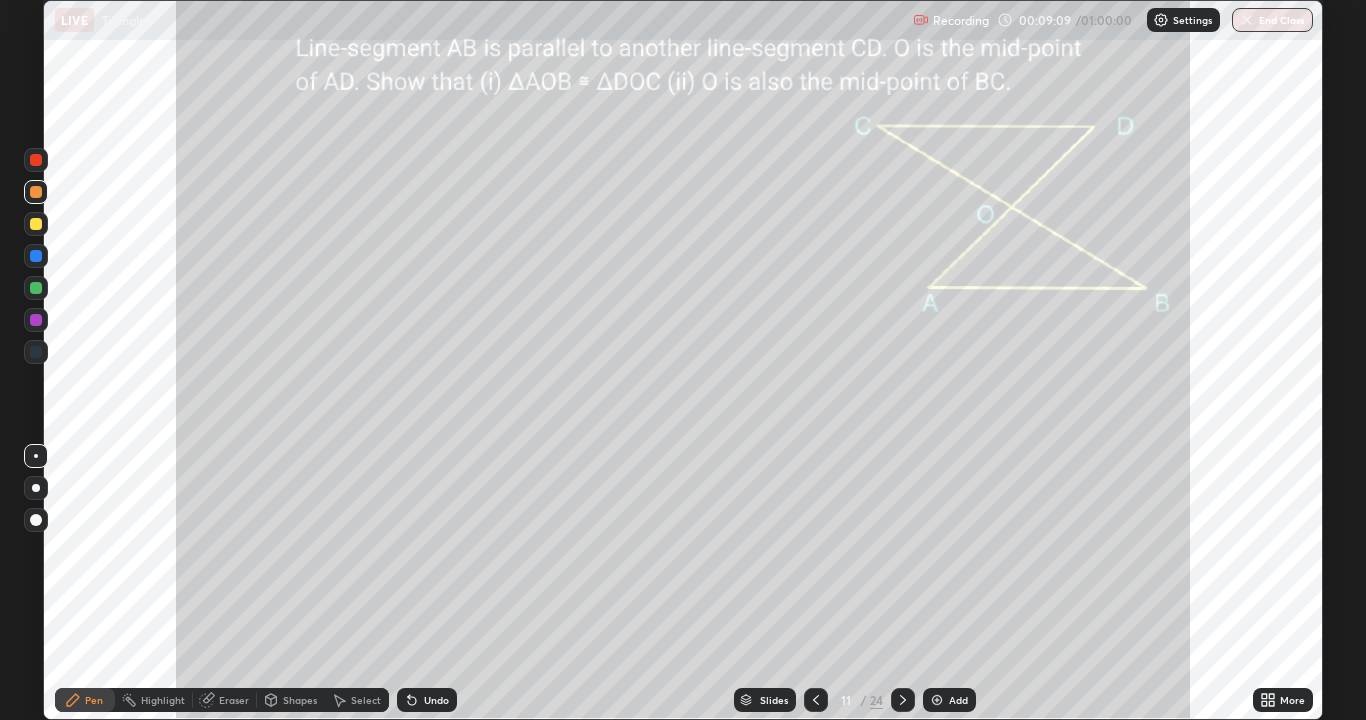 click at bounding box center [36, 192] 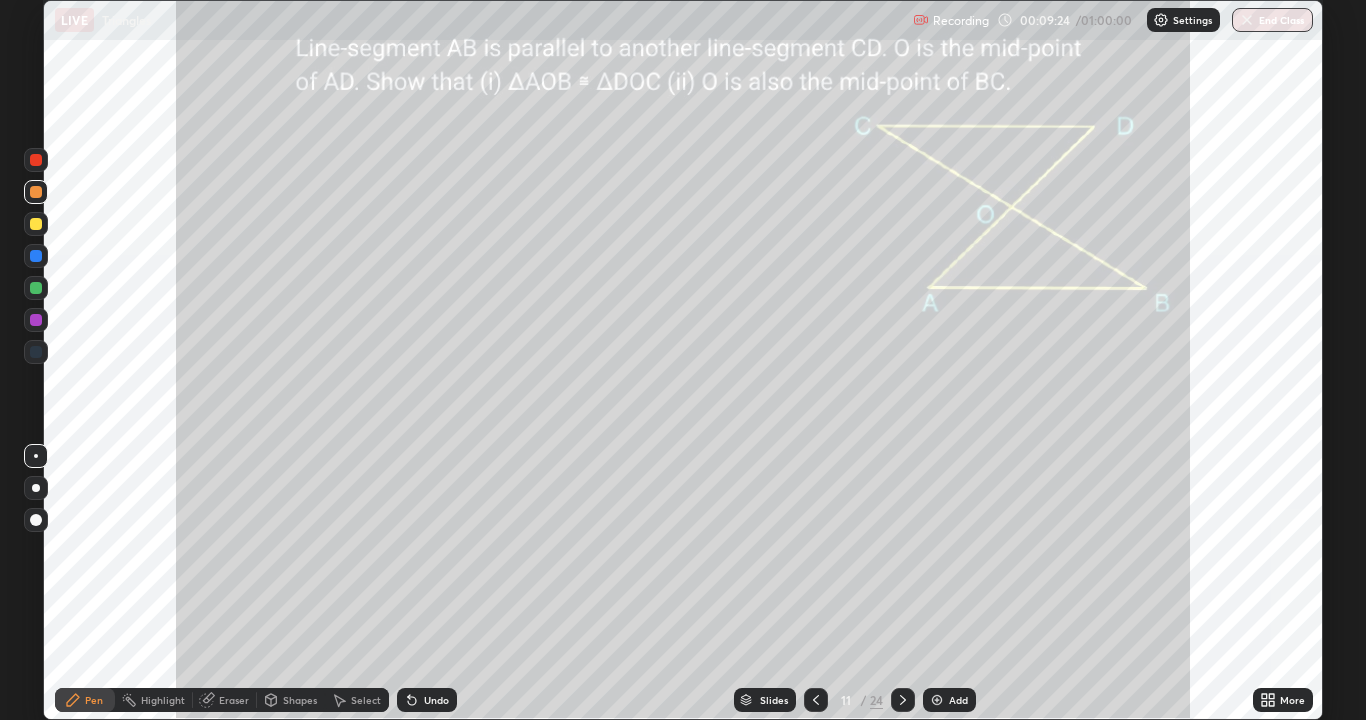 click on "Highlight" at bounding box center (163, 700) 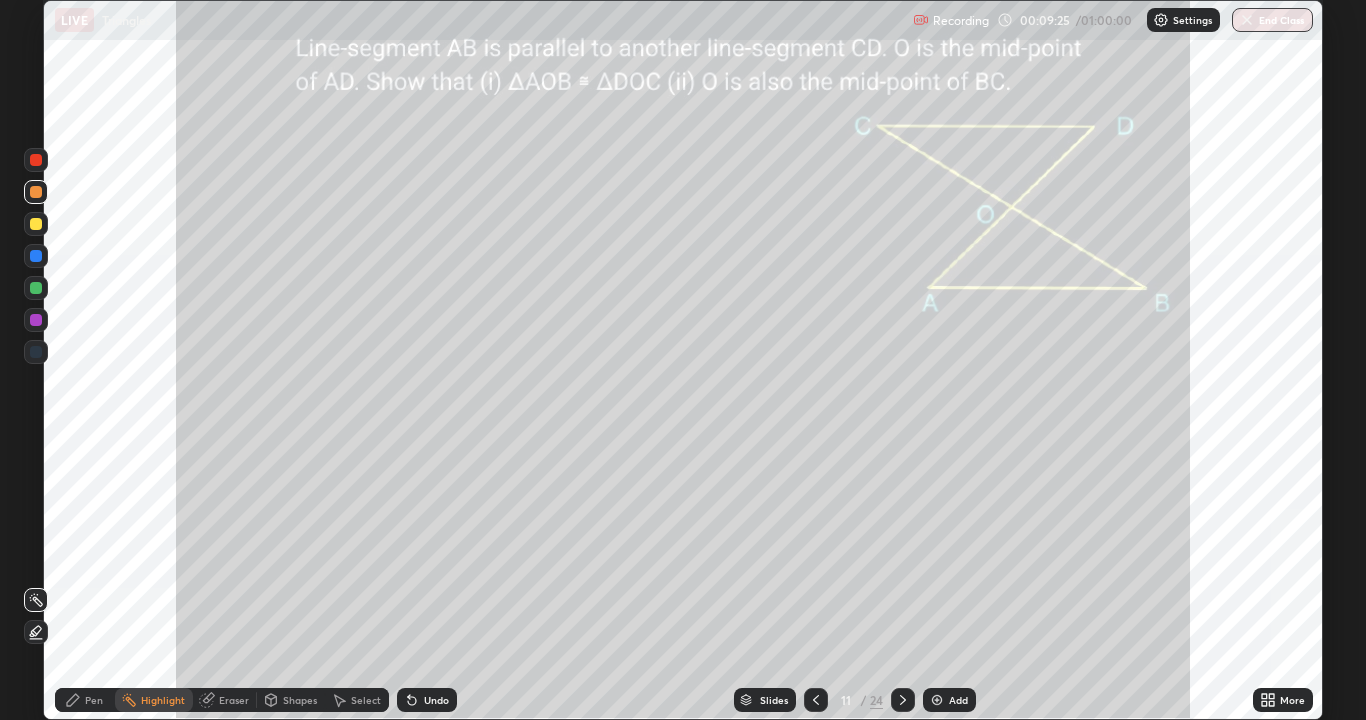 click 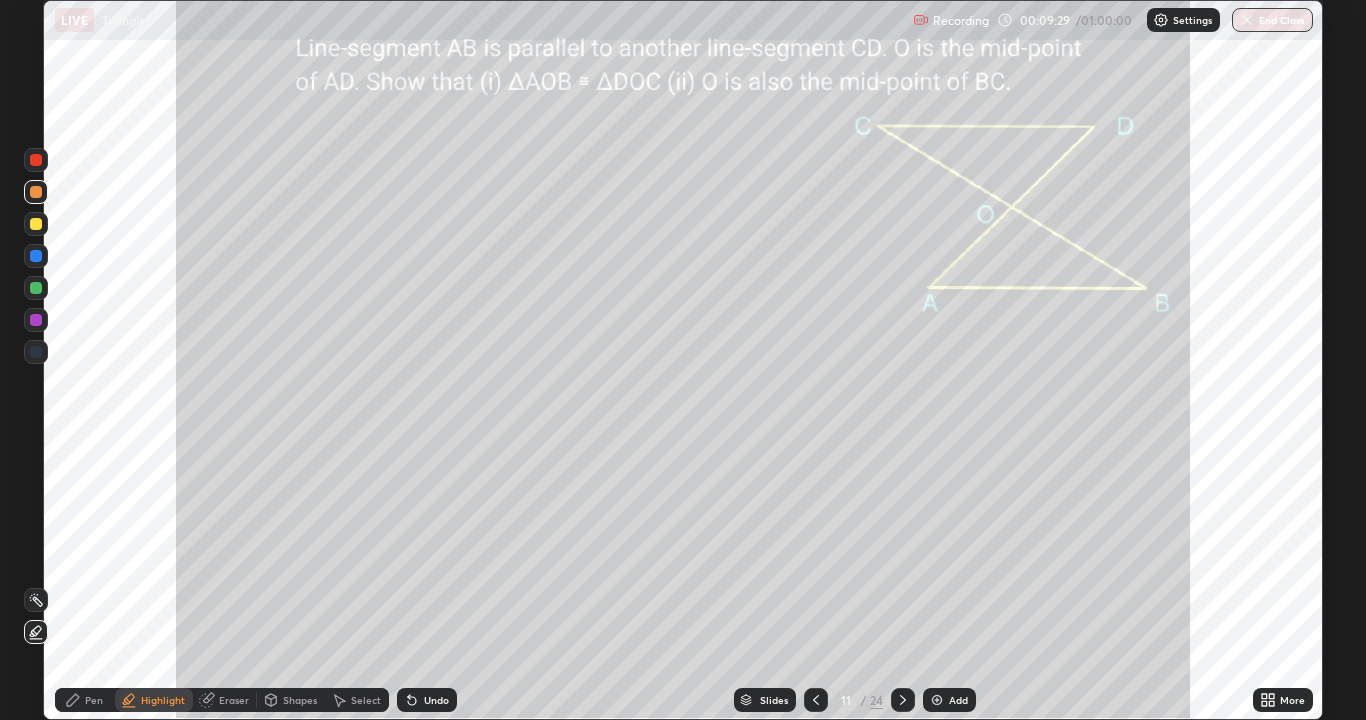 click at bounding box center [36, 288] 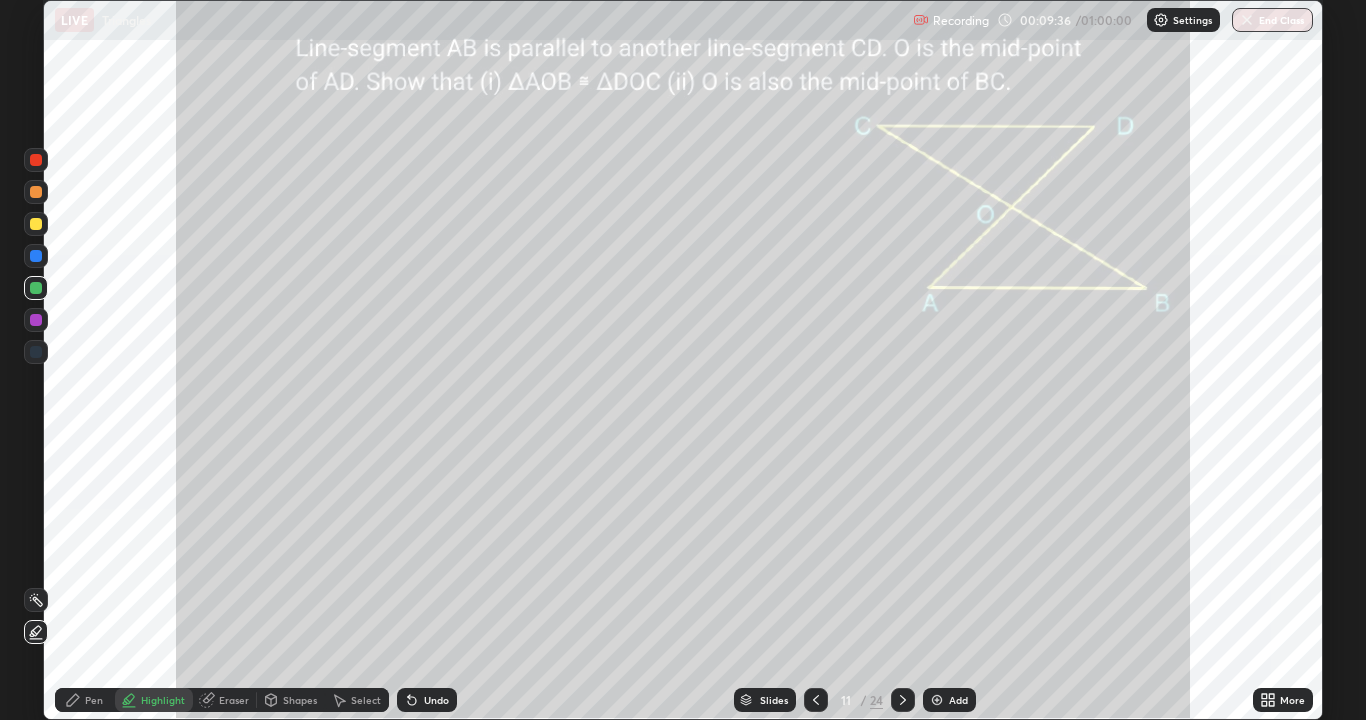 click 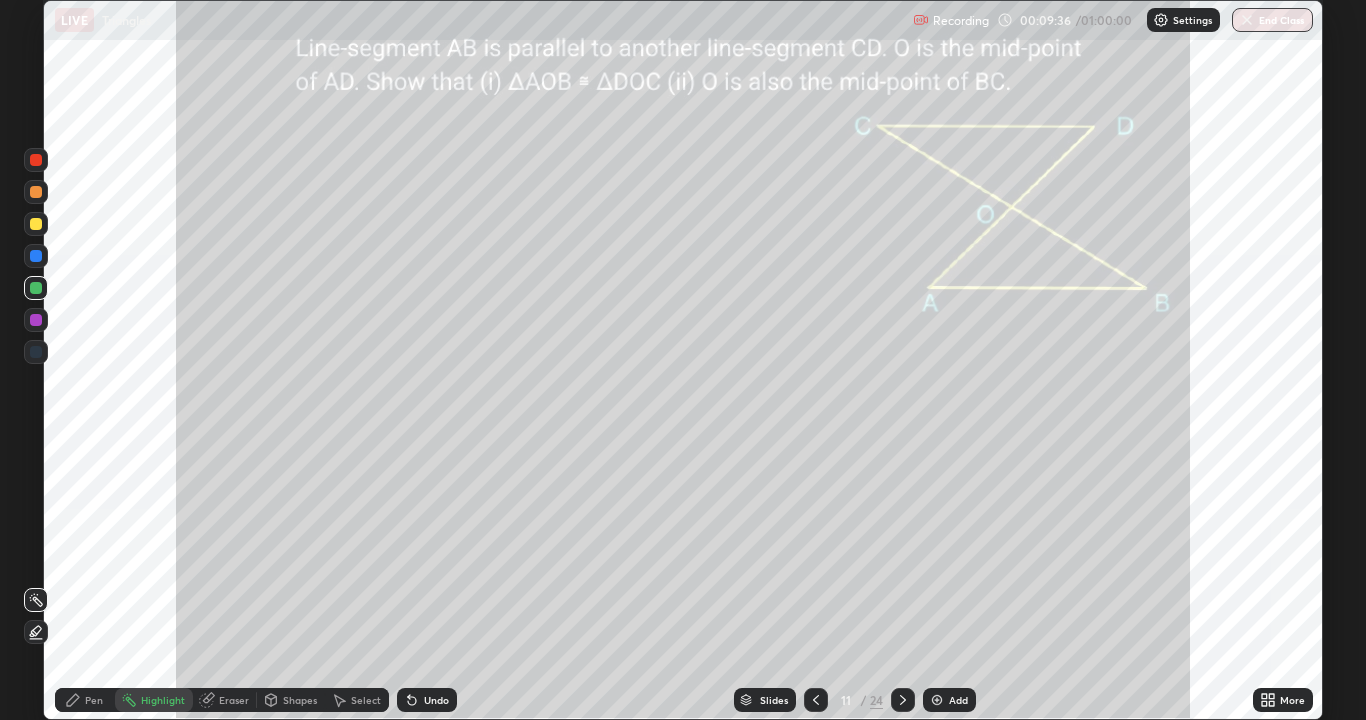 click 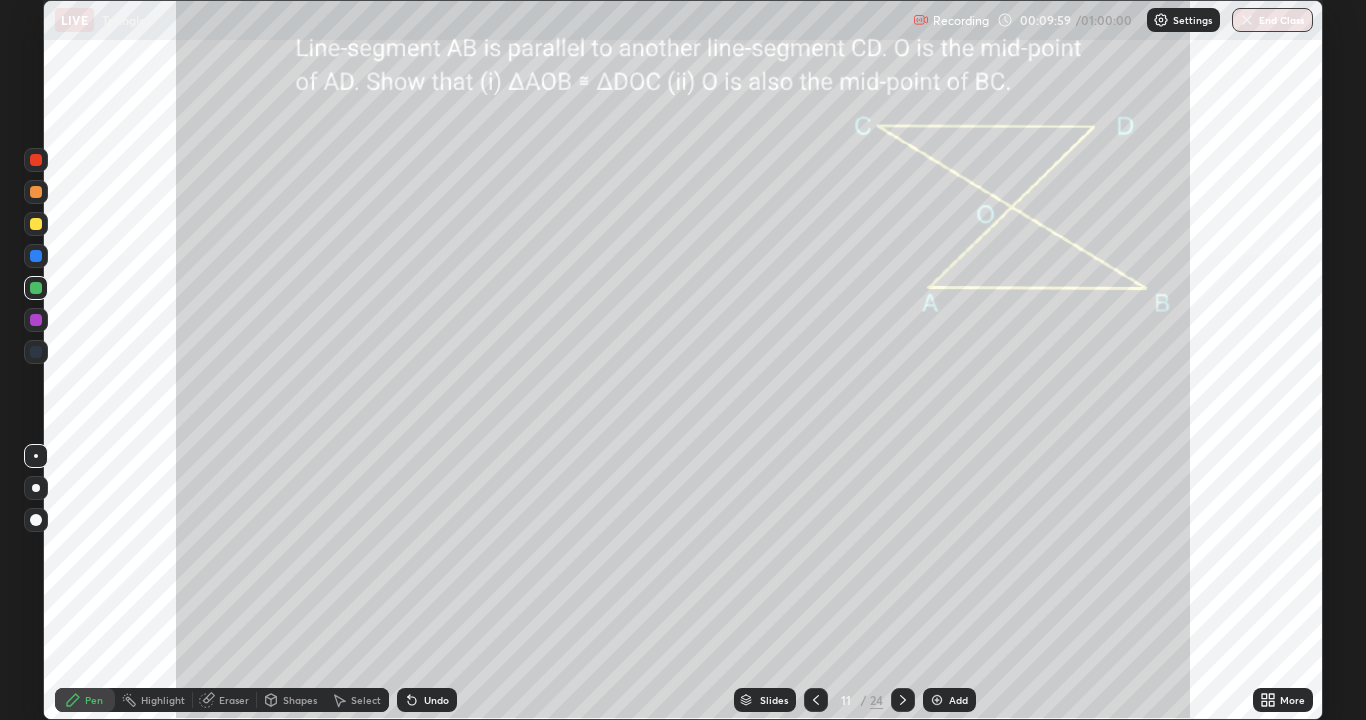 click on "Highlight" at bounding box center [163, 700] 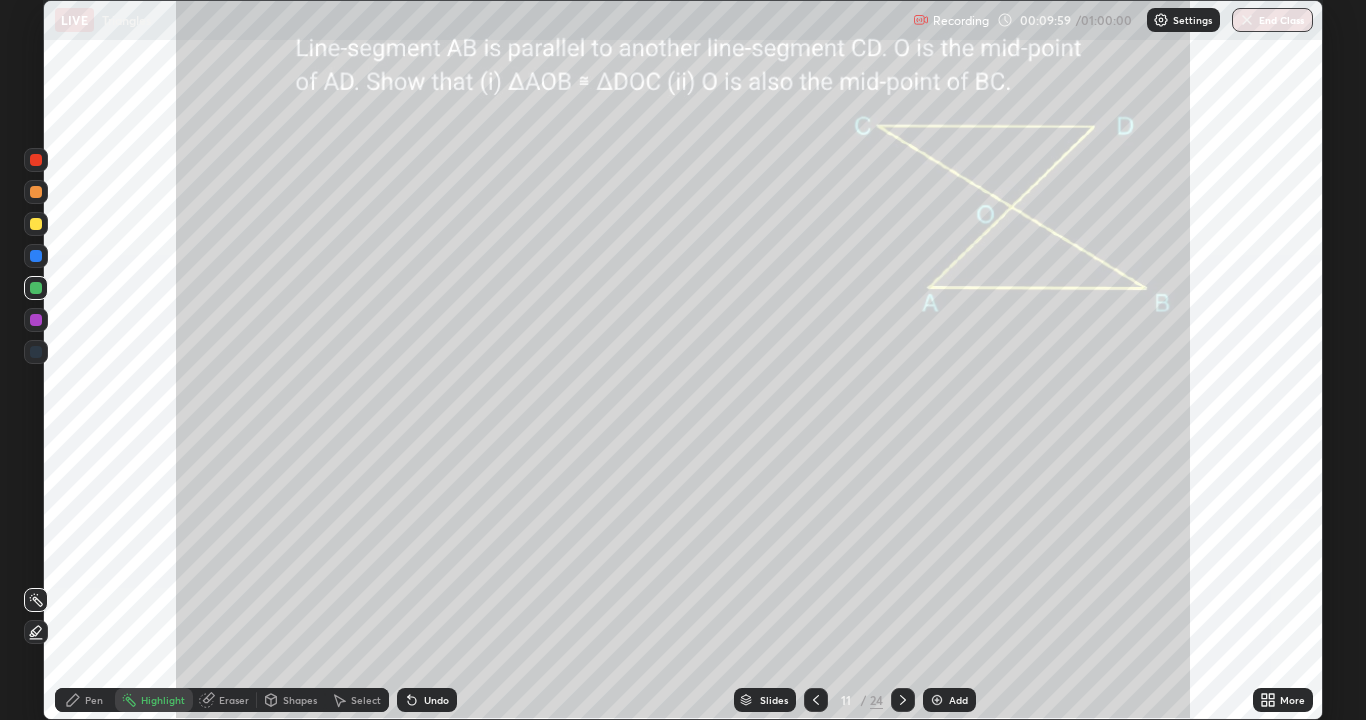 click 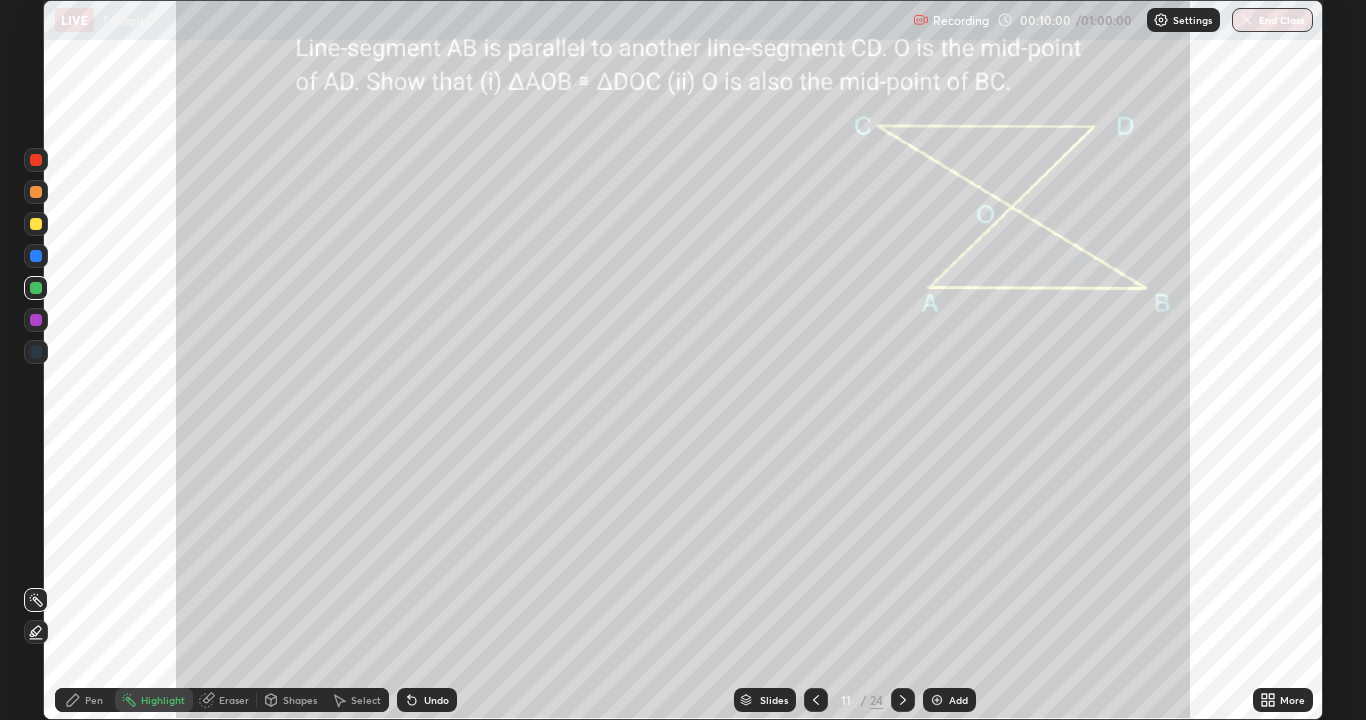 click at bounding box center [36, 160] 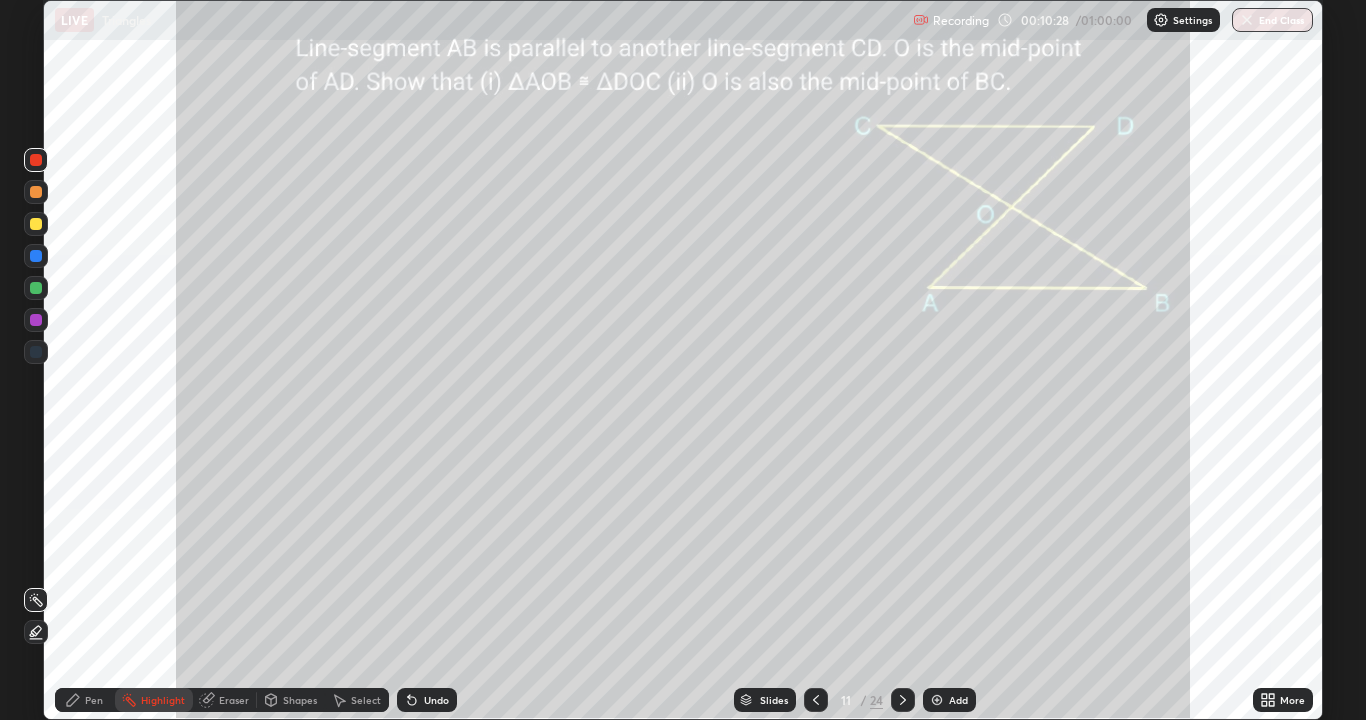click on "Pen" at bounding box center [94, 700] 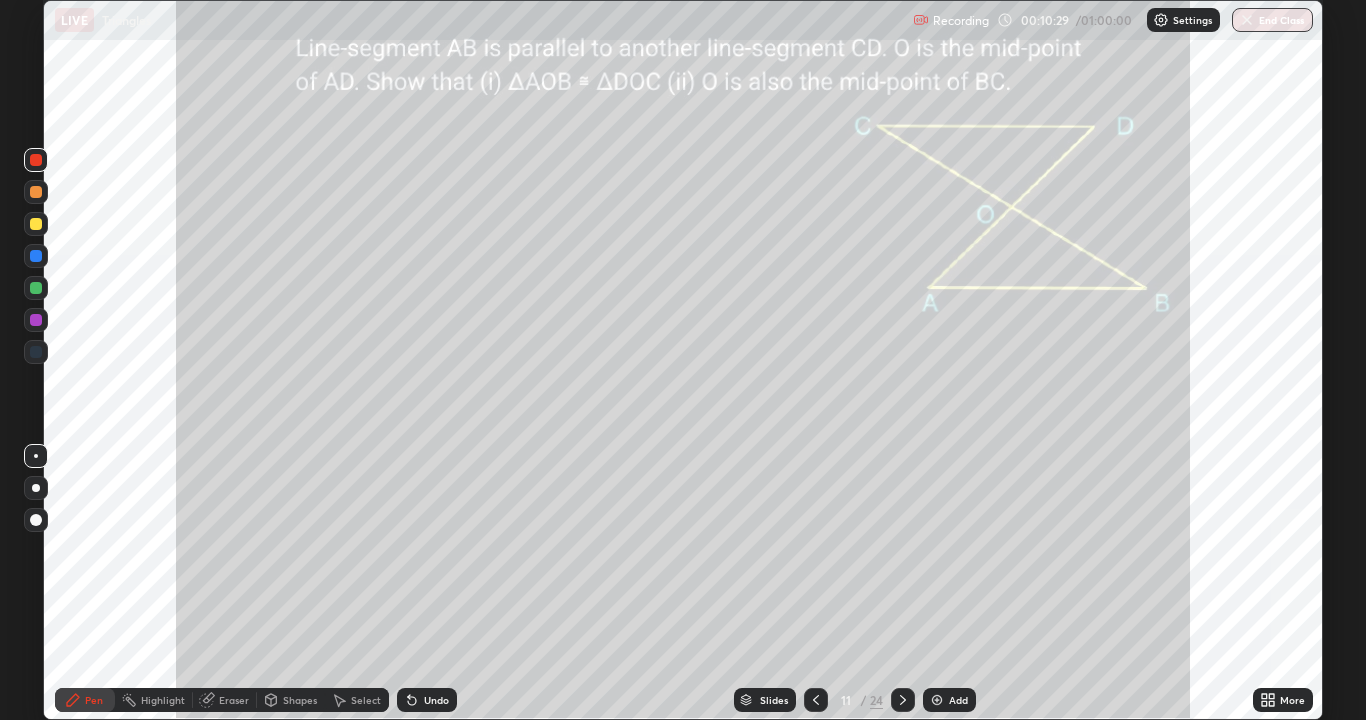 click at bounding box center [36, 224] 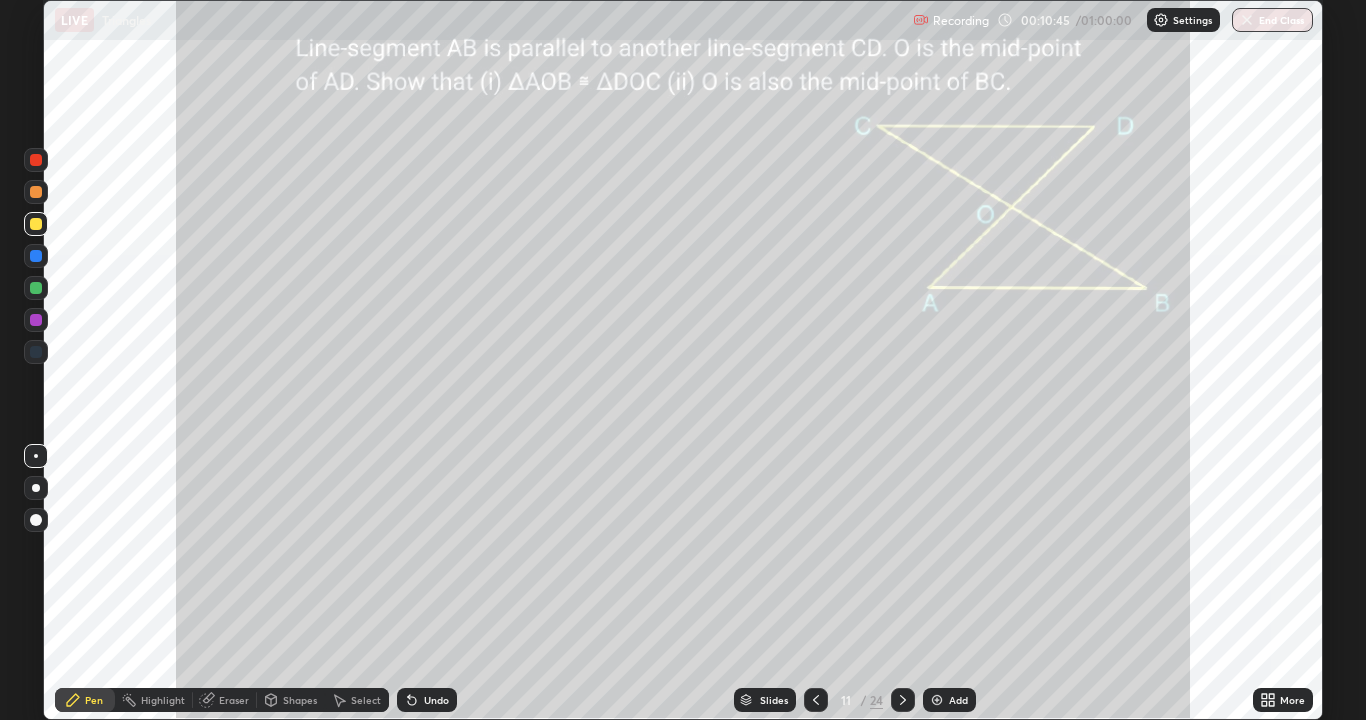click on "Undo" at bounding box center [427, 700] 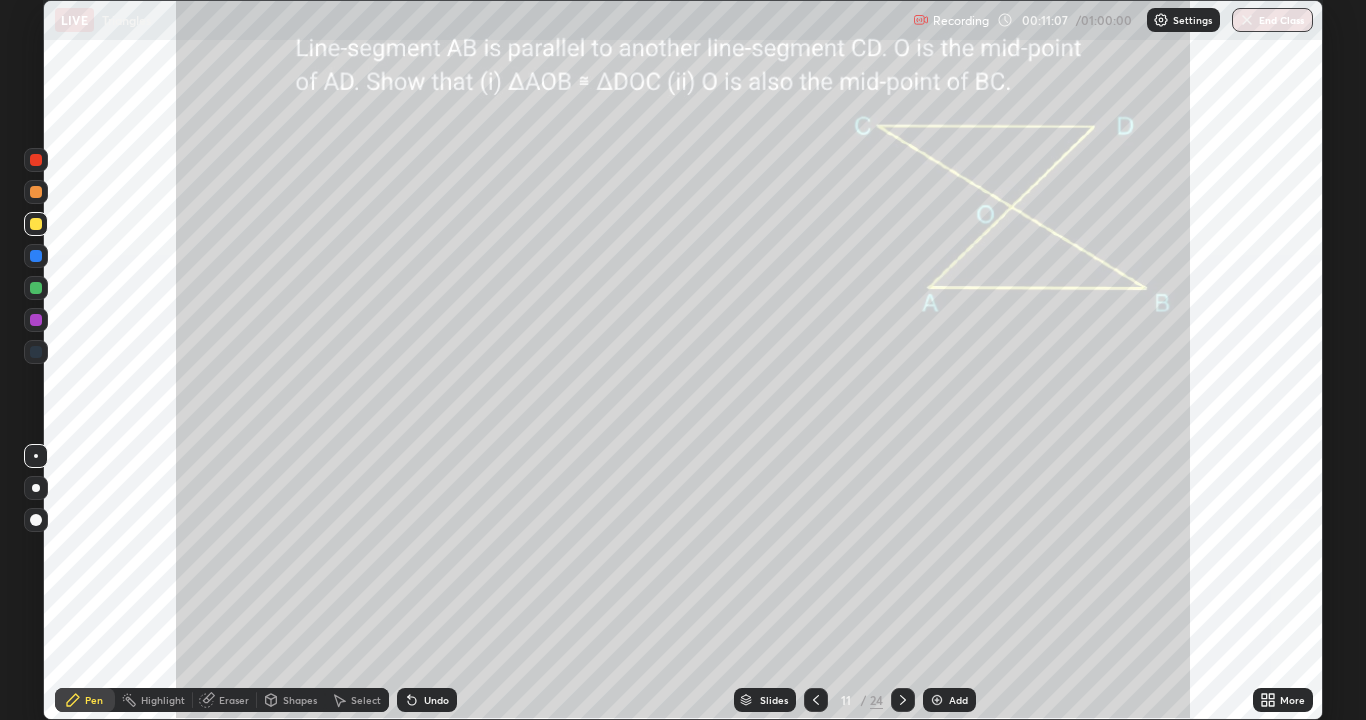 click at bounding box center [36, 288] 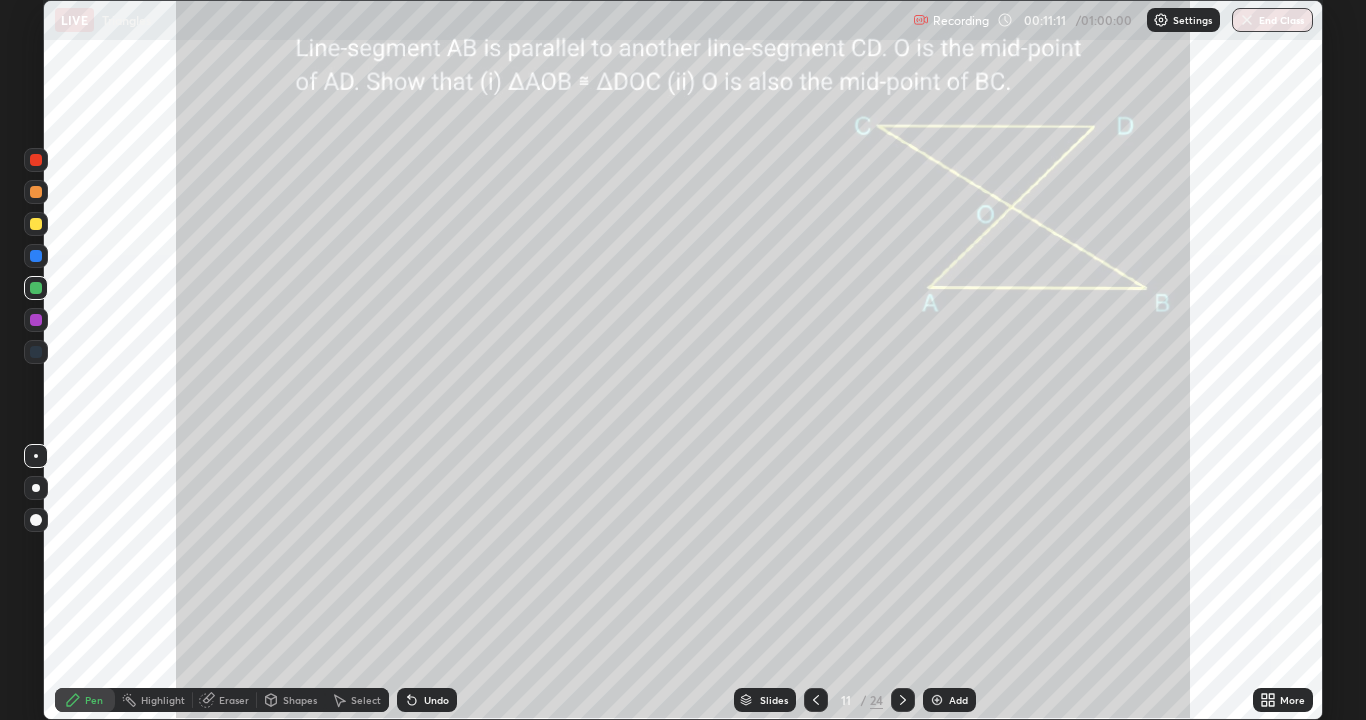 click on "Undo" at bounding box center [427, 700] 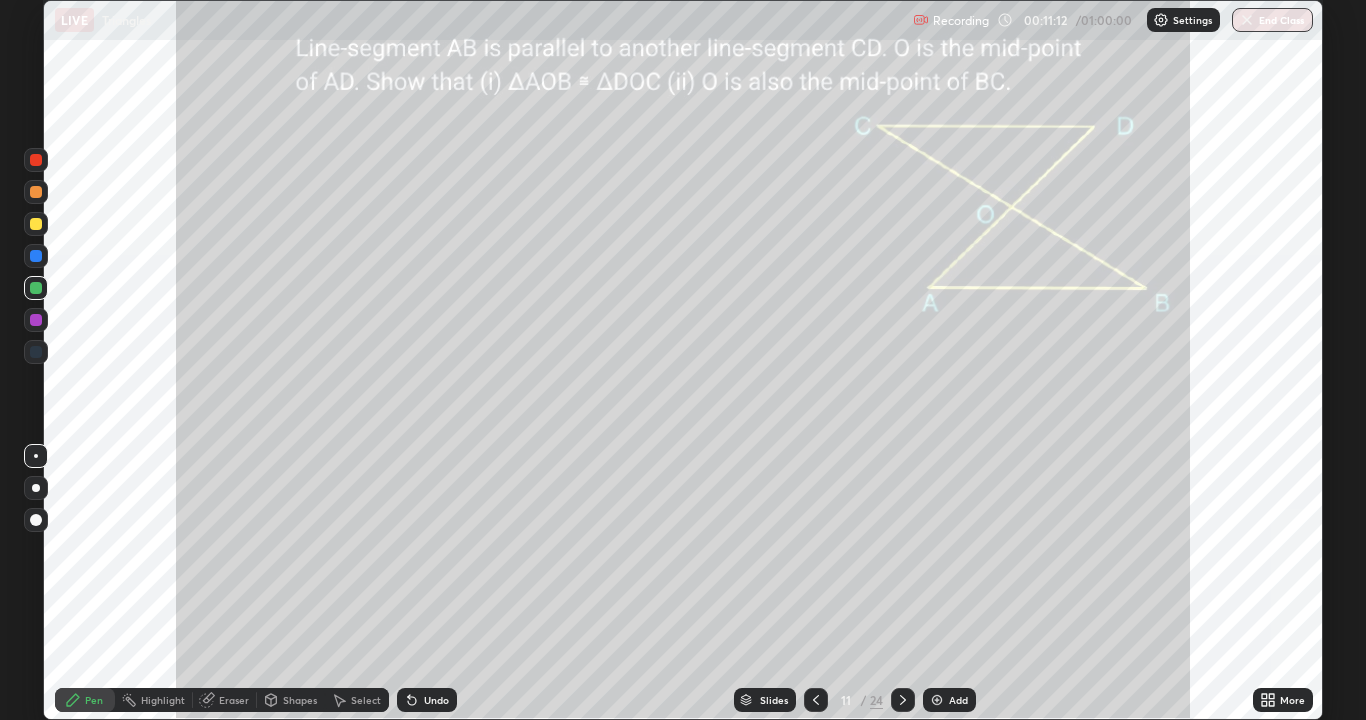 click on "Undo" at bounding box center [436, 700] 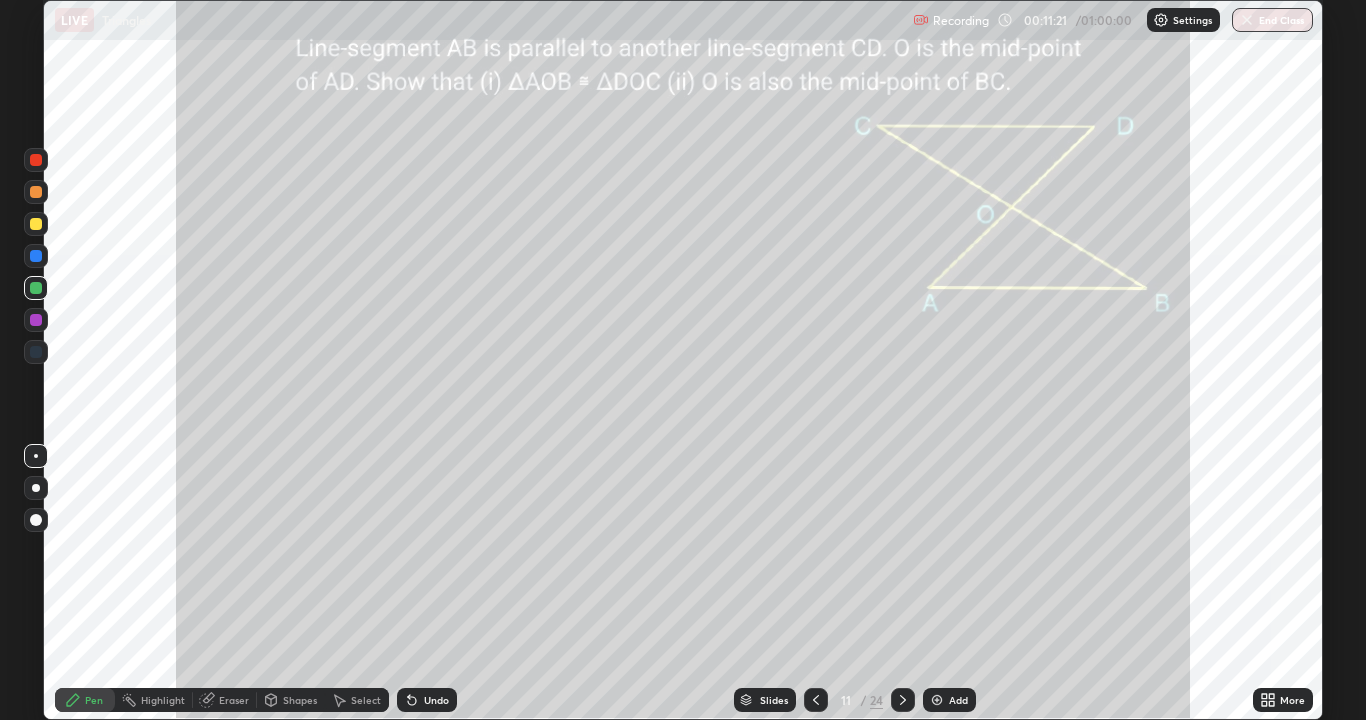 click at bounding box center [36, 224] 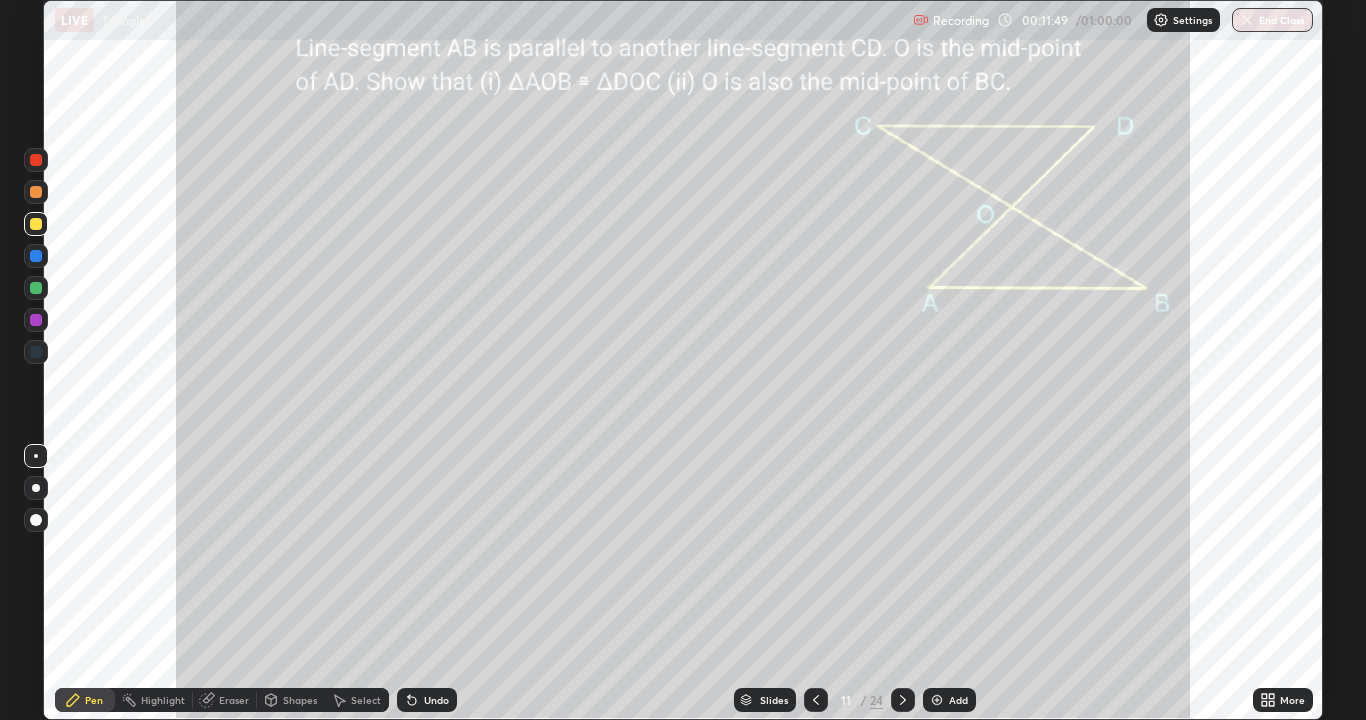 click at bounding box center (36, 256) 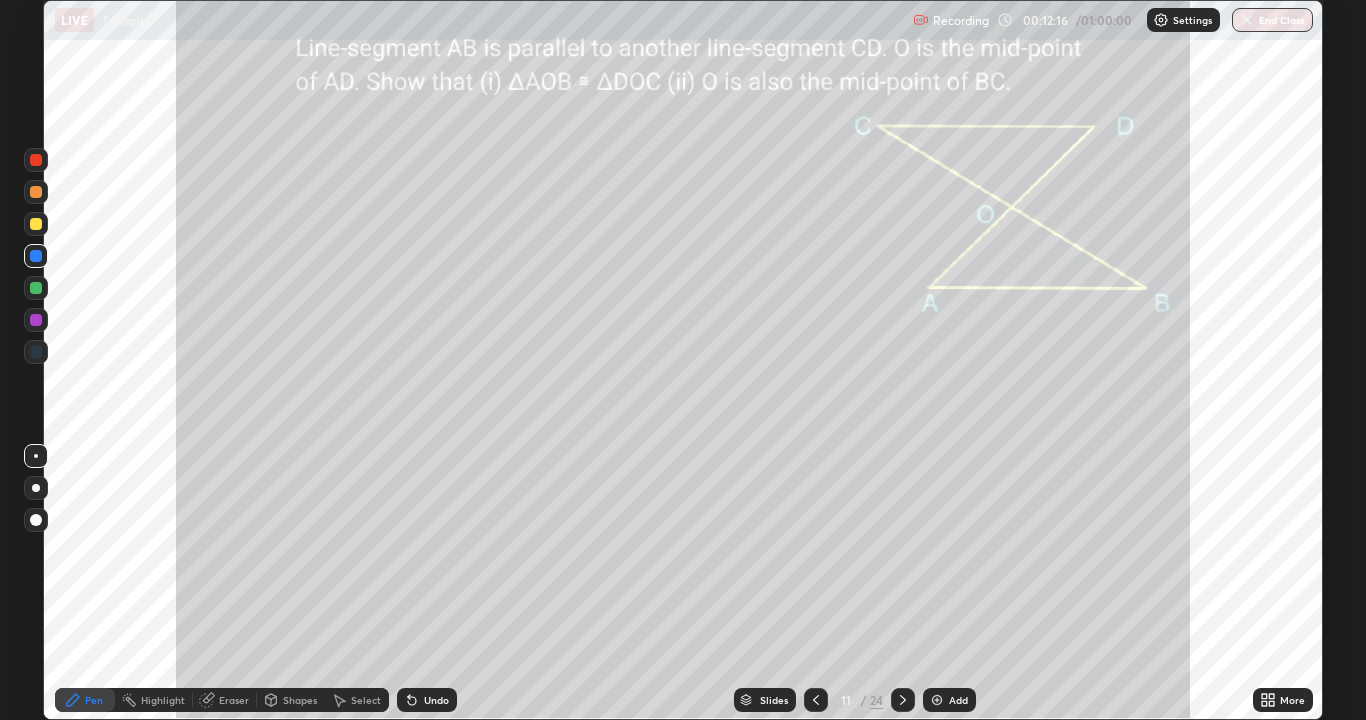 click on "Undo" at bounding box center [436, 700] 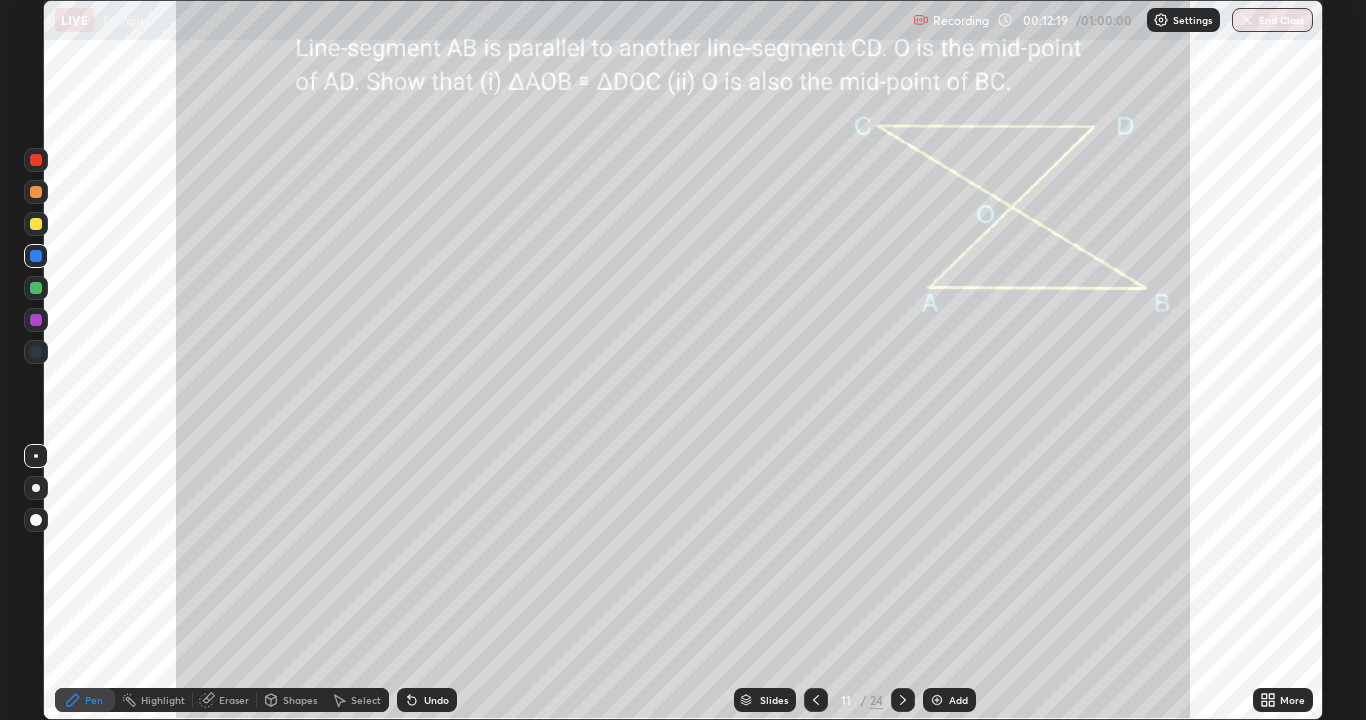 click at bounding box center [36, 224] 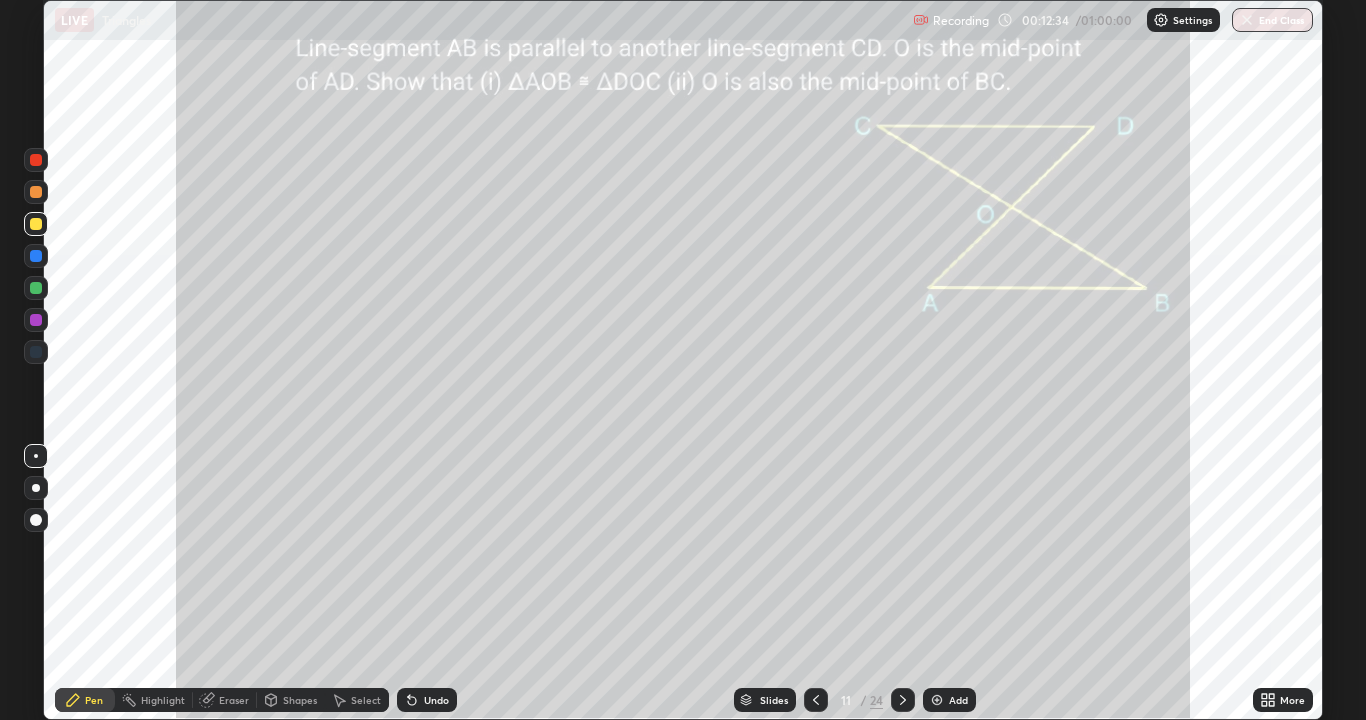 click at bounding box center (36, 160) 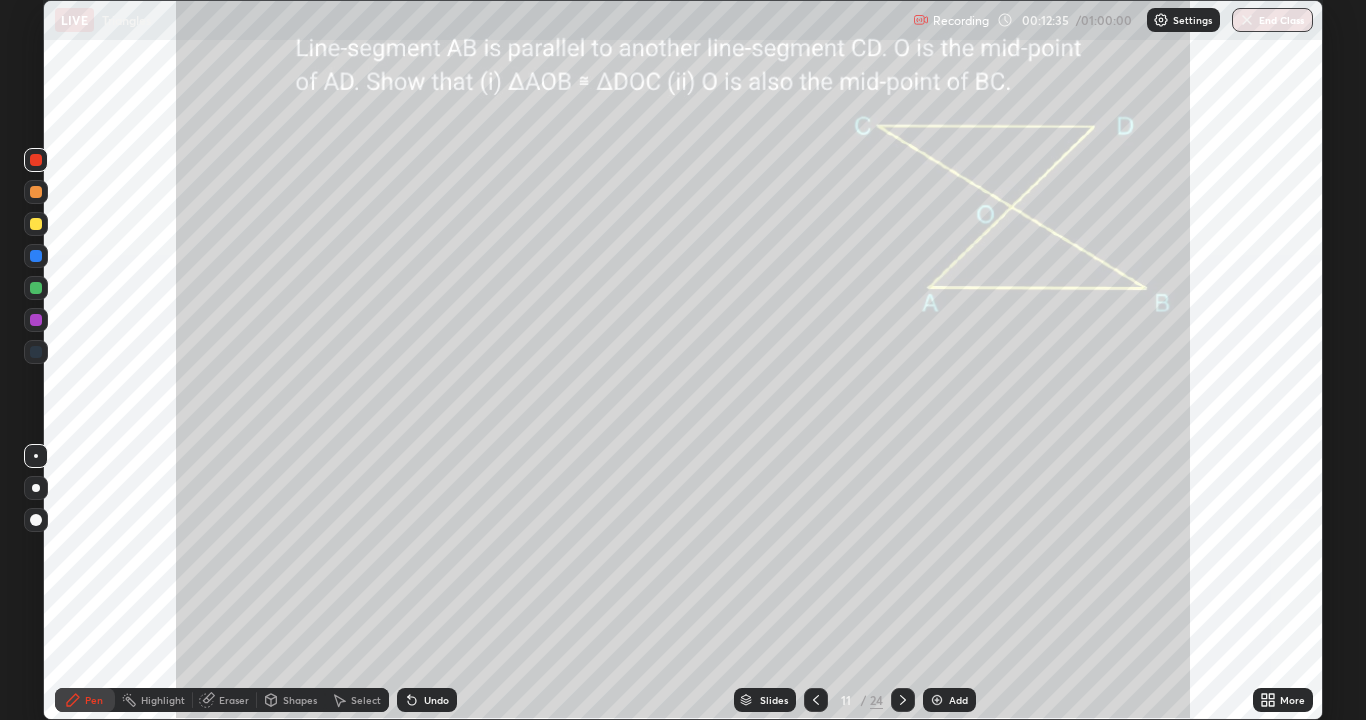 click on "Highlight" at bounding box center [154, 700] 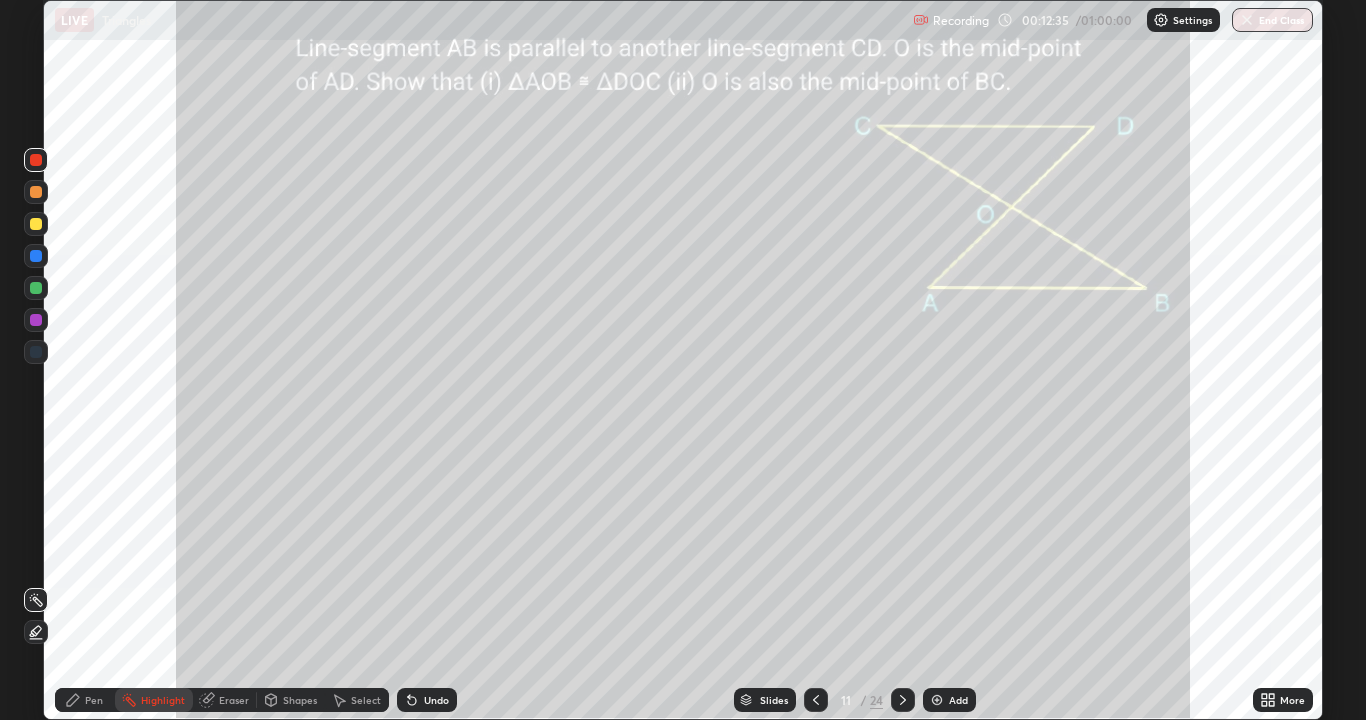 click at bounding box center [36, 600] 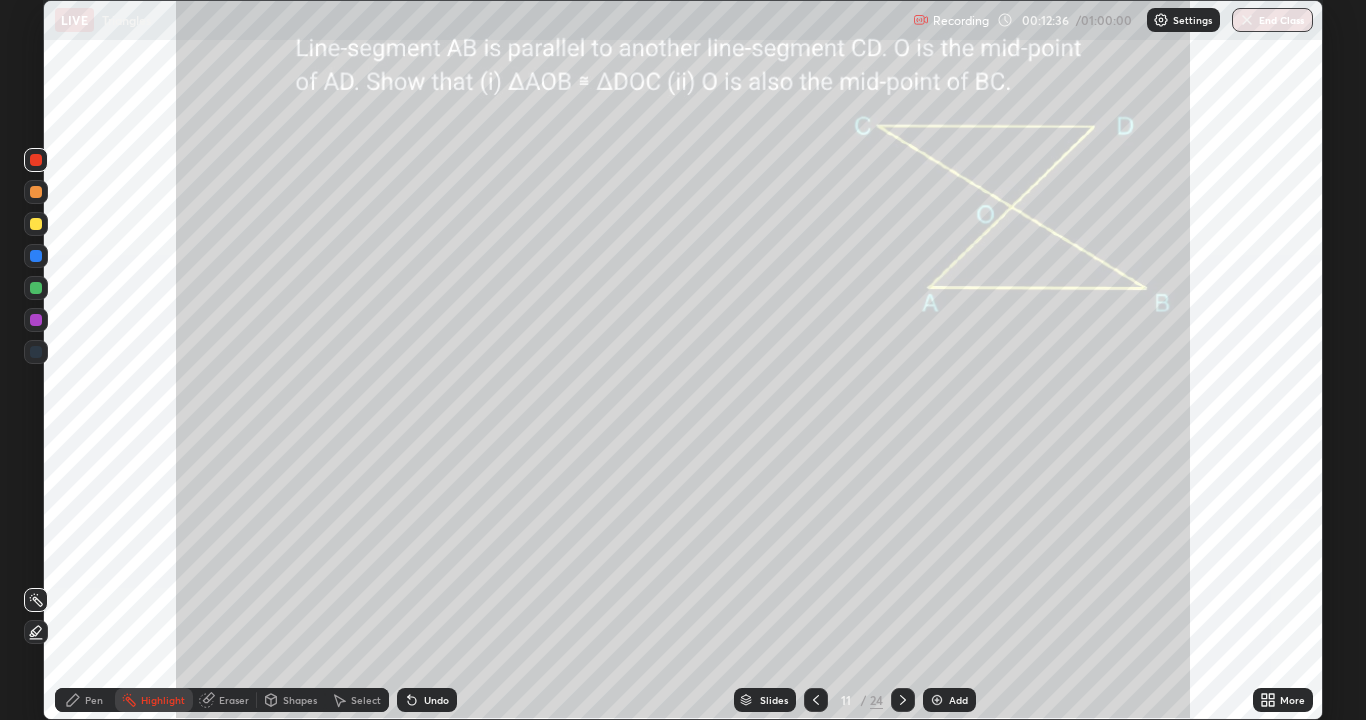 click at bounding box center (36, 600) 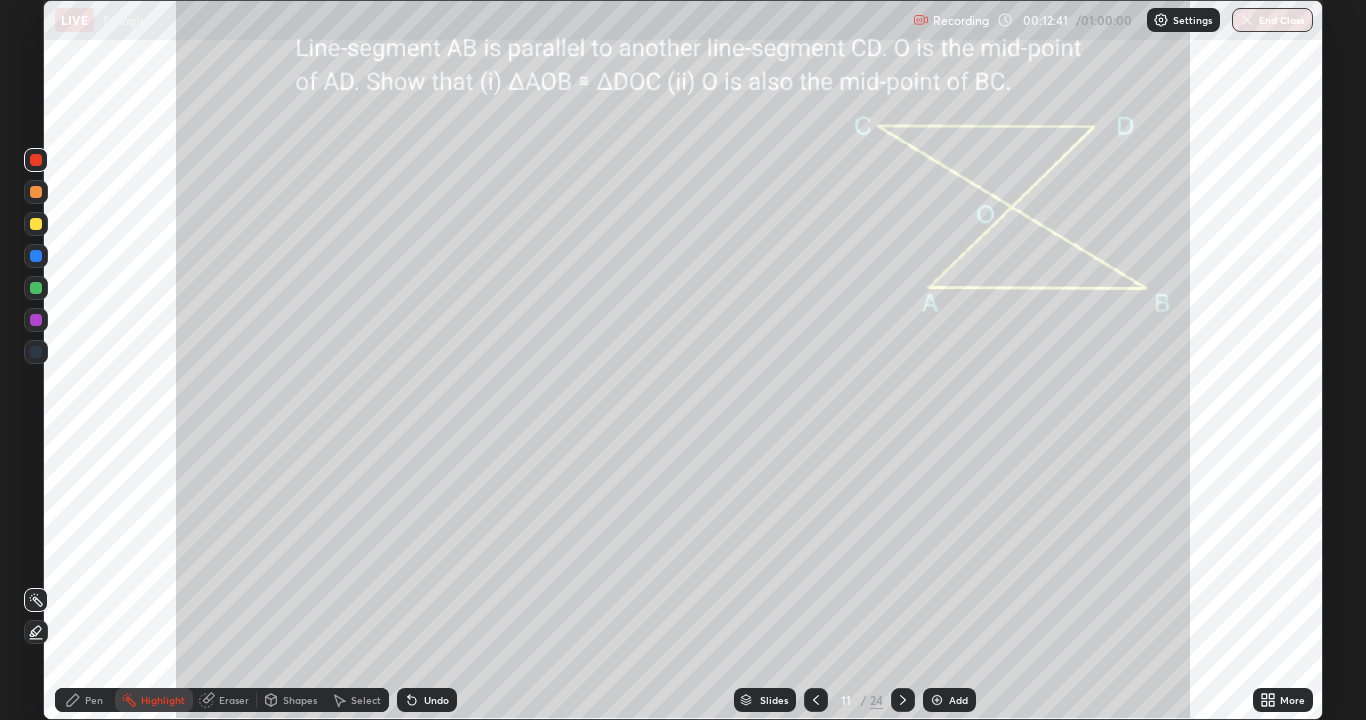click on "Pen" at bounding box center [94, 700] 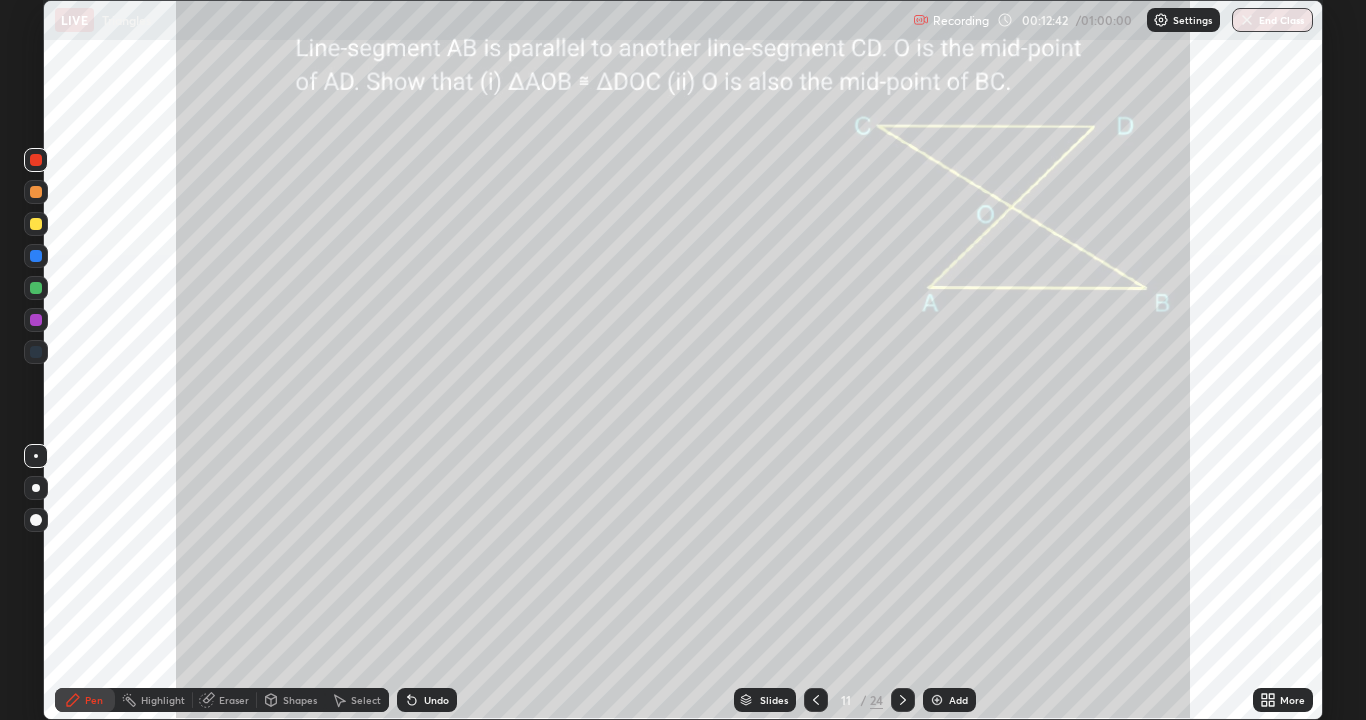 click at bounding box center [36, 288] 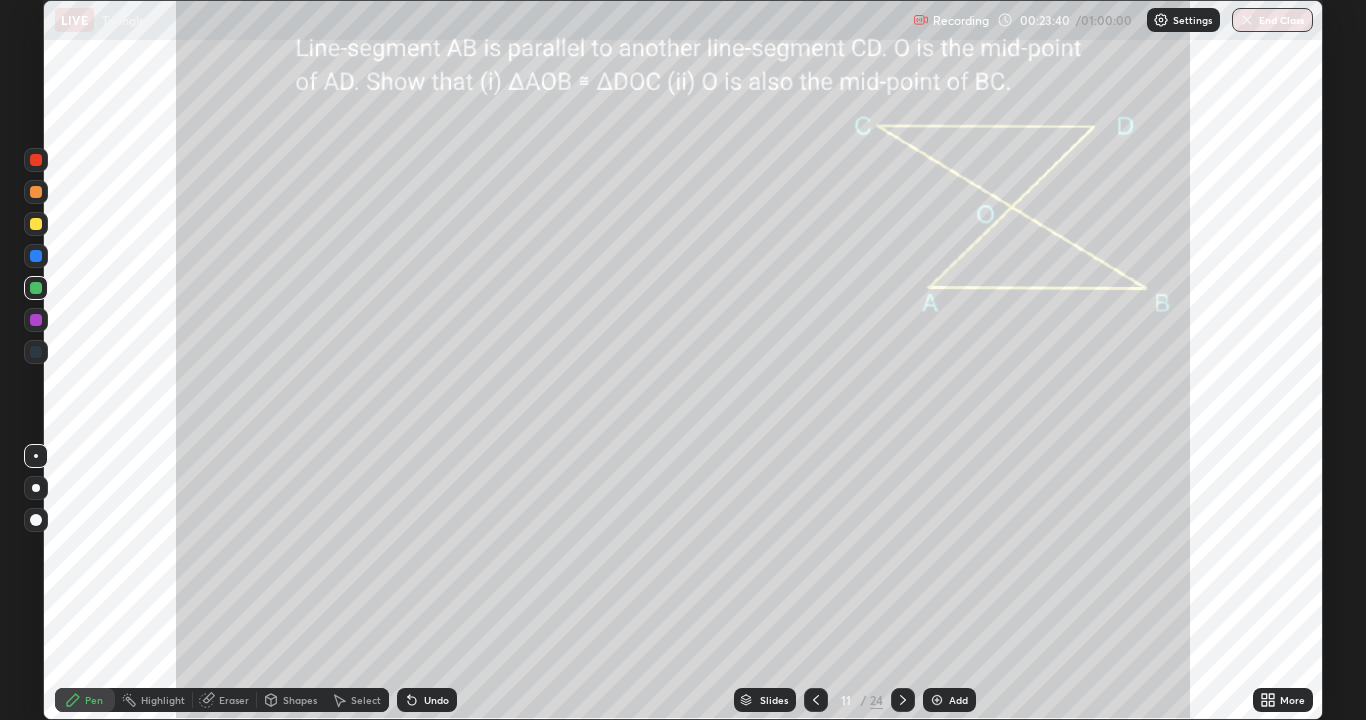click 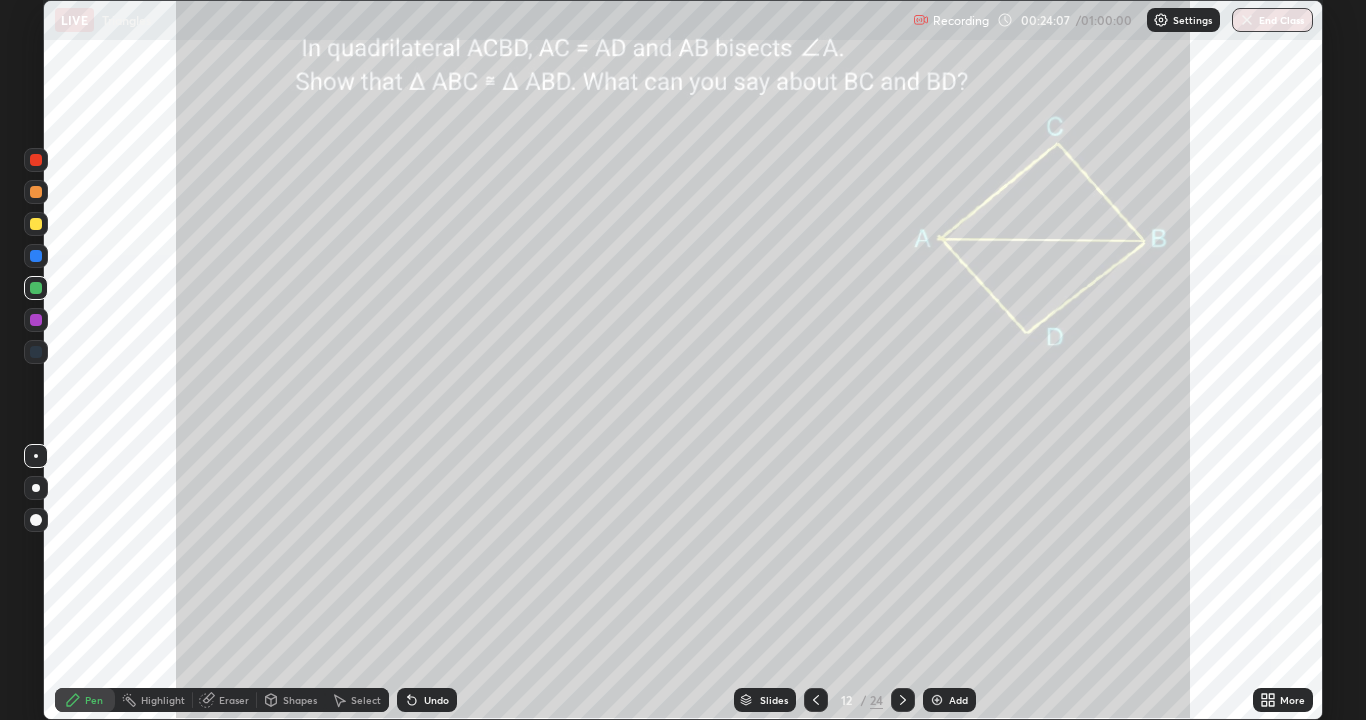 click at bounding box center [36, 224] 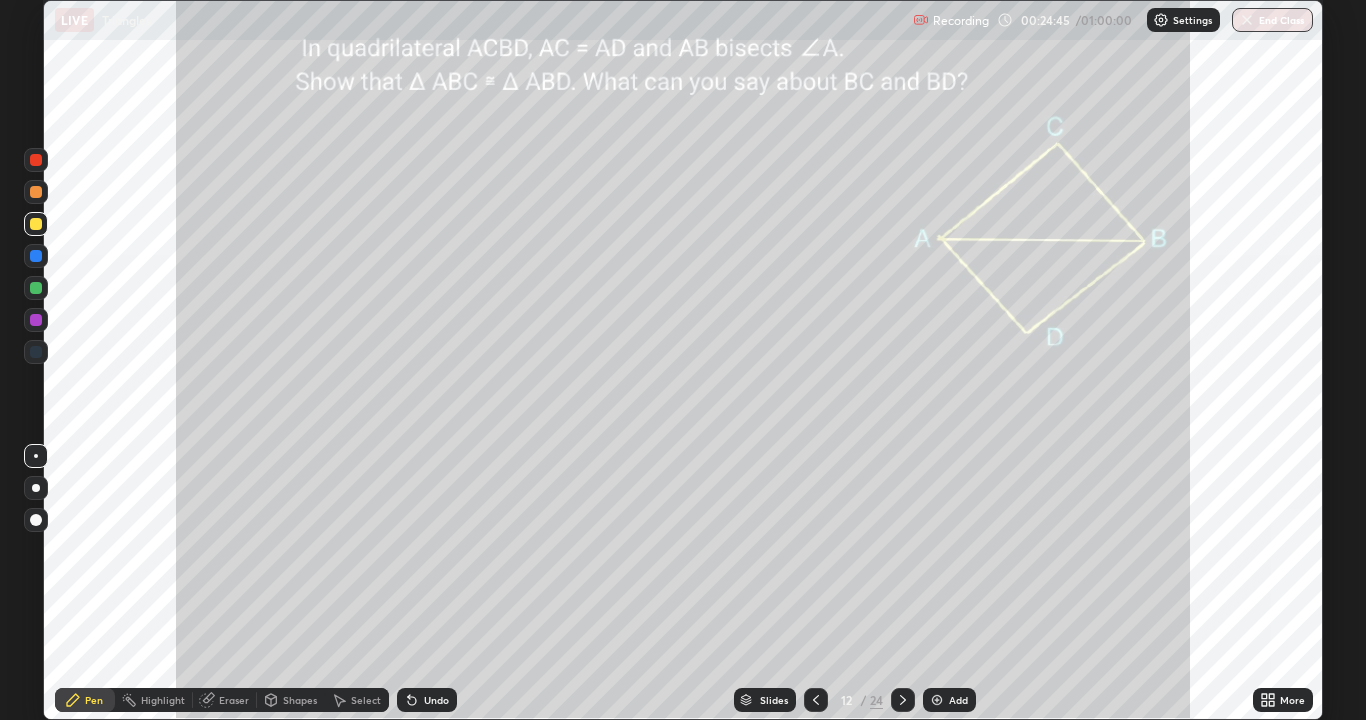 click on "Undo" at bounding box center (436, 700) 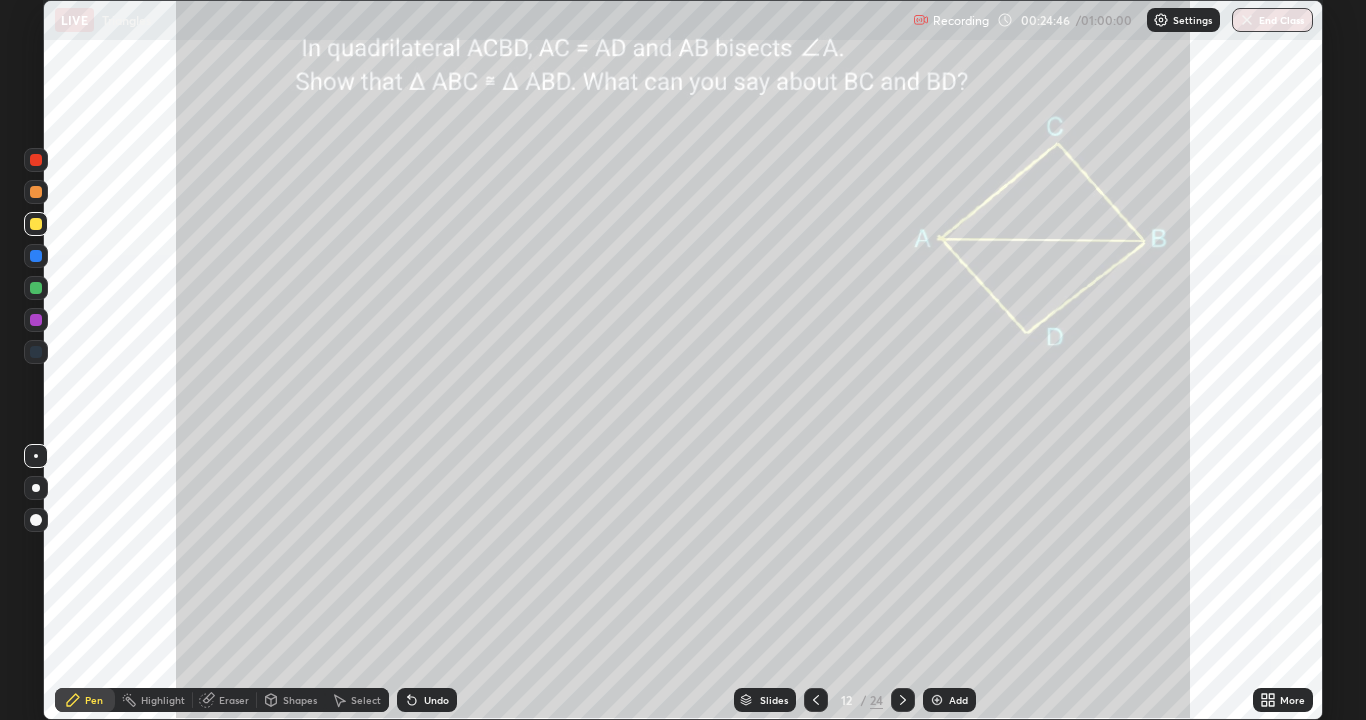 click on "Undo" at bounding box center (436, 700) 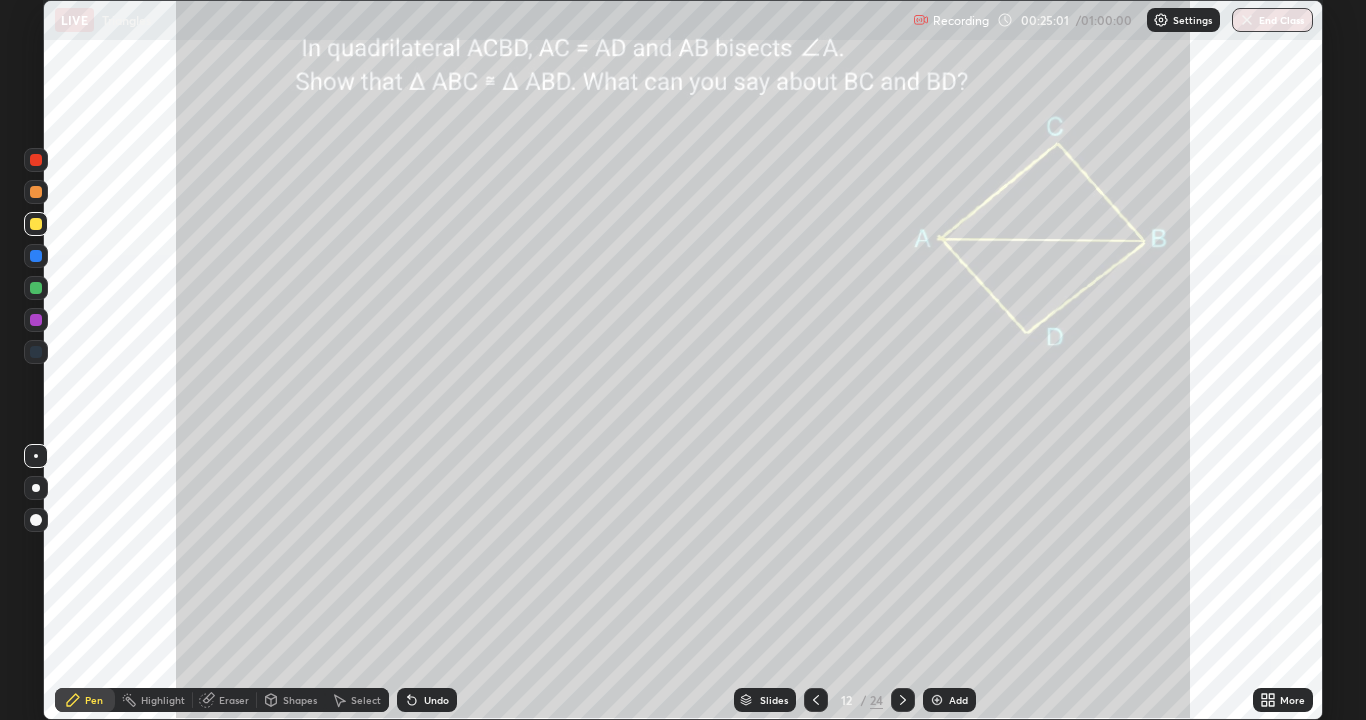 click at bounding box center [36, 192] 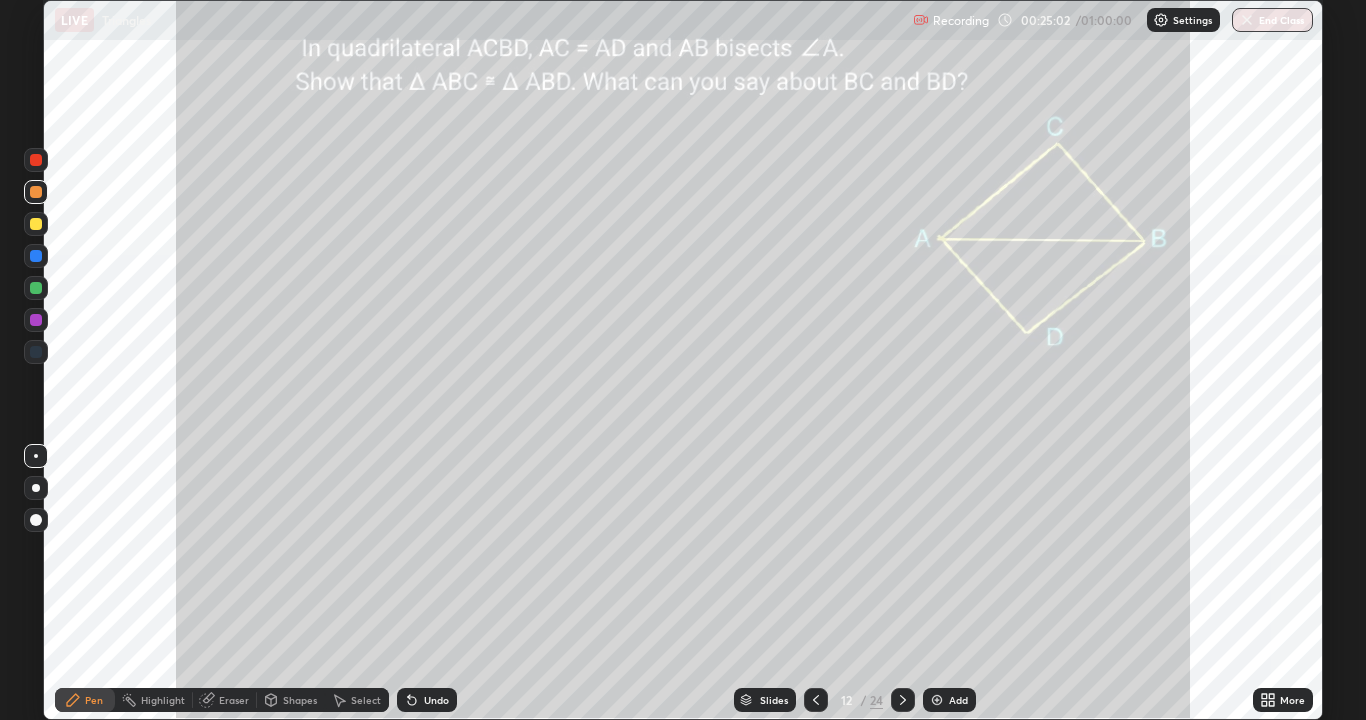 click on "Highlight" at bounding box center [163, 700] 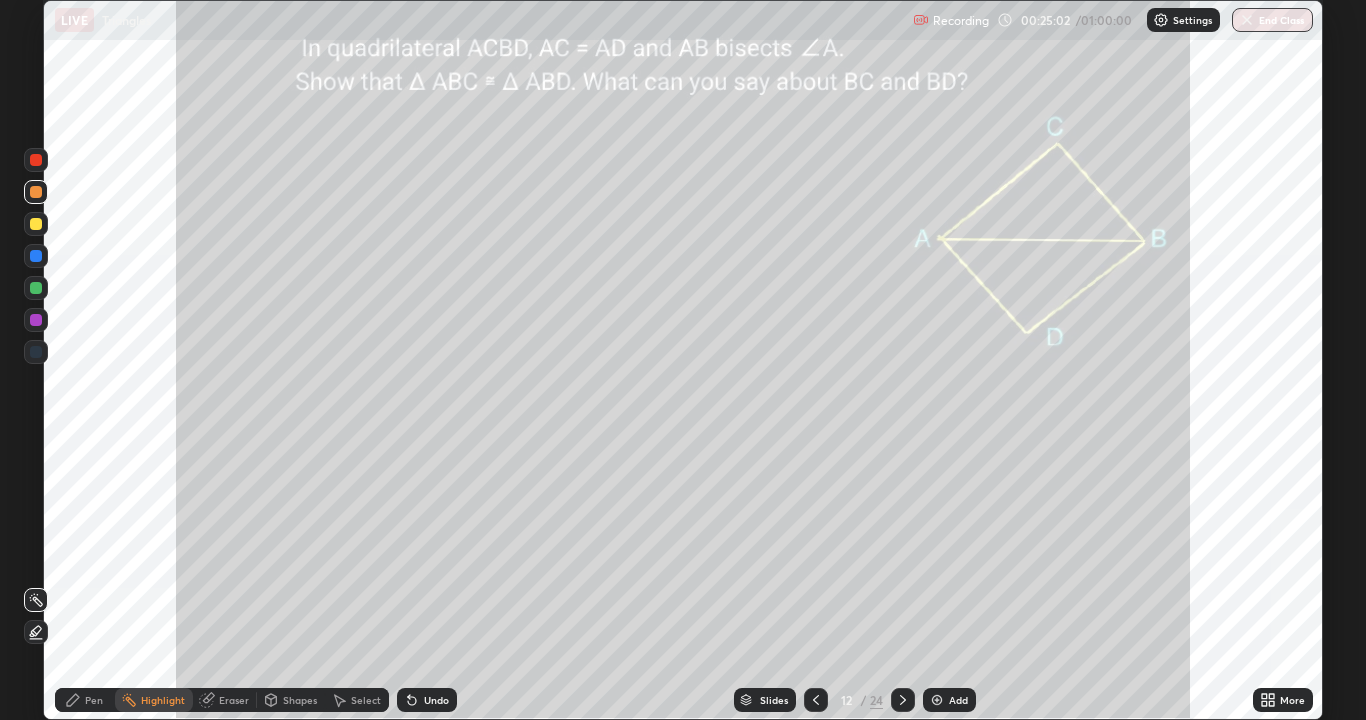 click 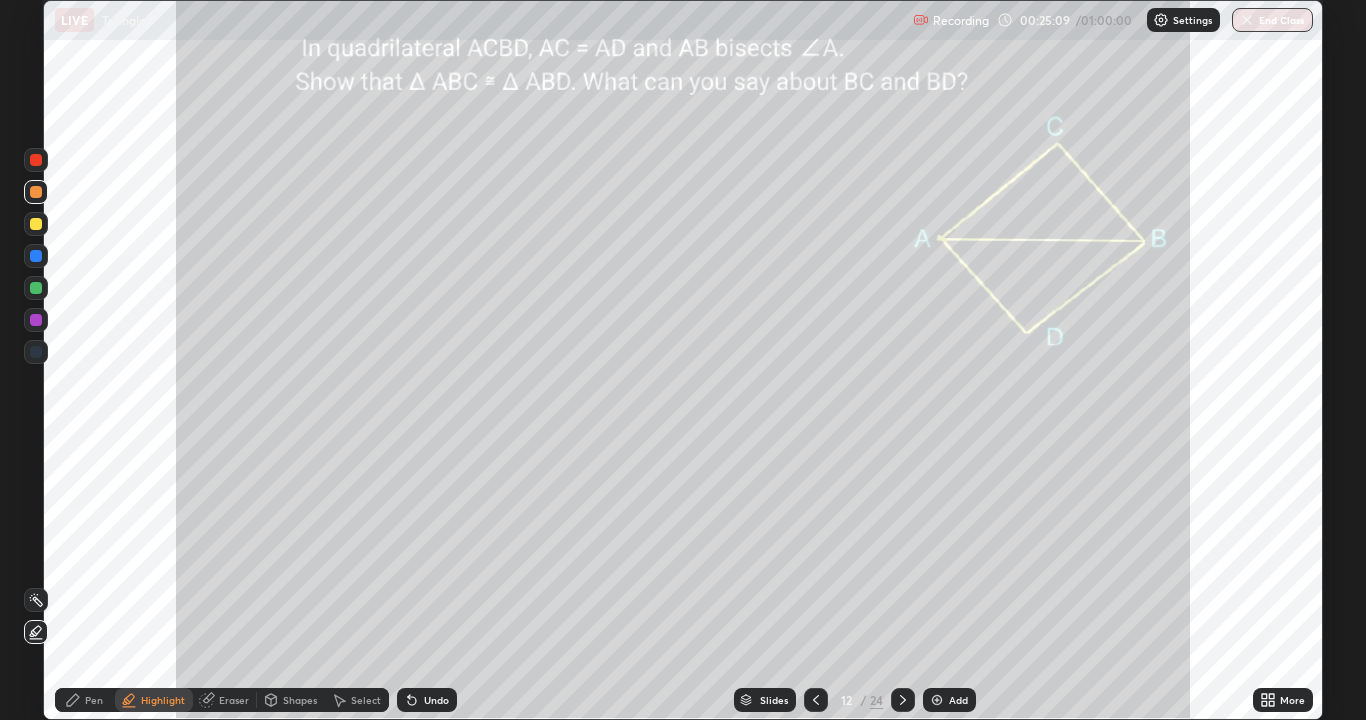 click at bounding box center (36, 288) 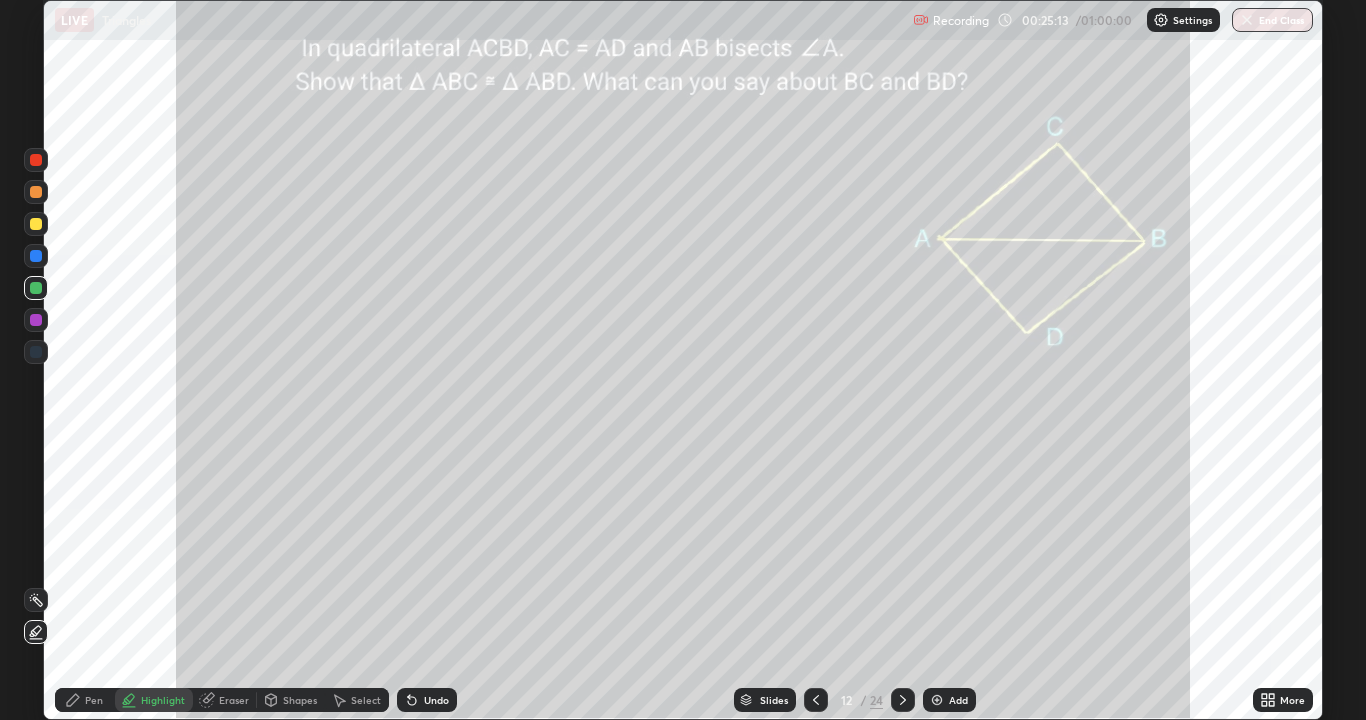 click 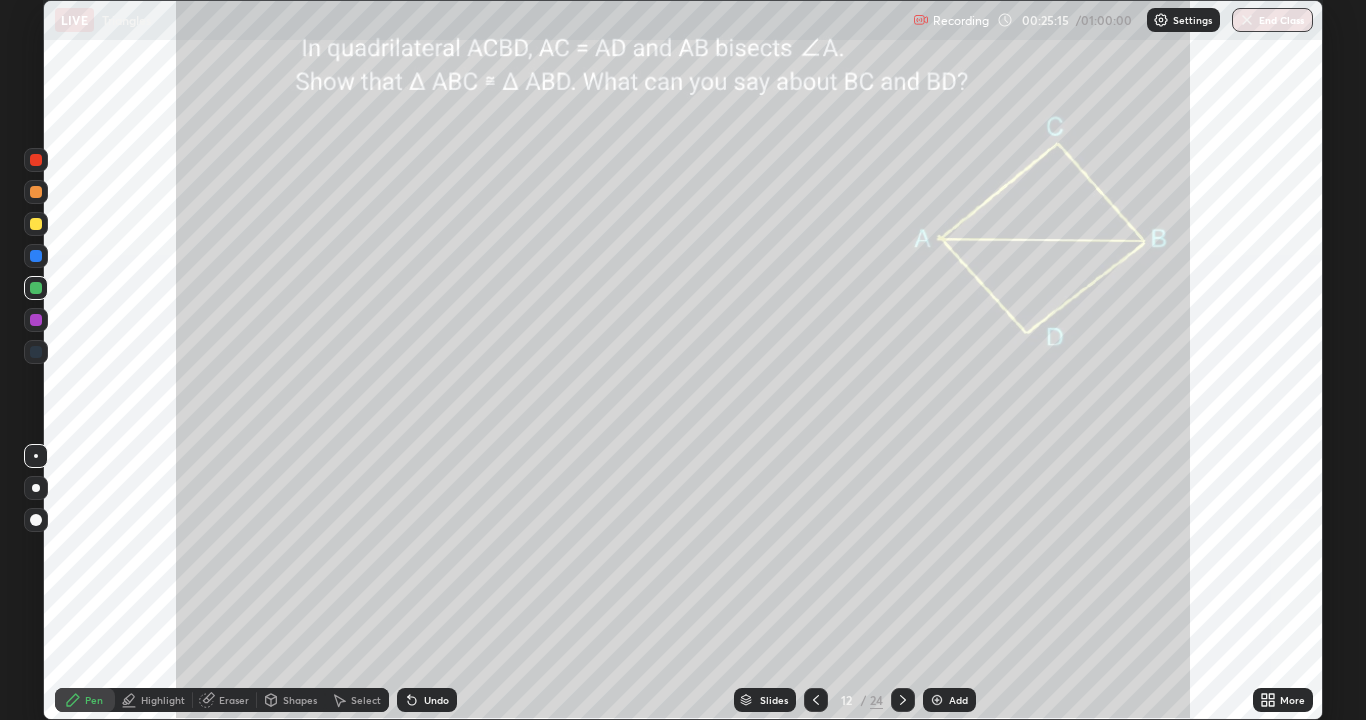 click on "Highlight" at bounding box center [163, 700] 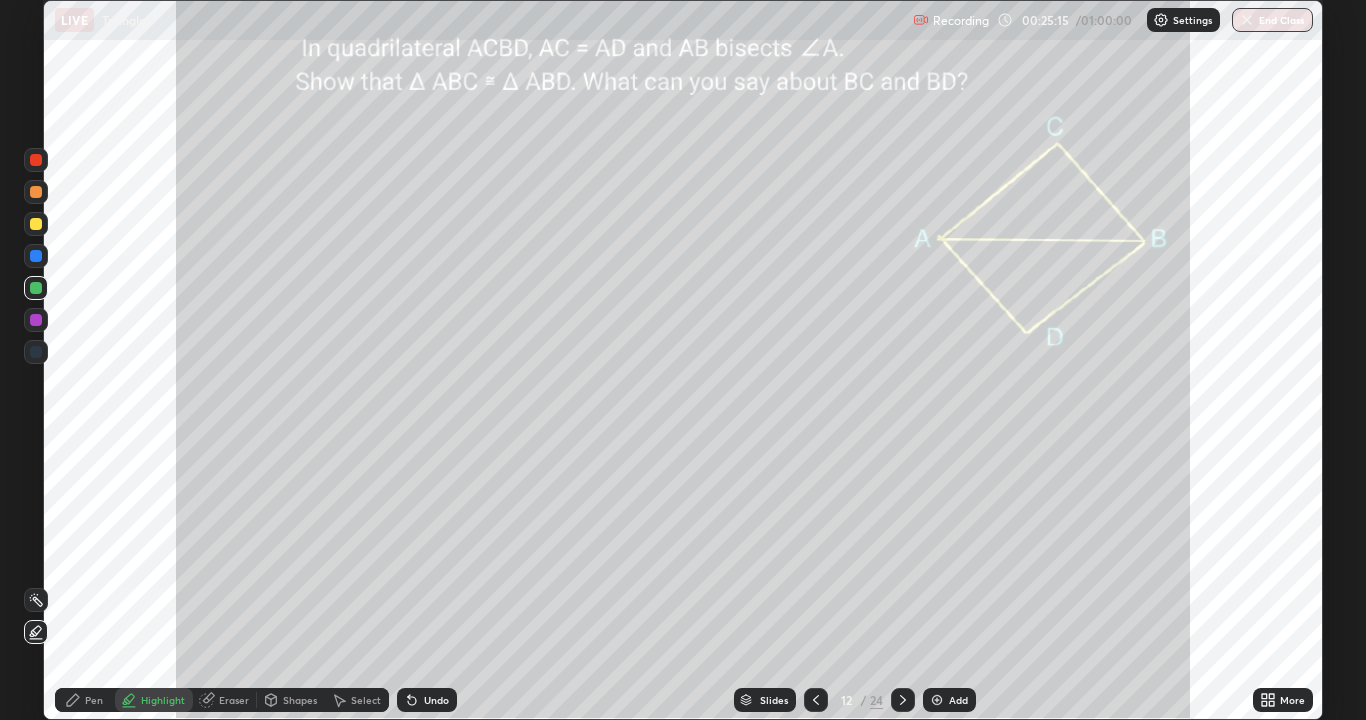 click 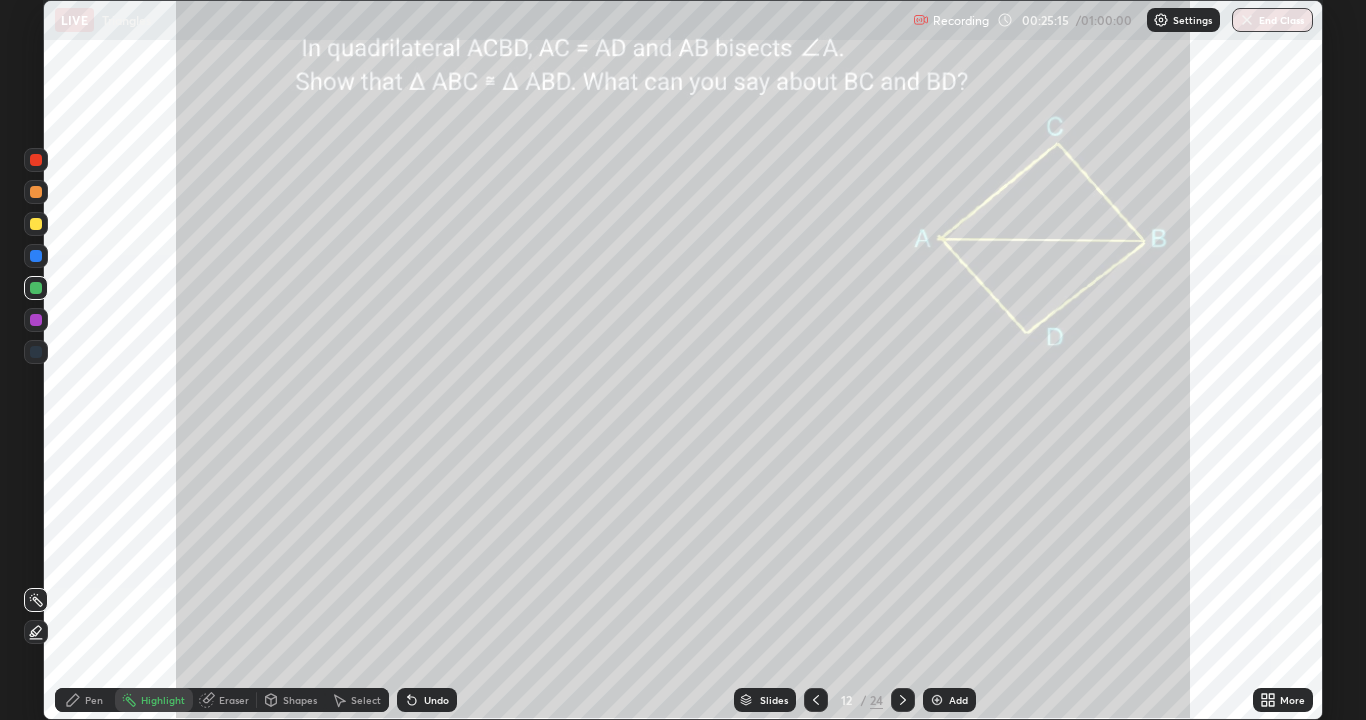 click on "Pen" at bounding box center (94, 700) 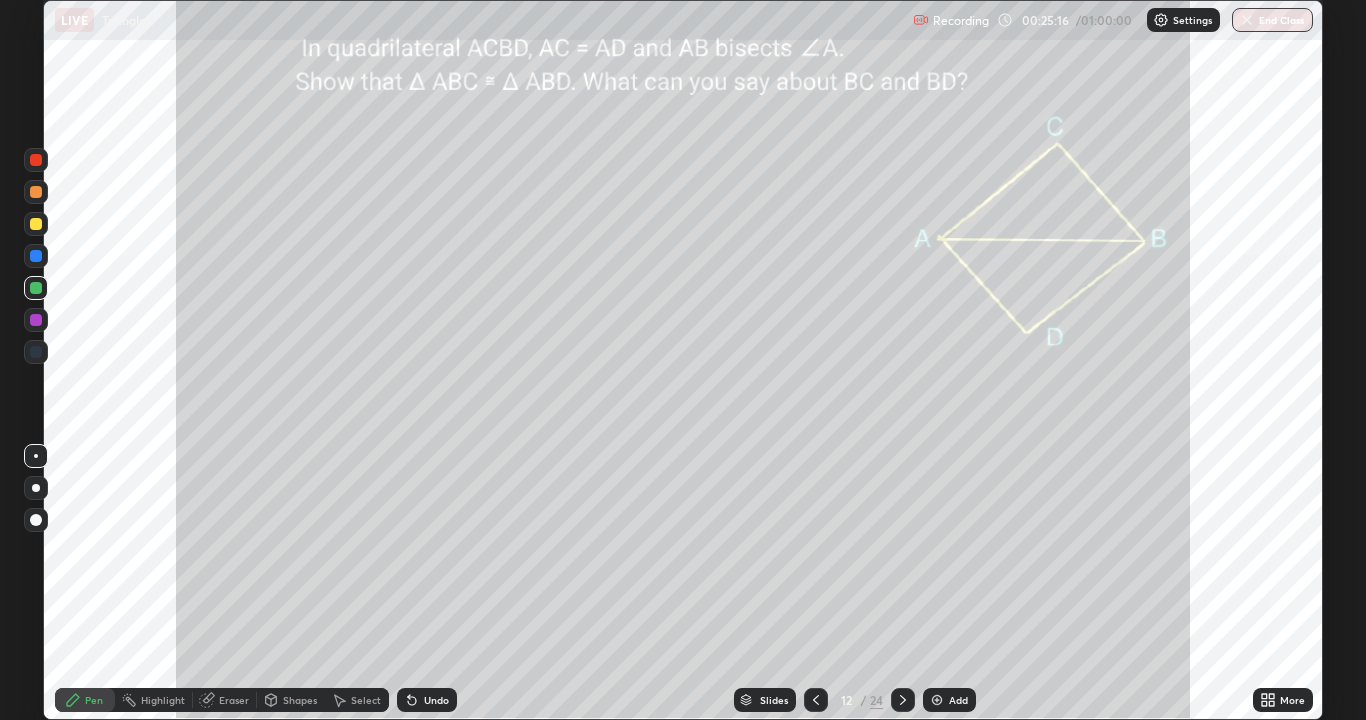 click at bounding box center [36, 192] 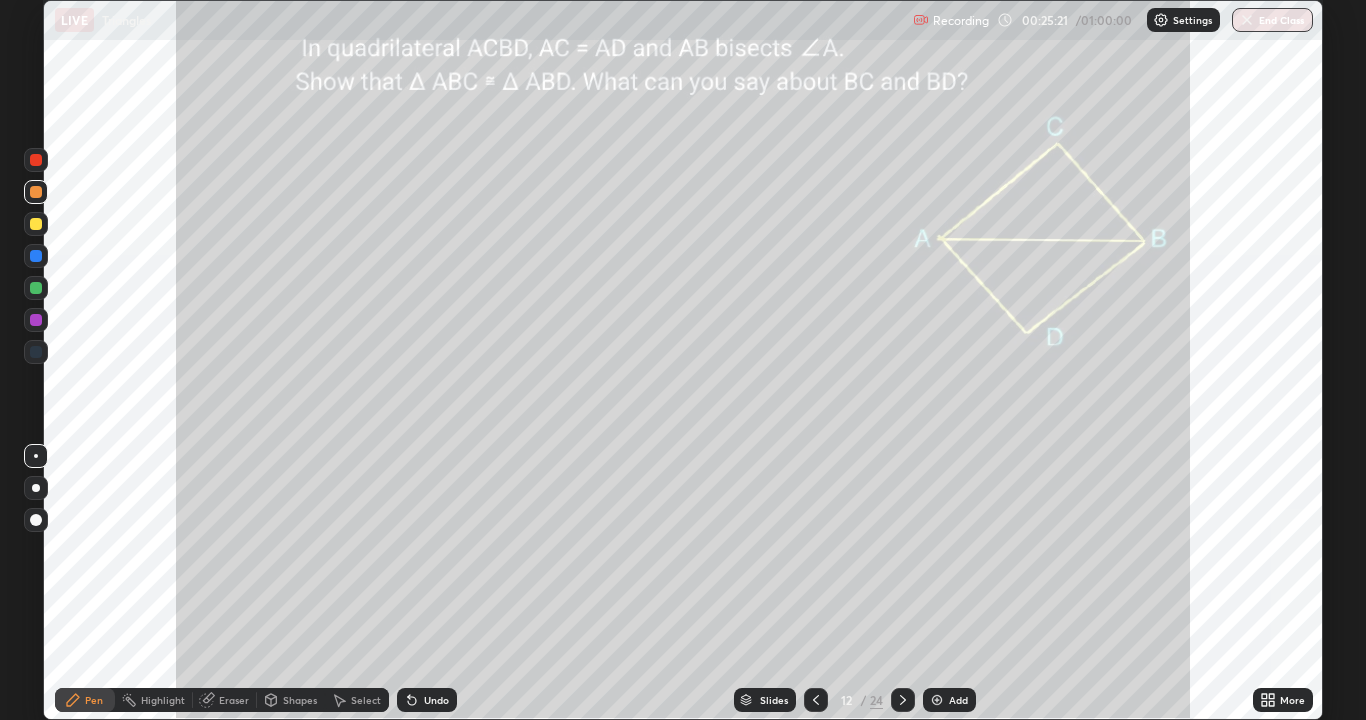 click on "Highlight" at bounding box center (163, 700) 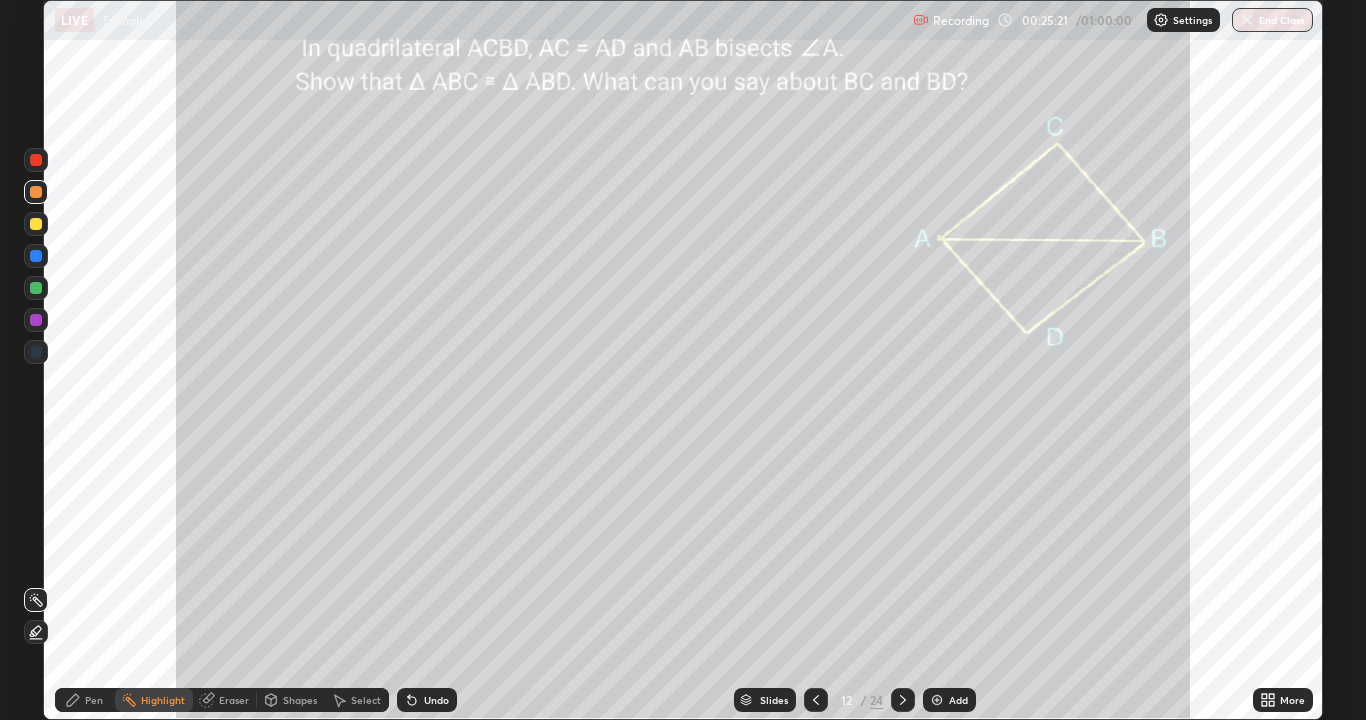 click 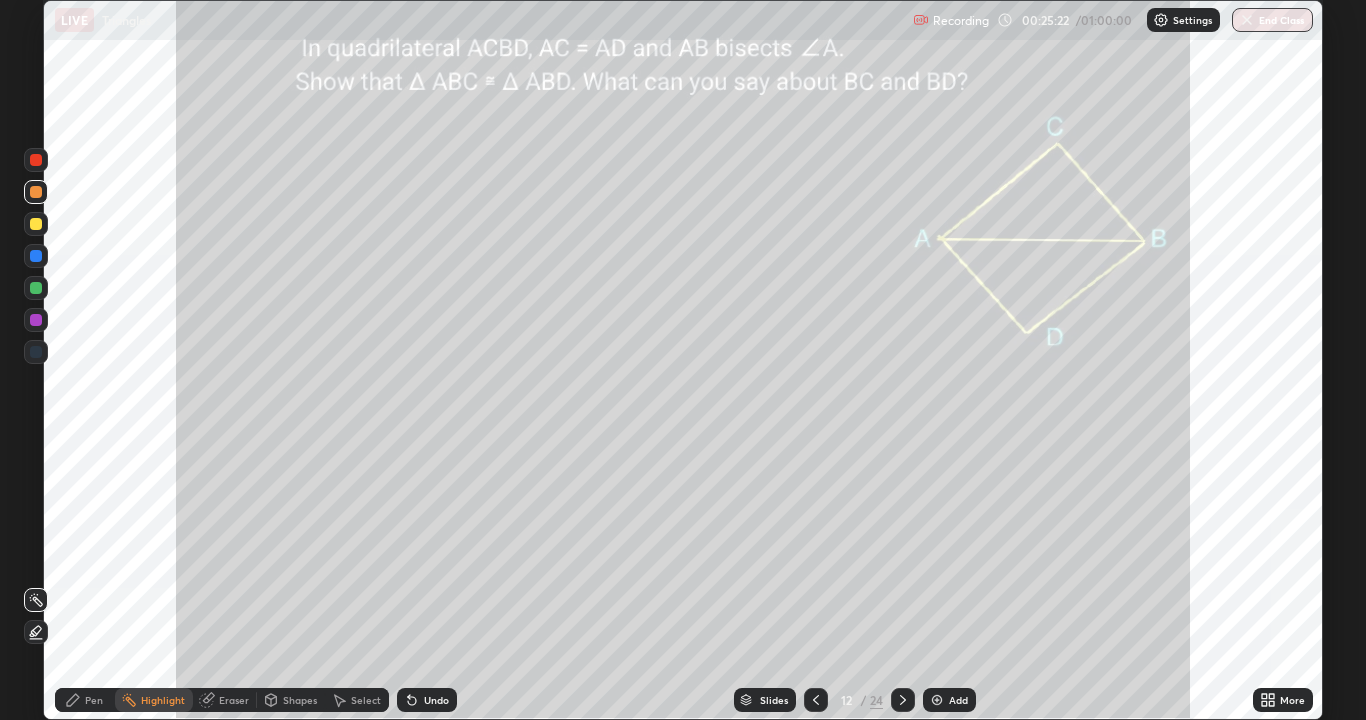 click at bounding box center [36, 160] 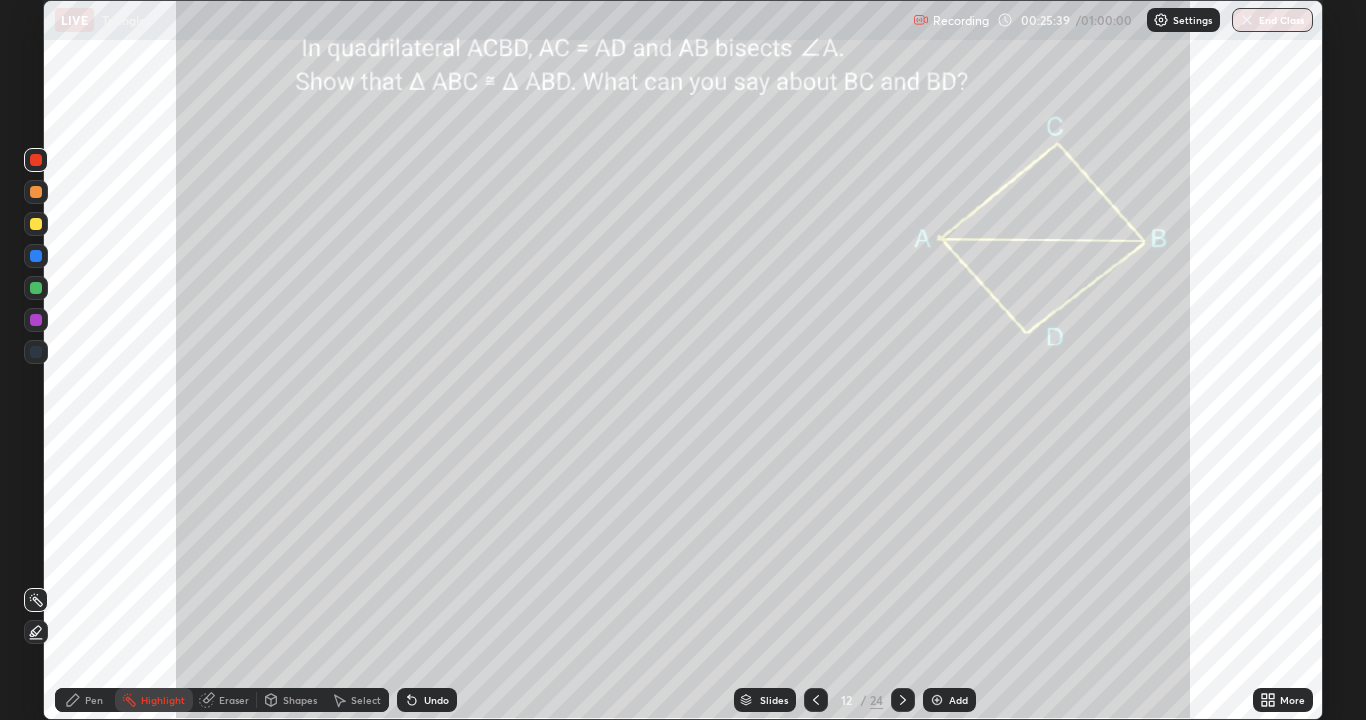 click on "Pen" at bounding box center [94, 700] 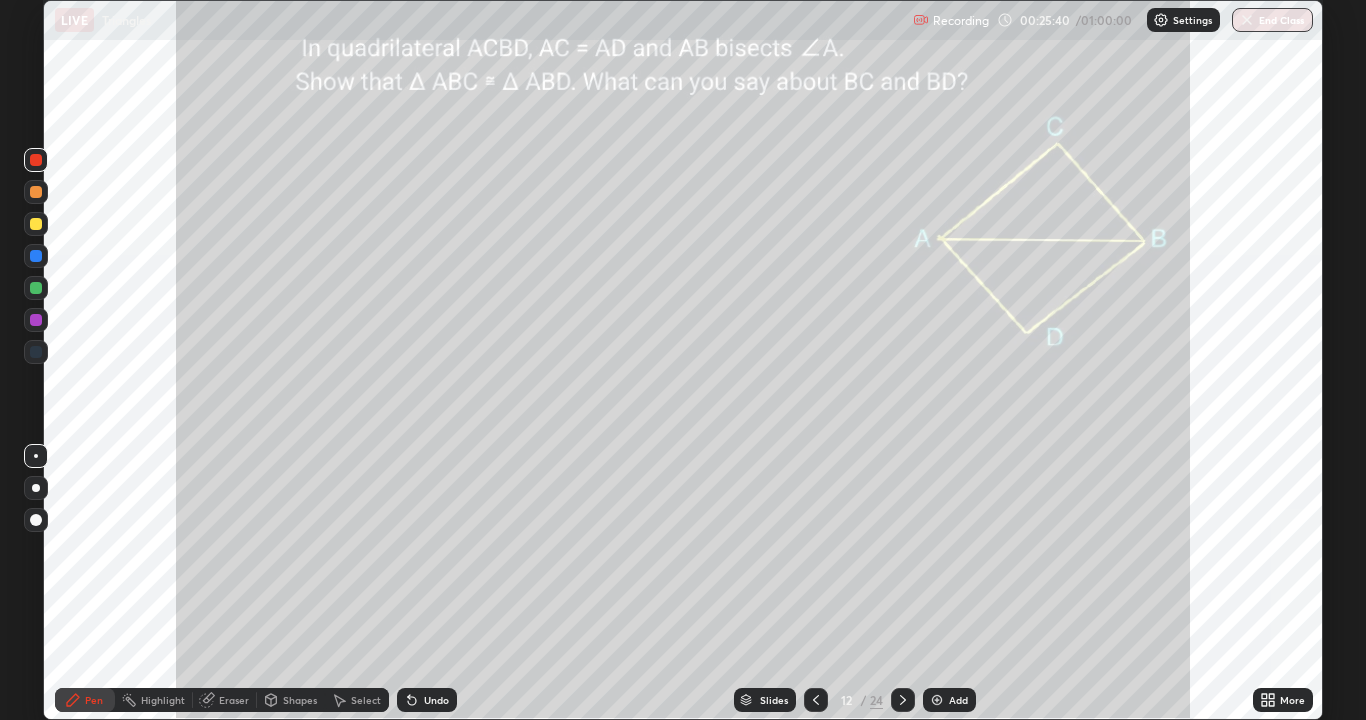 click at bounding box center [36, 224] 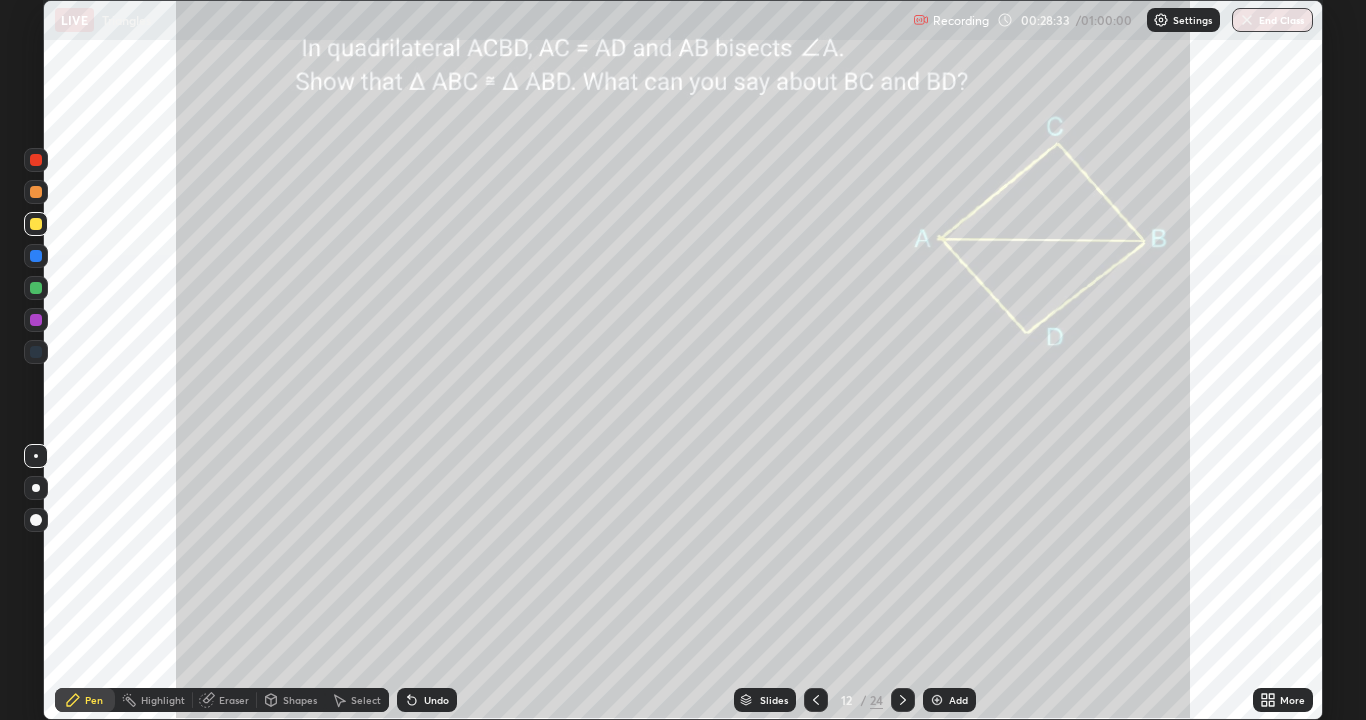 click 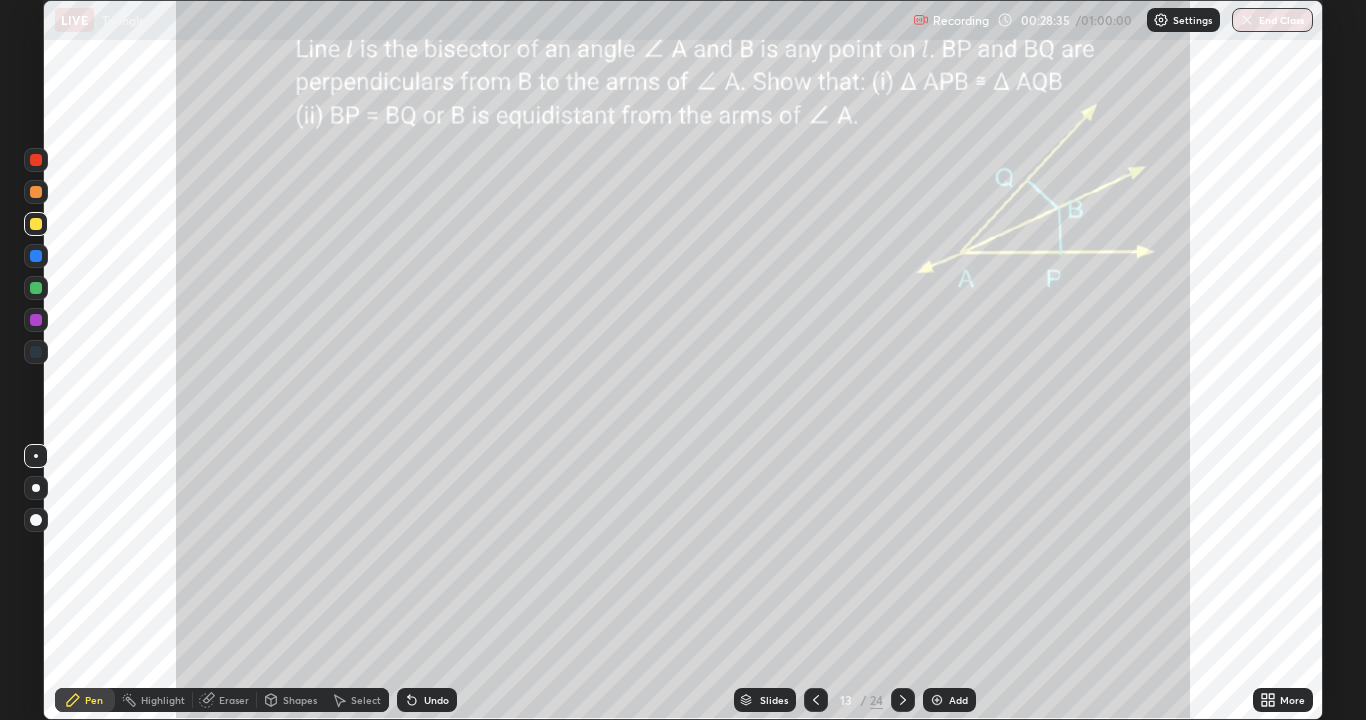 click at bounding box center (36, 160) 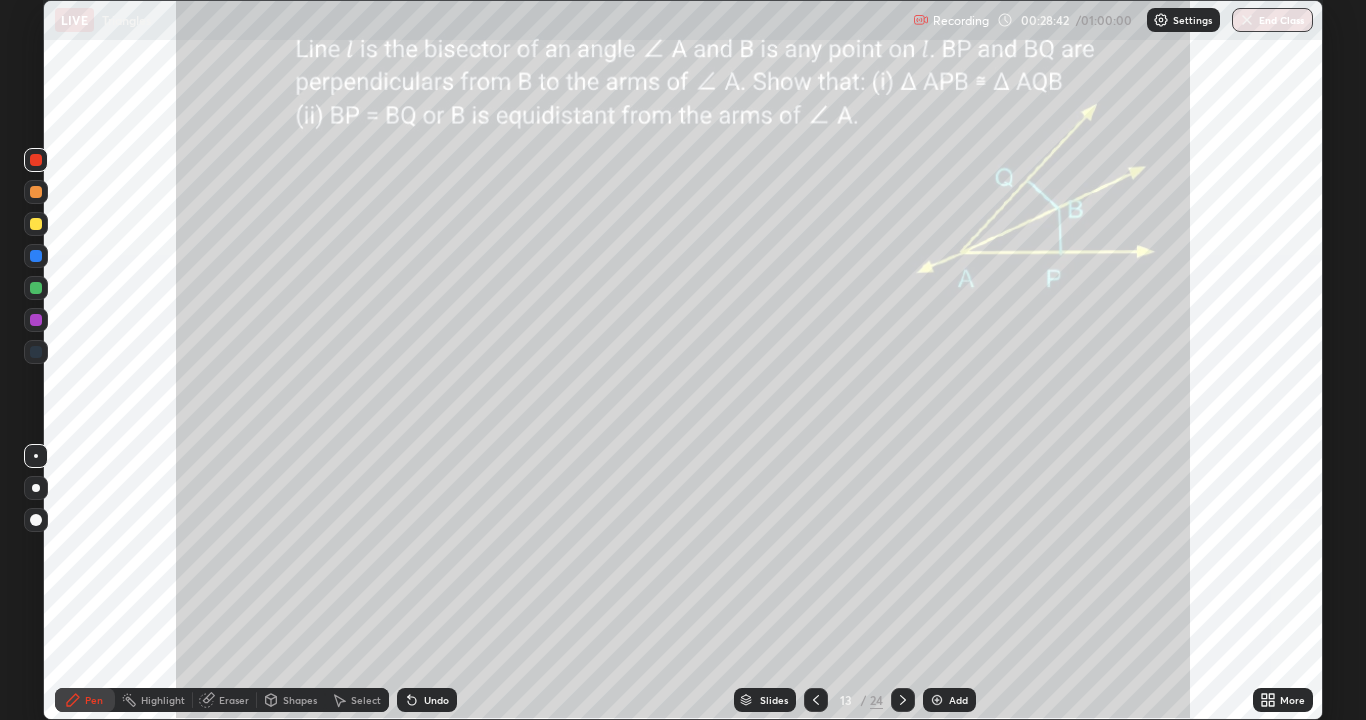 click 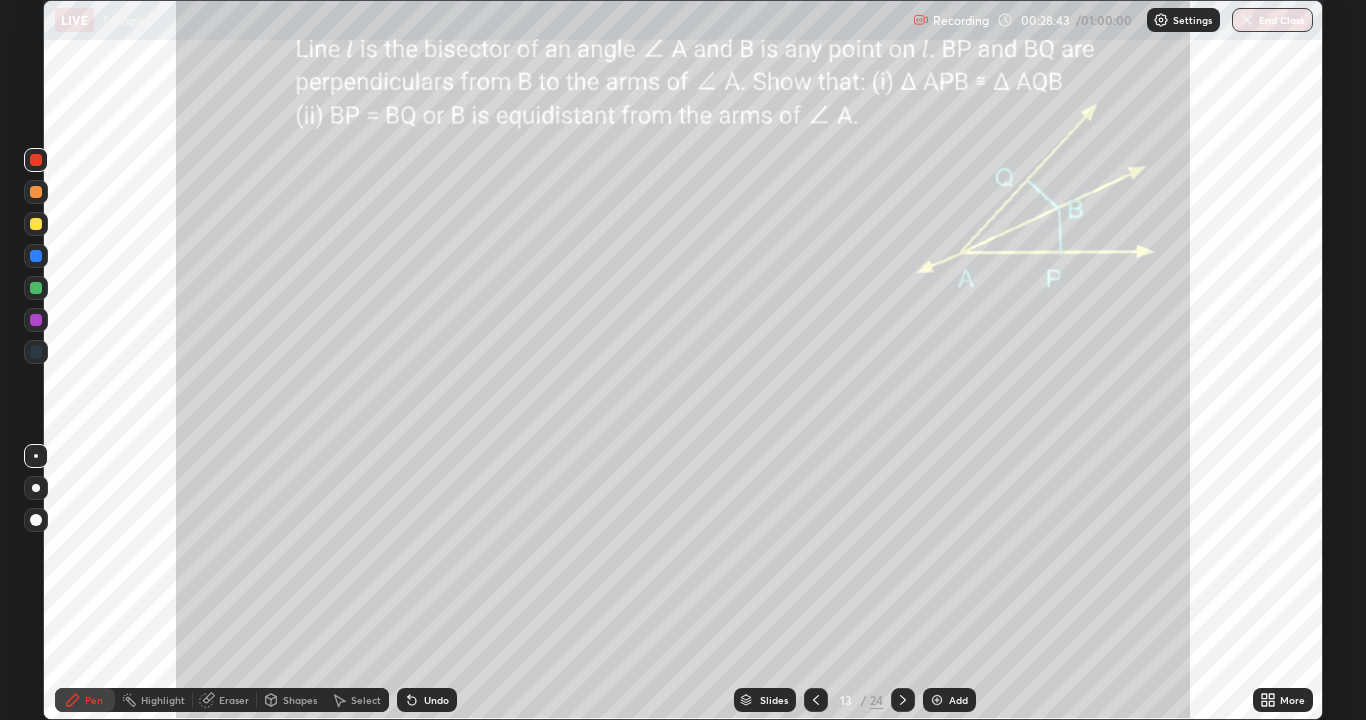 click on "Undo" at bounding box center (427, 700) 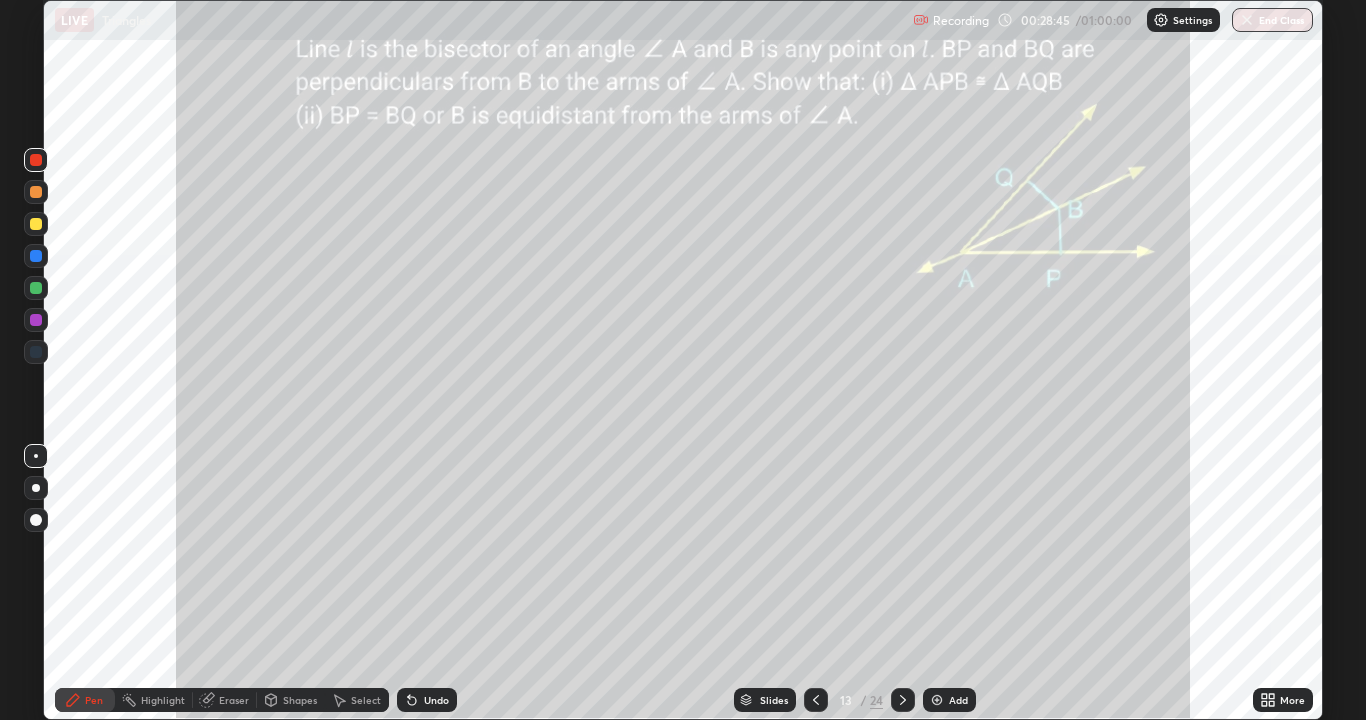 click at bounding box center (36, 224) 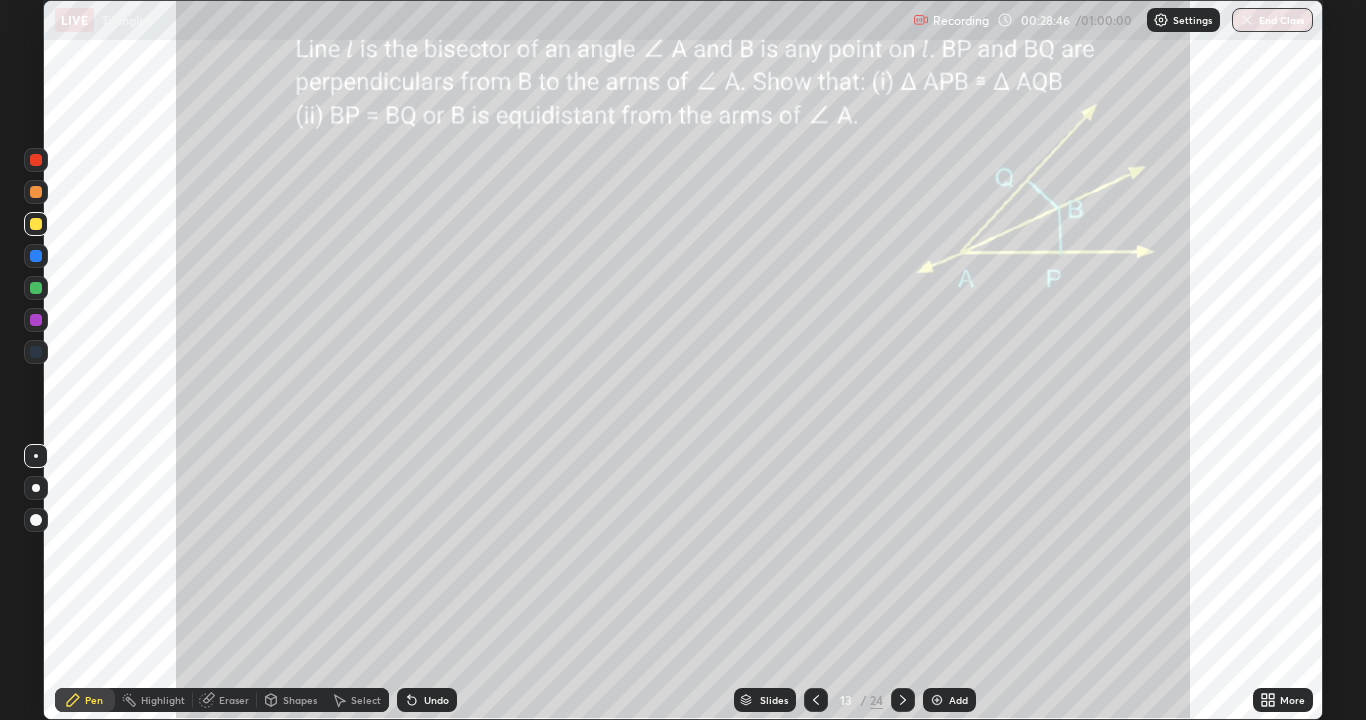 click on "Highlight" at bounding box center [163, 700] 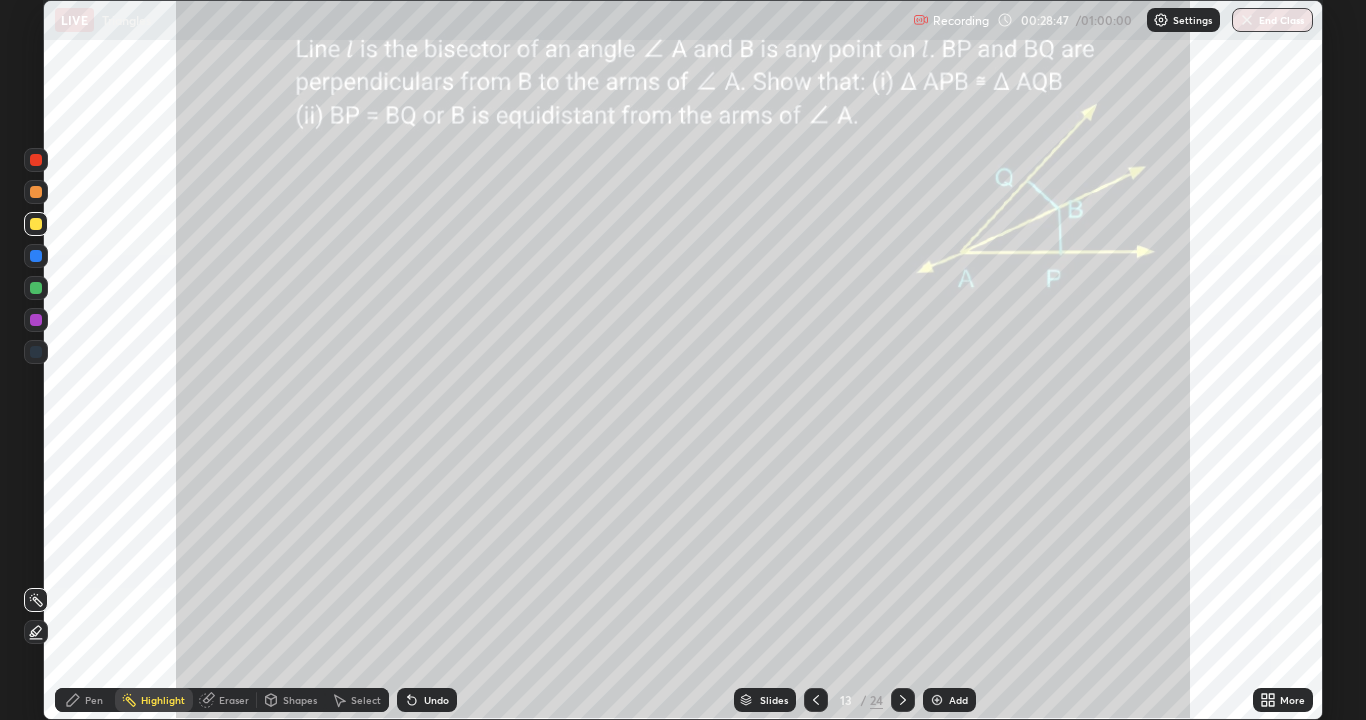 click 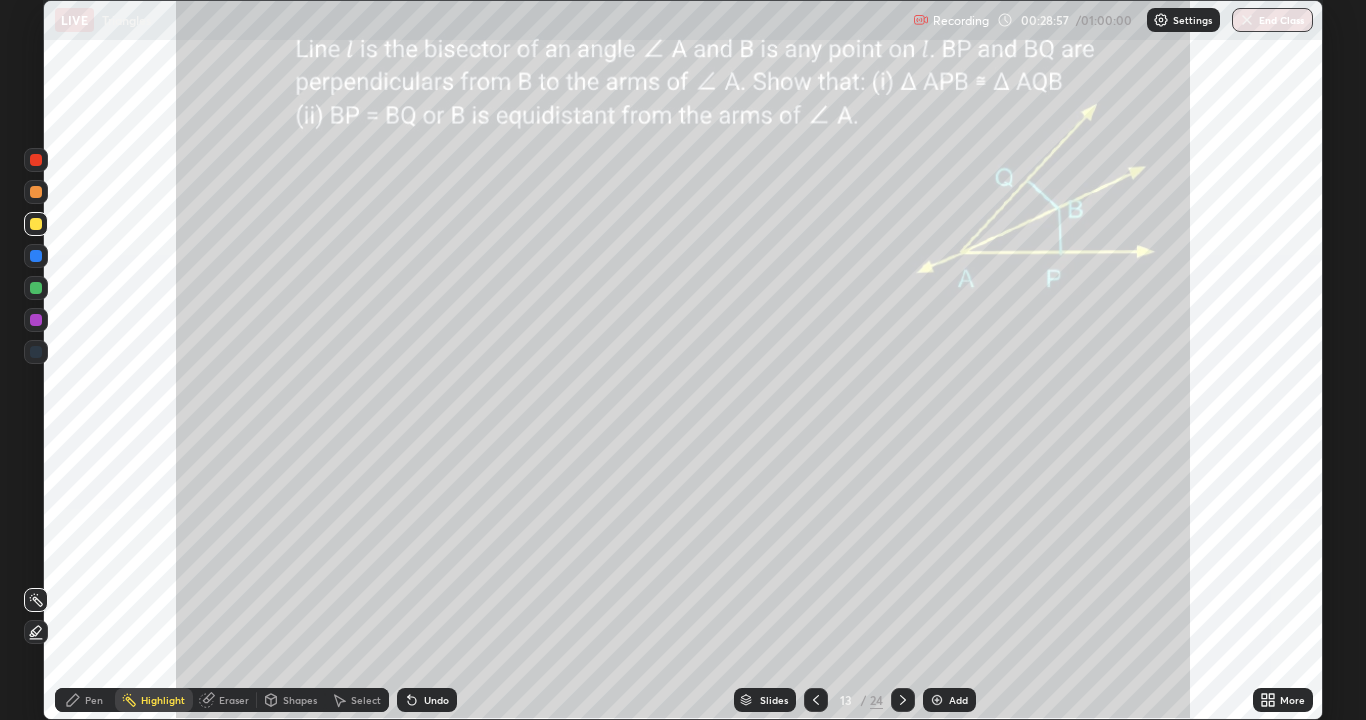 click on "Pen" at bounding box center [85, 700] 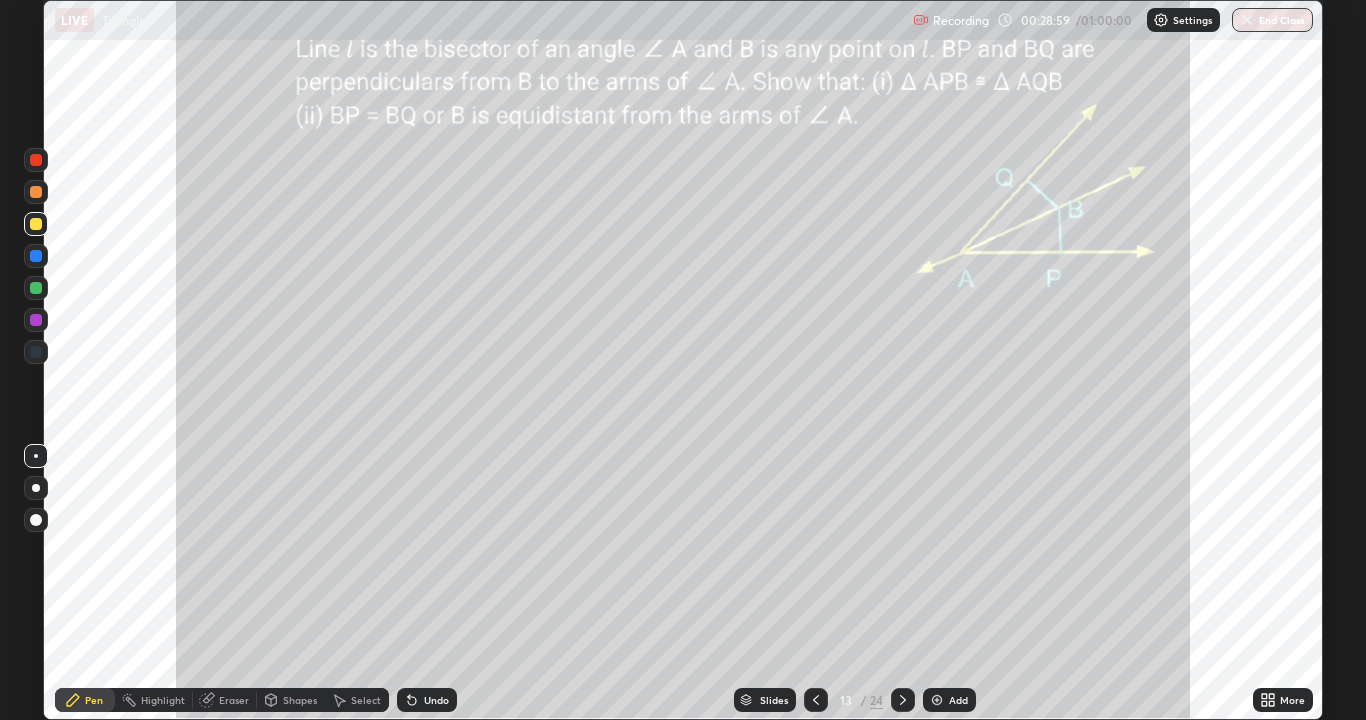 click at bounding box center [36, 320] 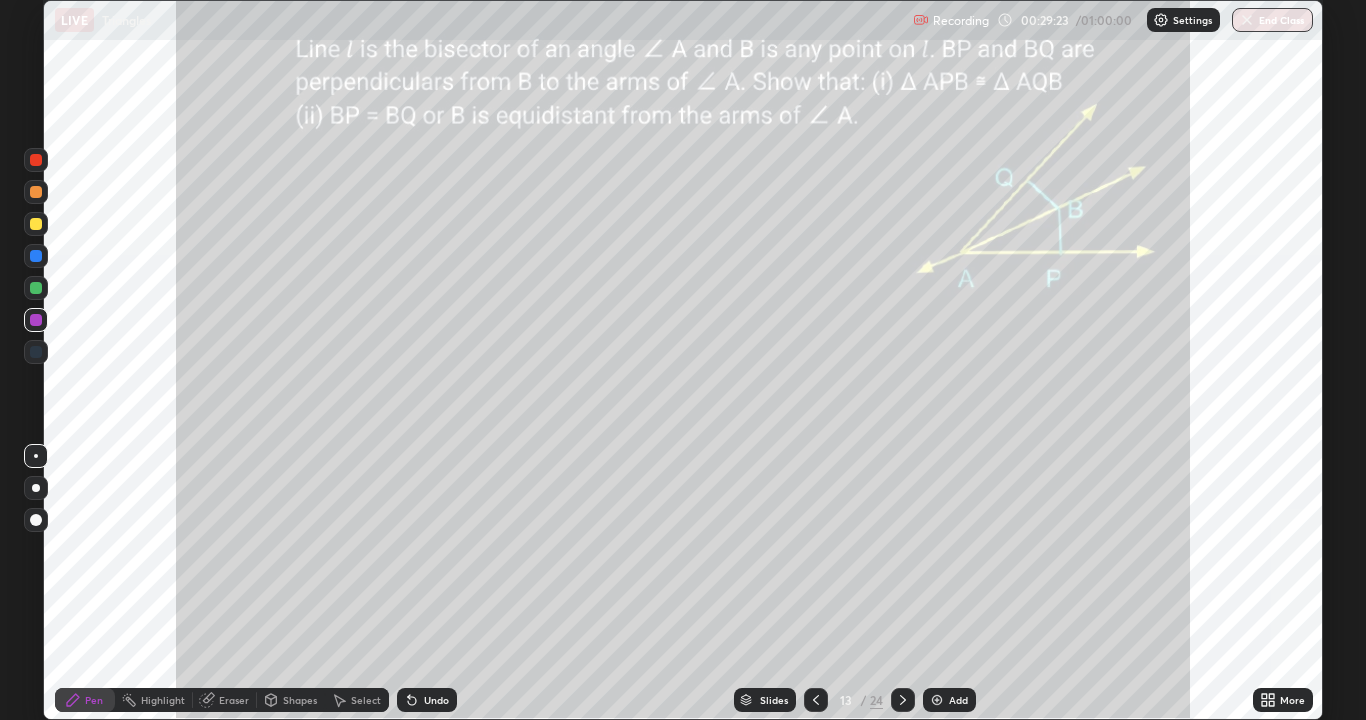 click on "Highlight" at bounding box center (163, 700) 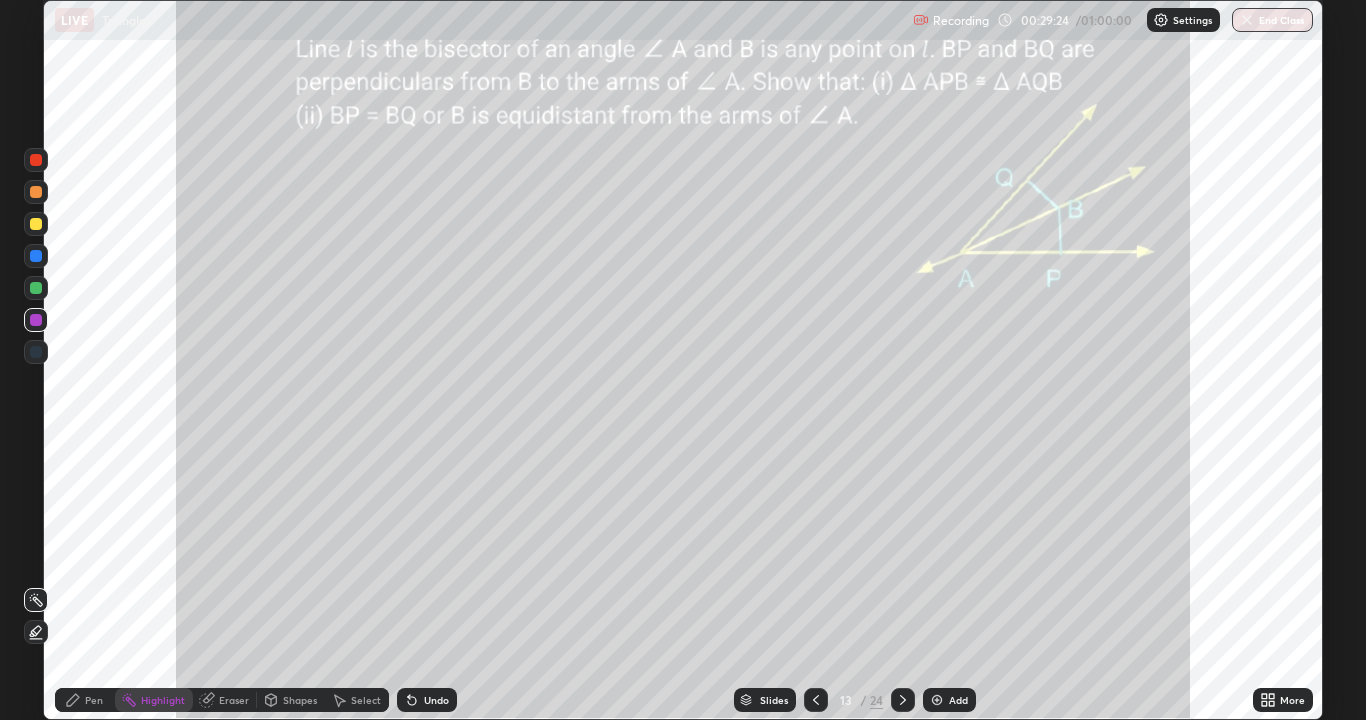 click 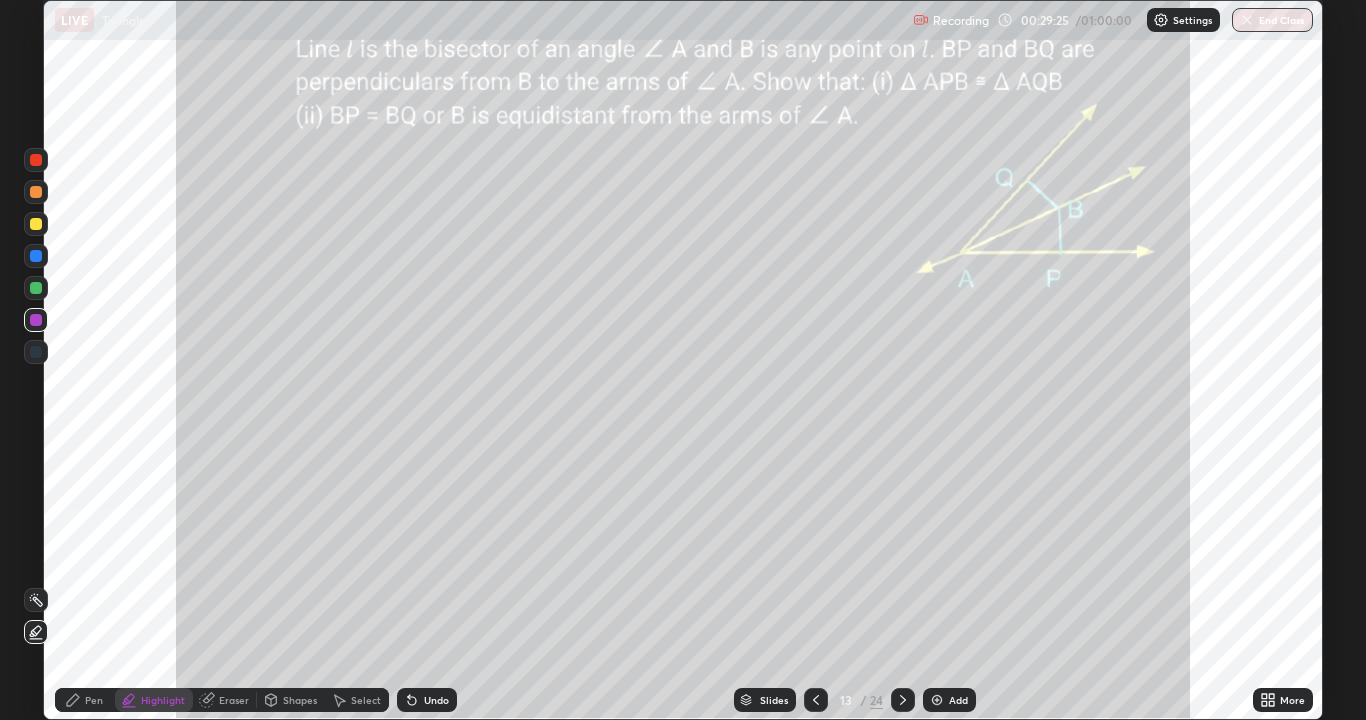 click at bounding box center (36, 256) 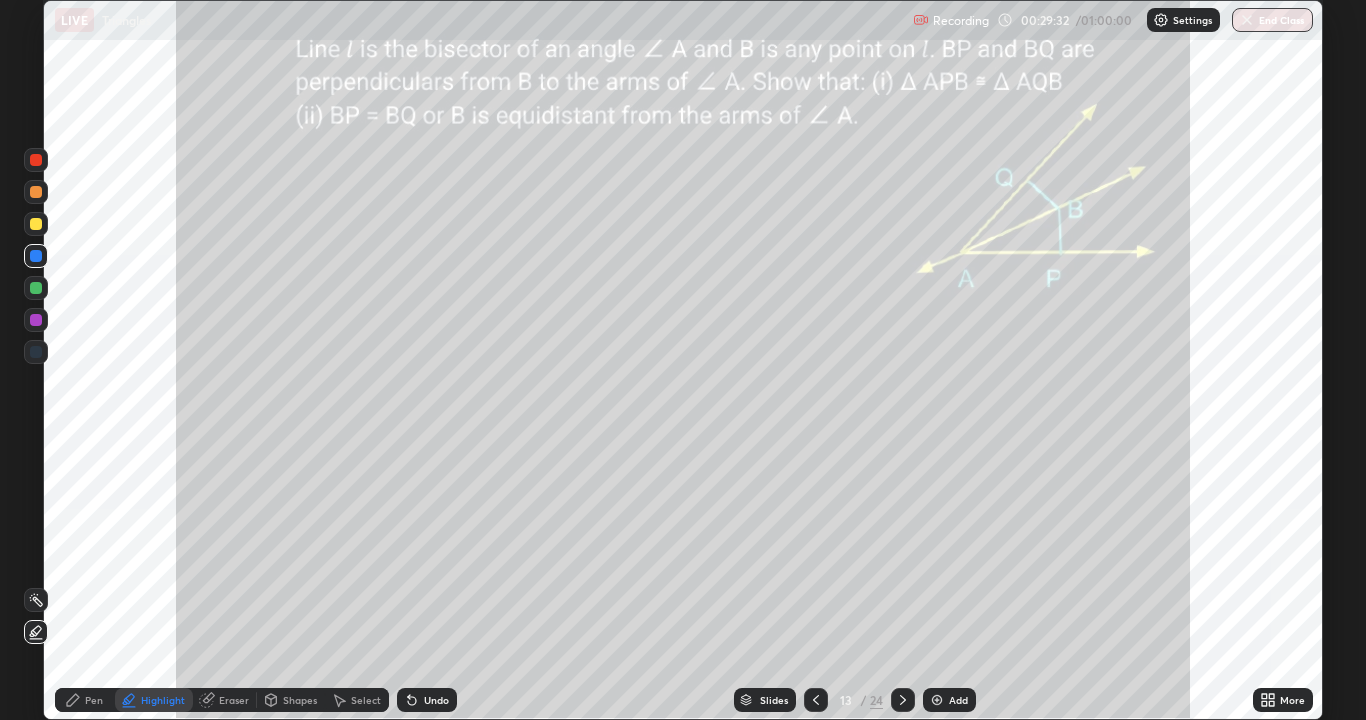 click at bounding box center (36, 160) 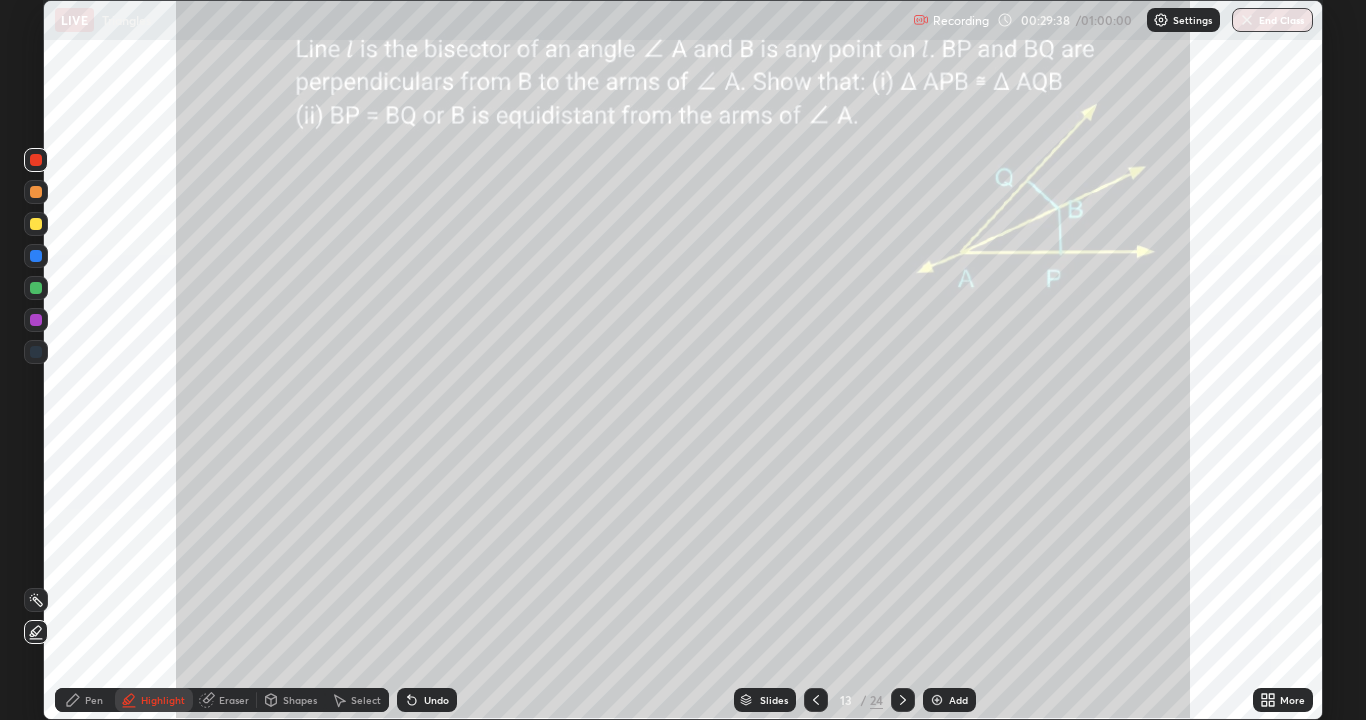 click on "Pen" at bounding box center (85, 700) 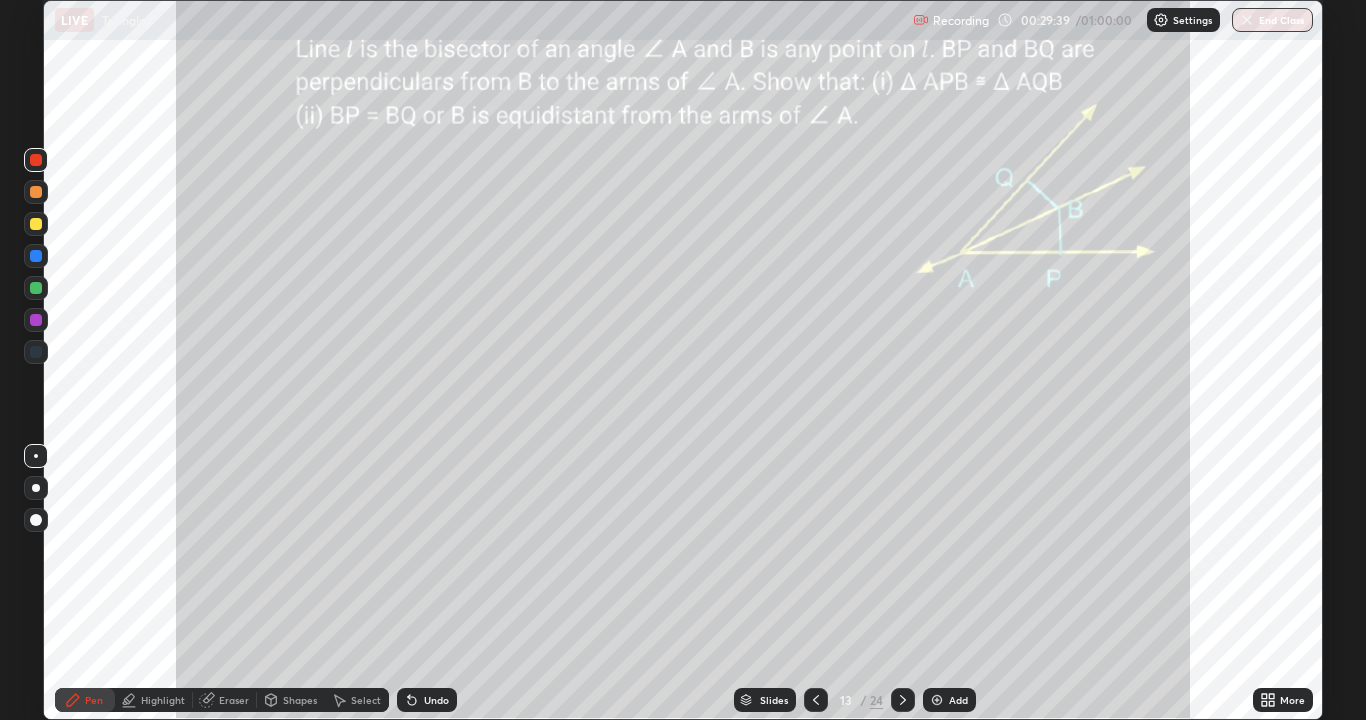 click on "Highlight" at bounding box center [154, 700] 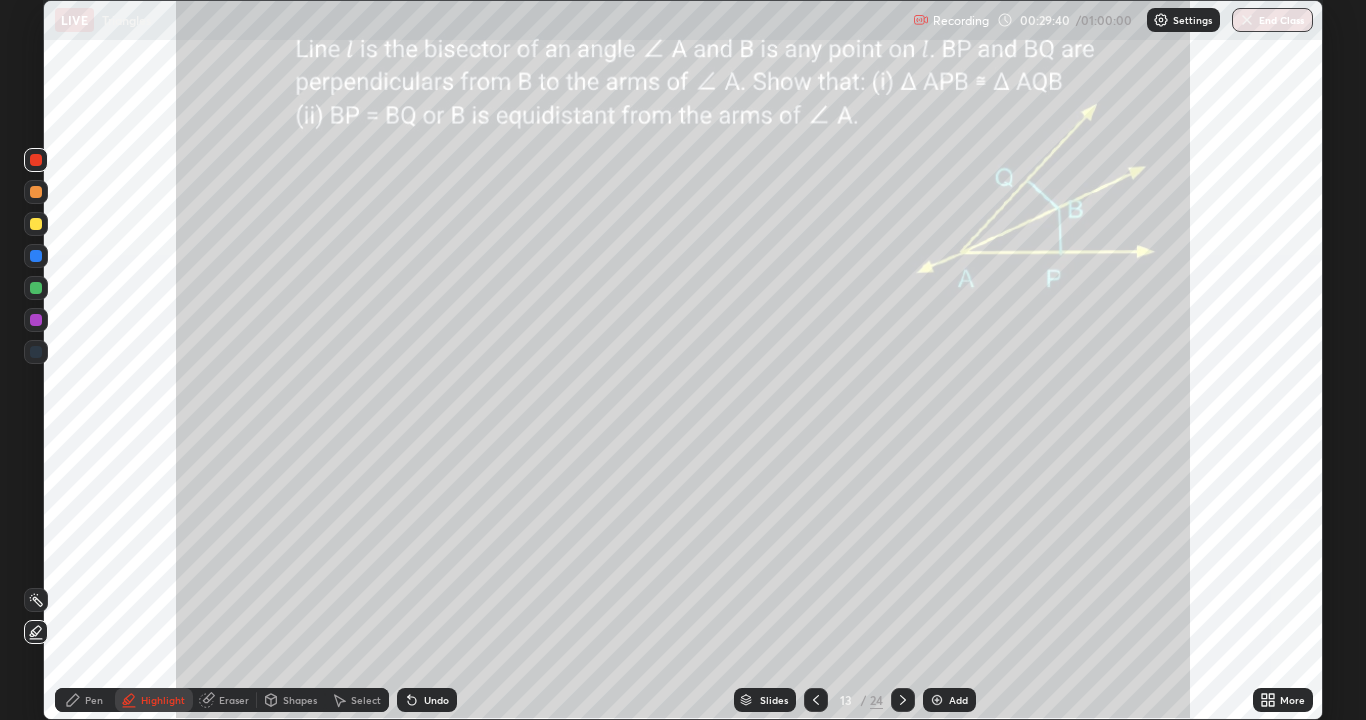 click 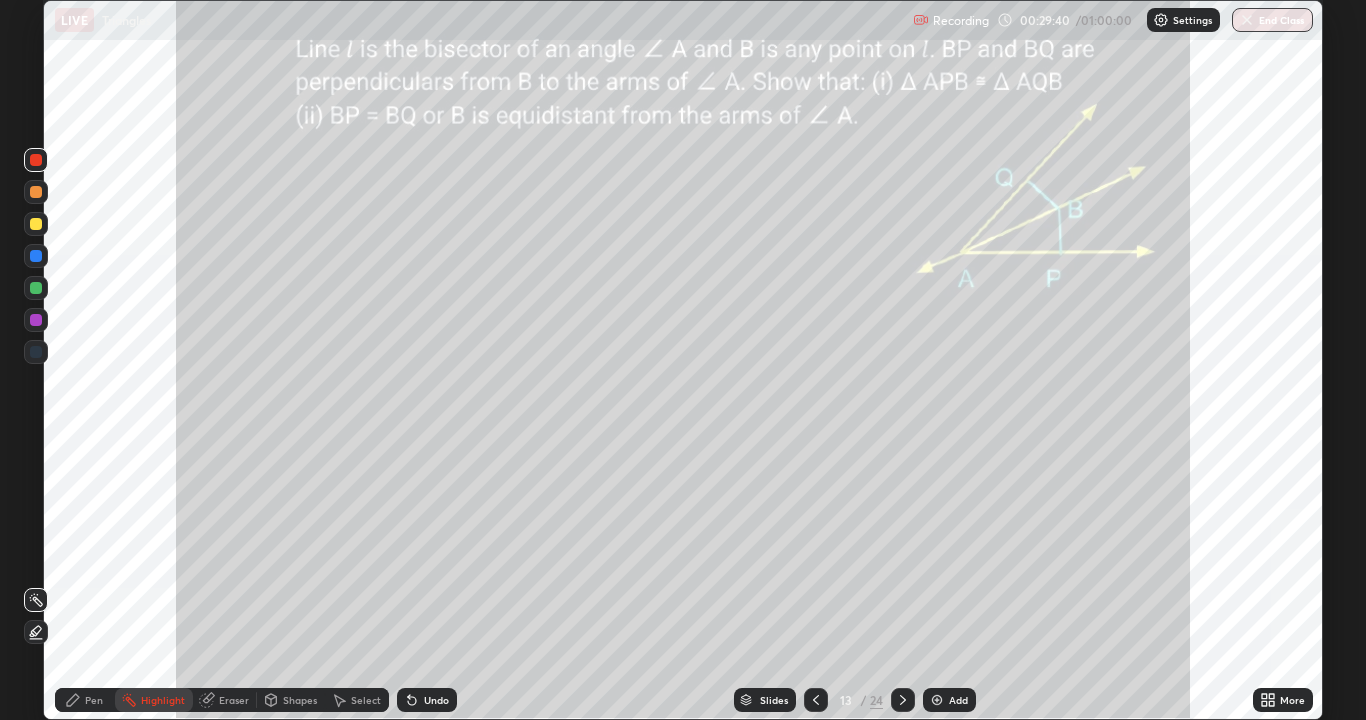 click on "Pen" at bounding box center [94, 700] 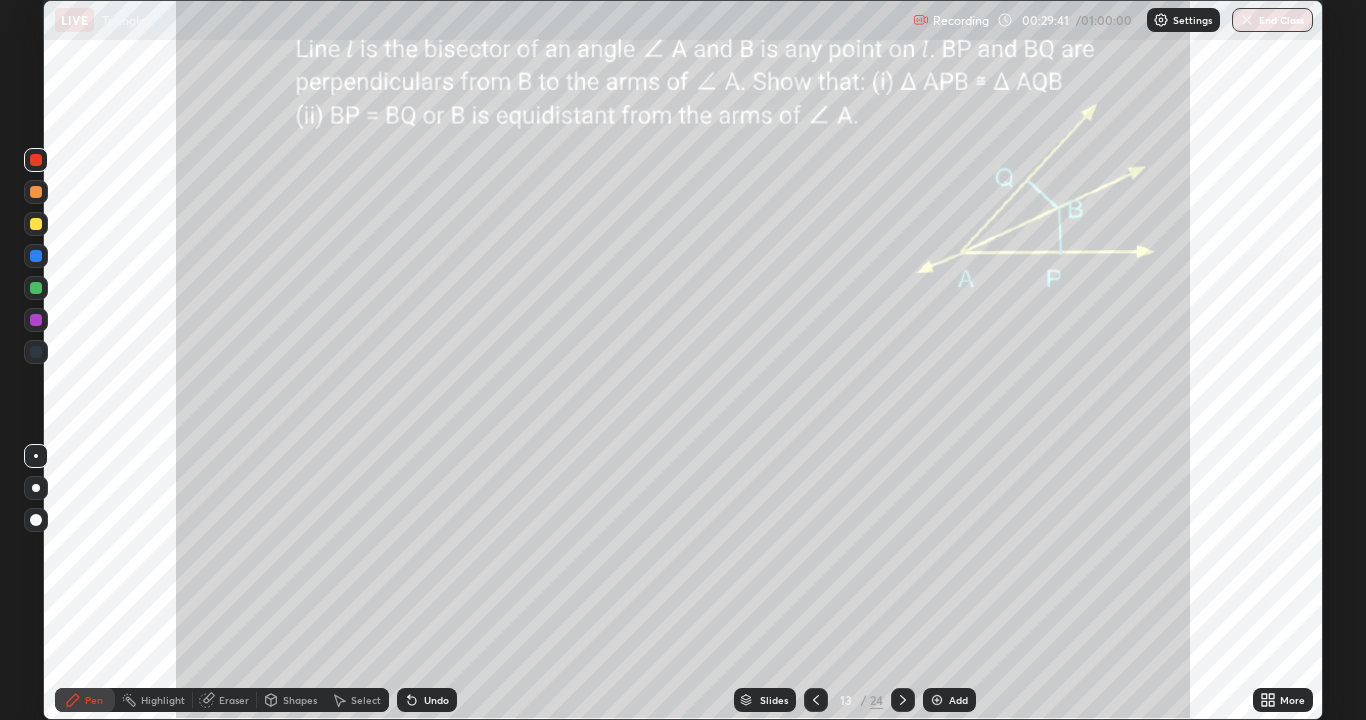 click at bounding box center (36, 224) 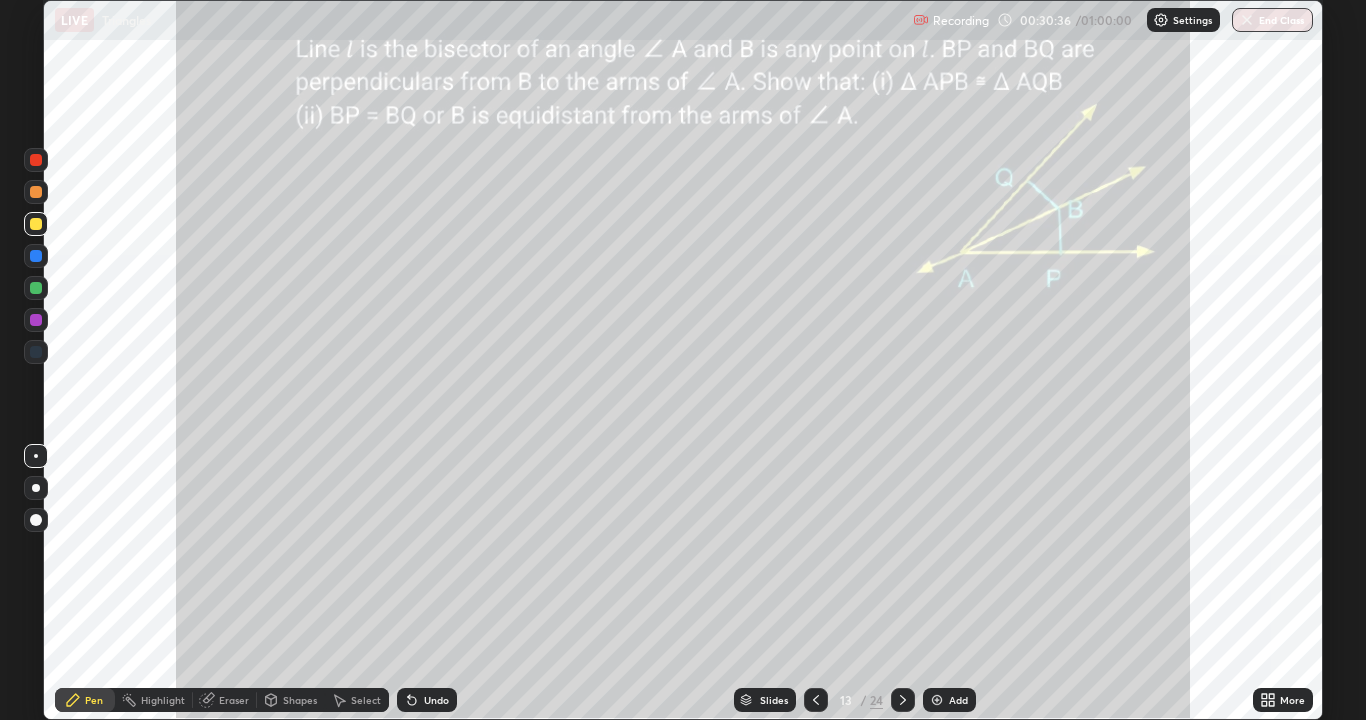 click at bounding box center (36, 224) 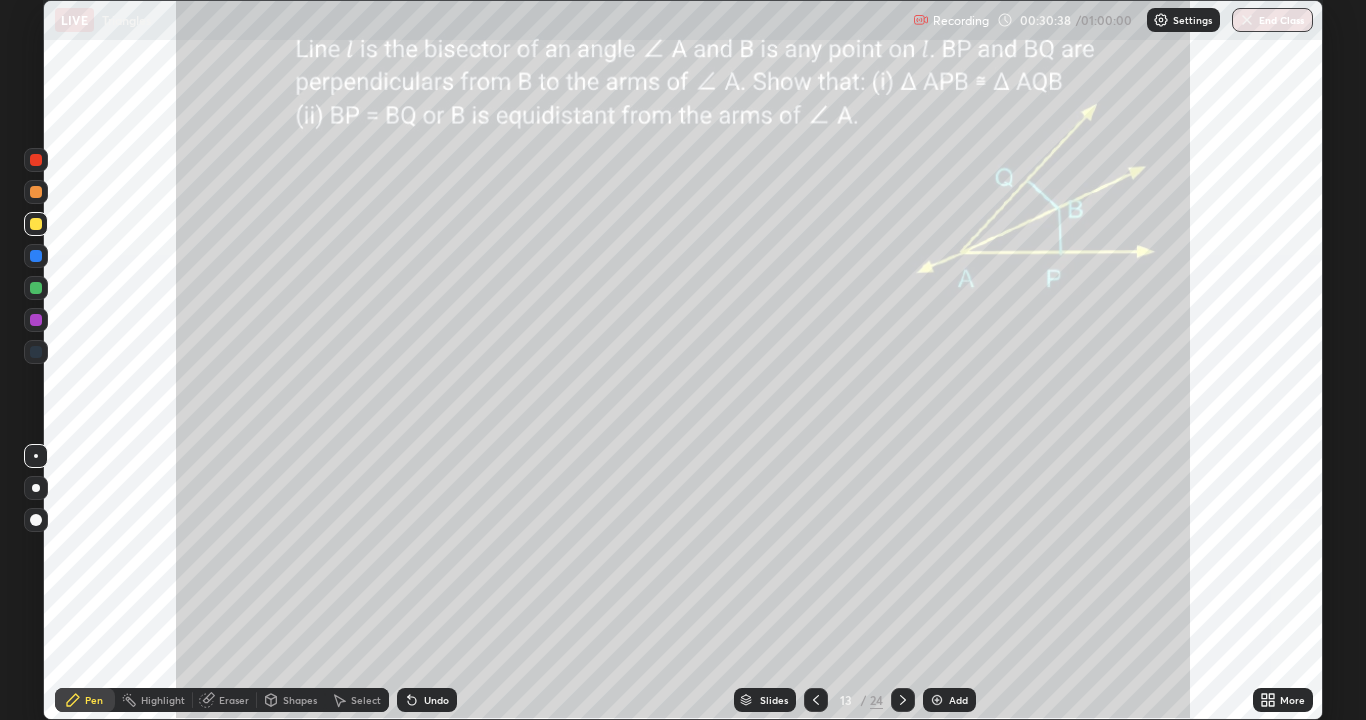 click on "Undo" at bounding box center (436, 700) 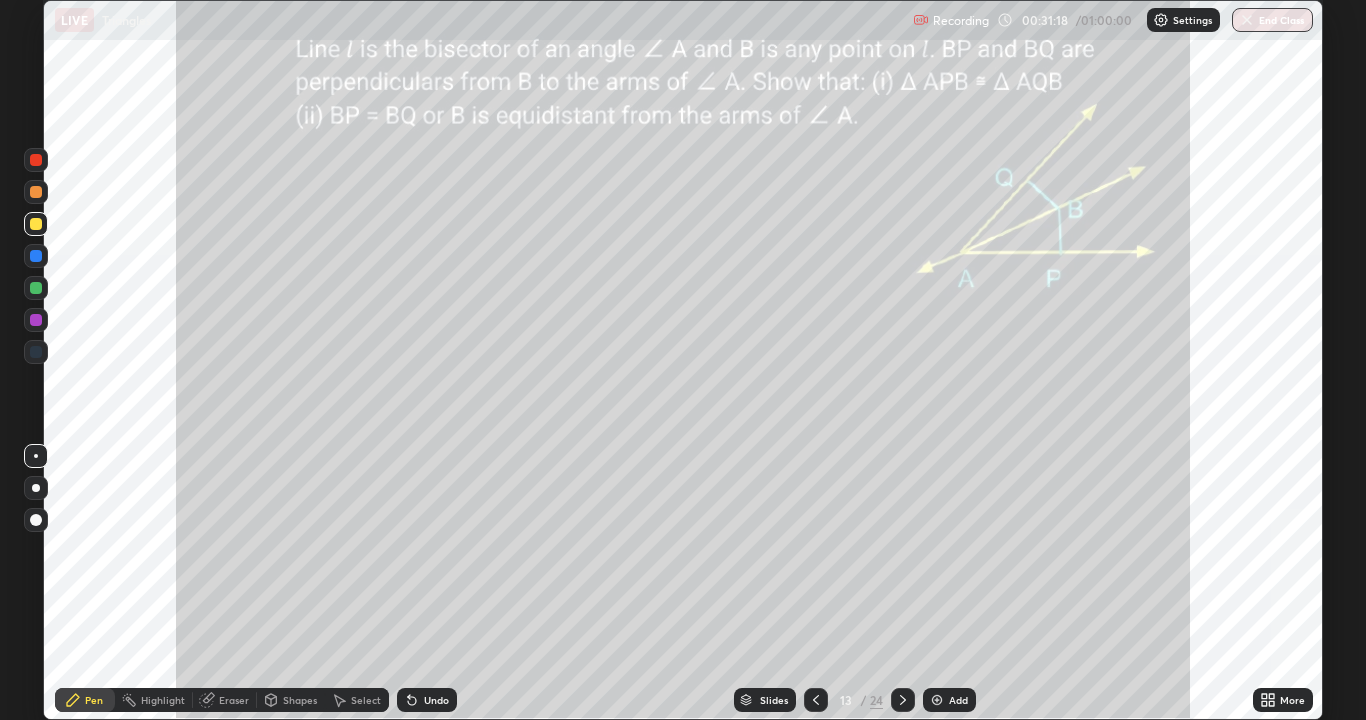 click at bounding box center [36, 256] 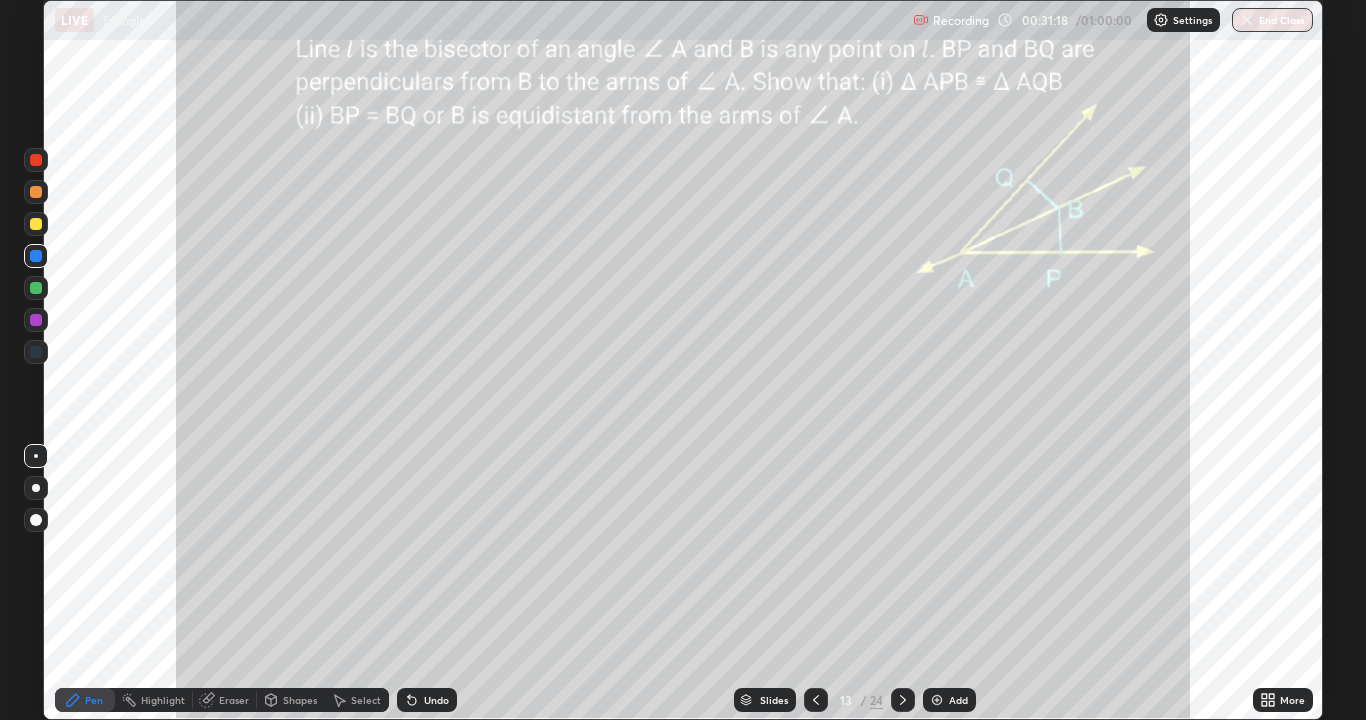click at bounding box center [36, 288] 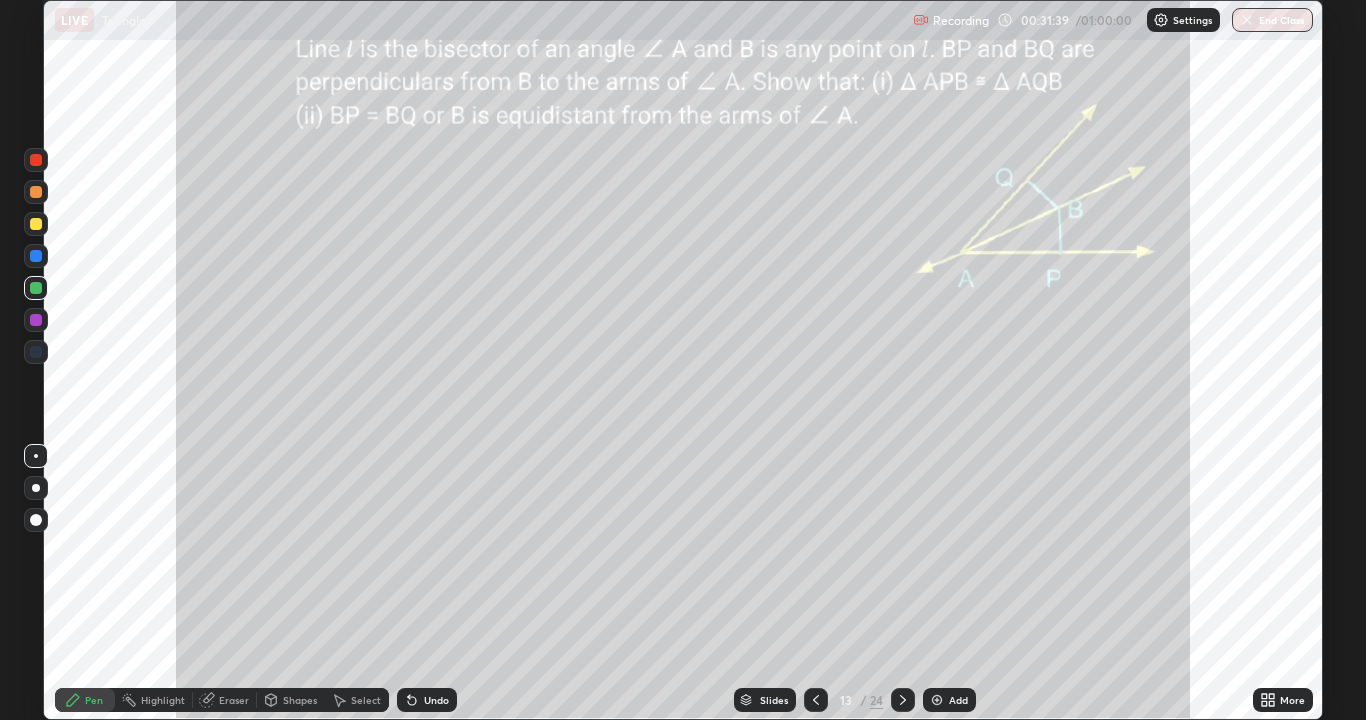 click on "Undo" at bounding box center [427, 700] 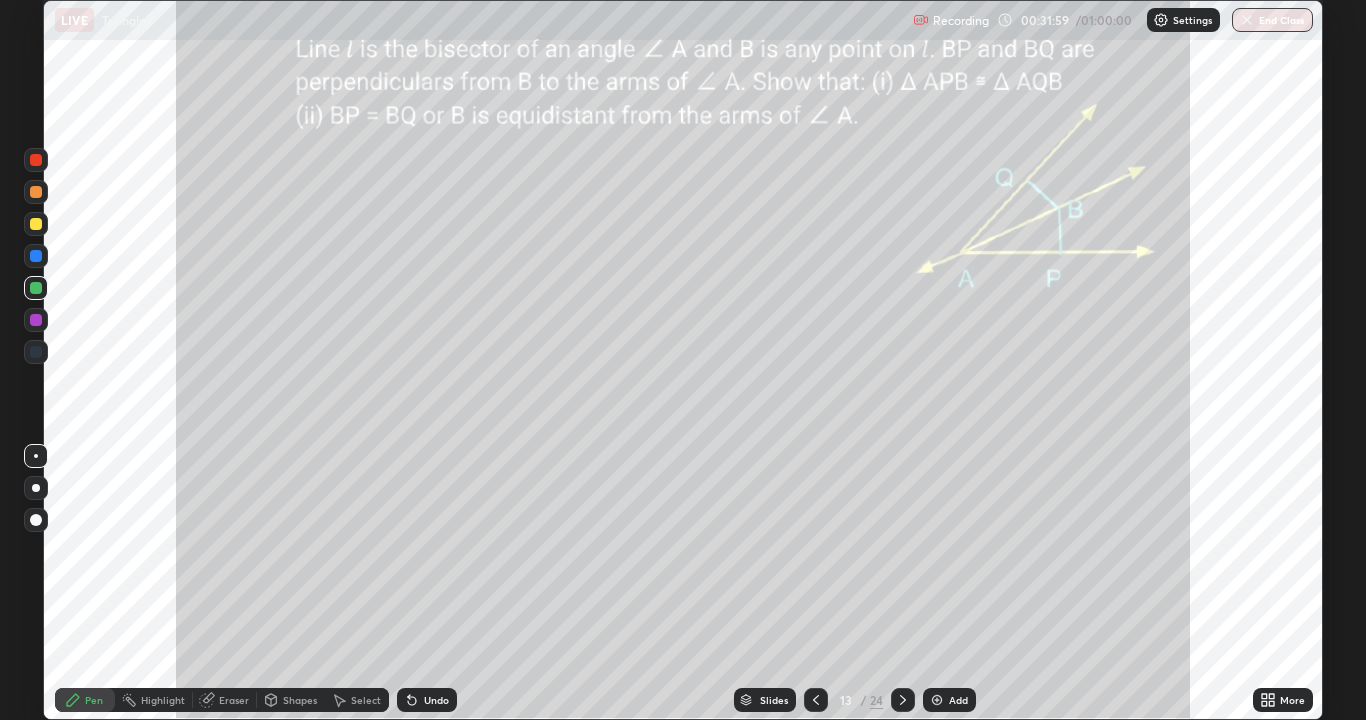 click at bounding box center (36, 320) 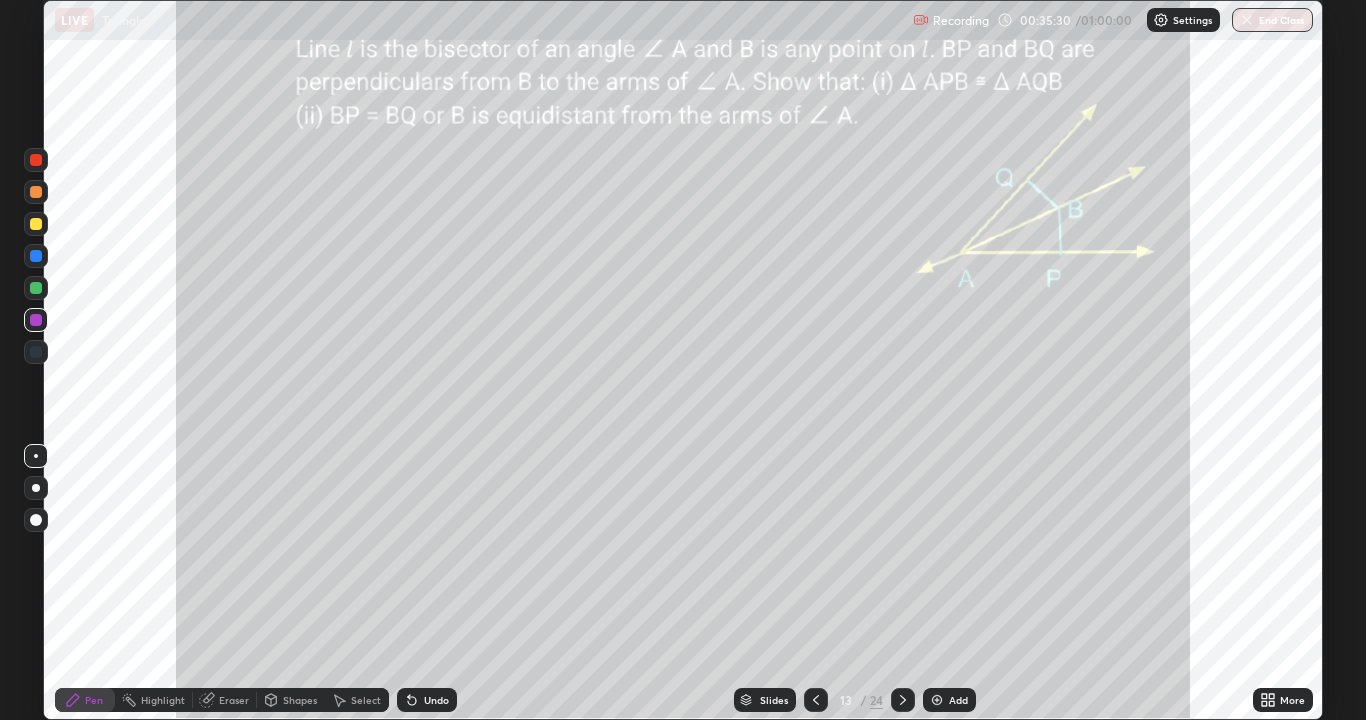 click at bounding box center (36, 224) 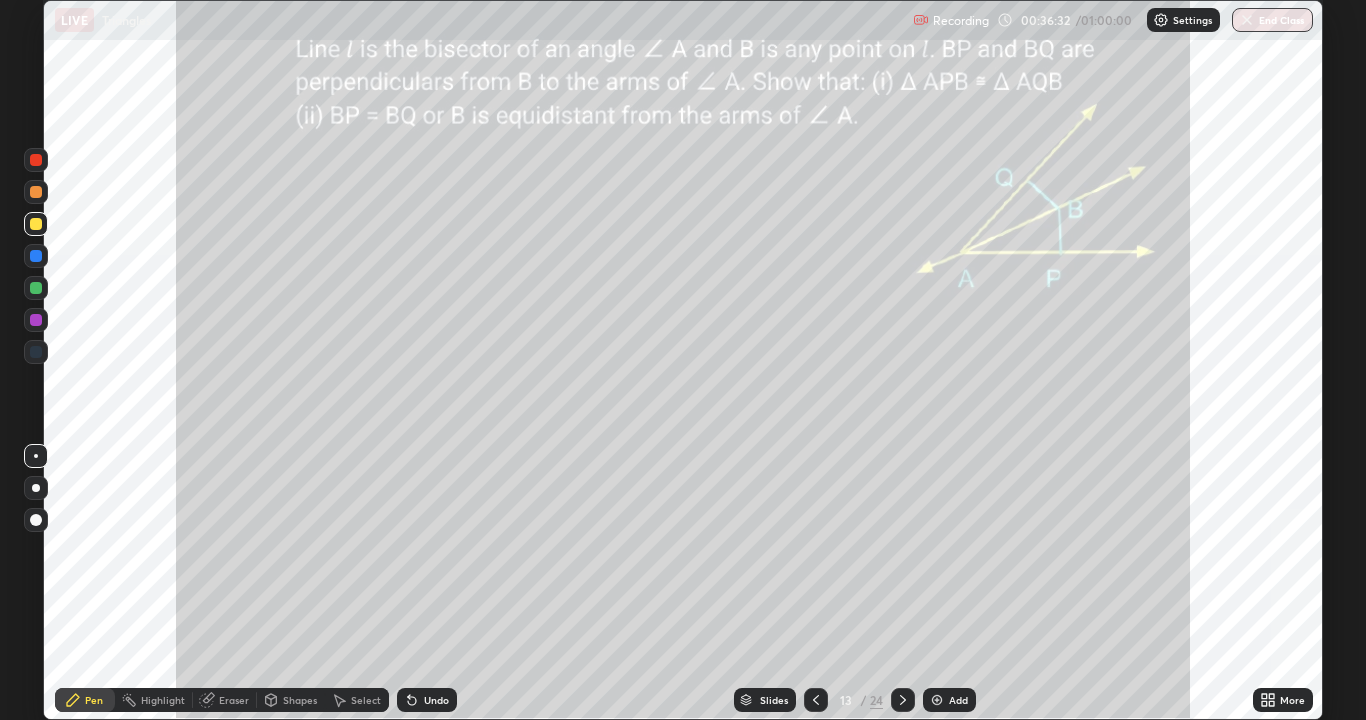 click 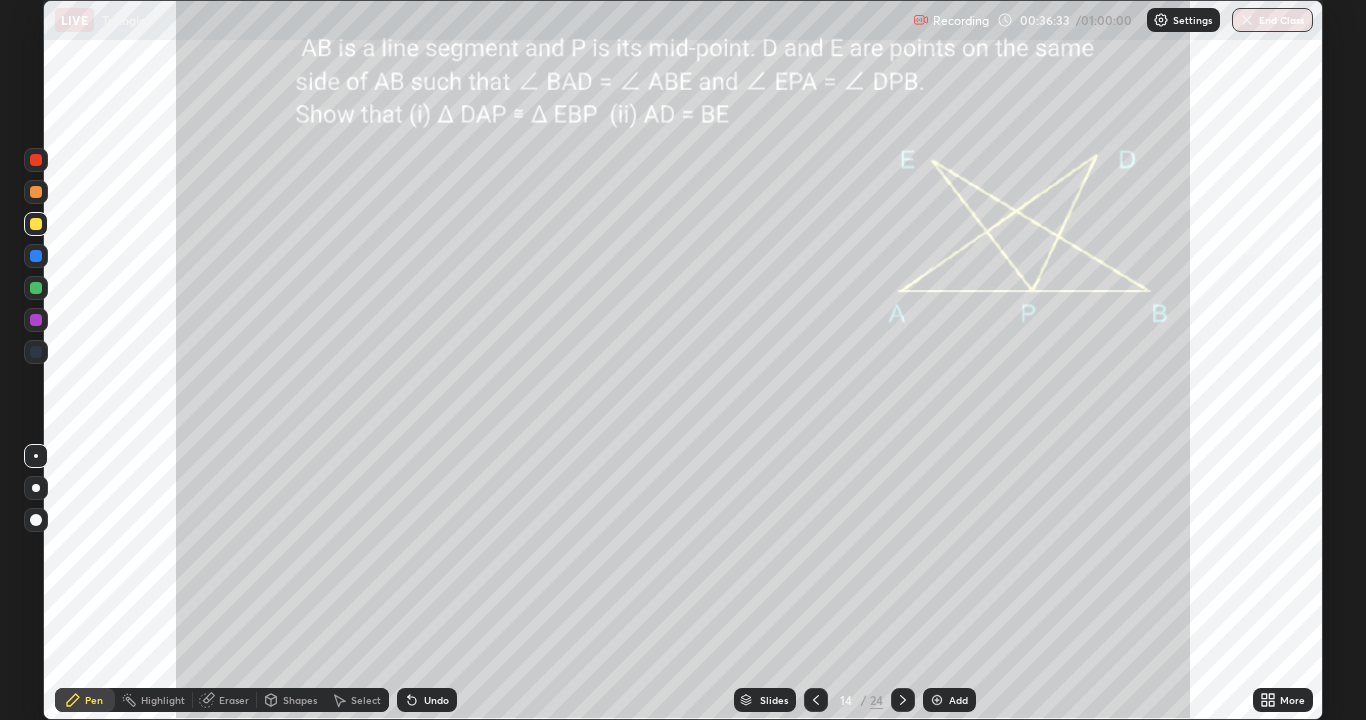 click at bounding box center (36, 224) 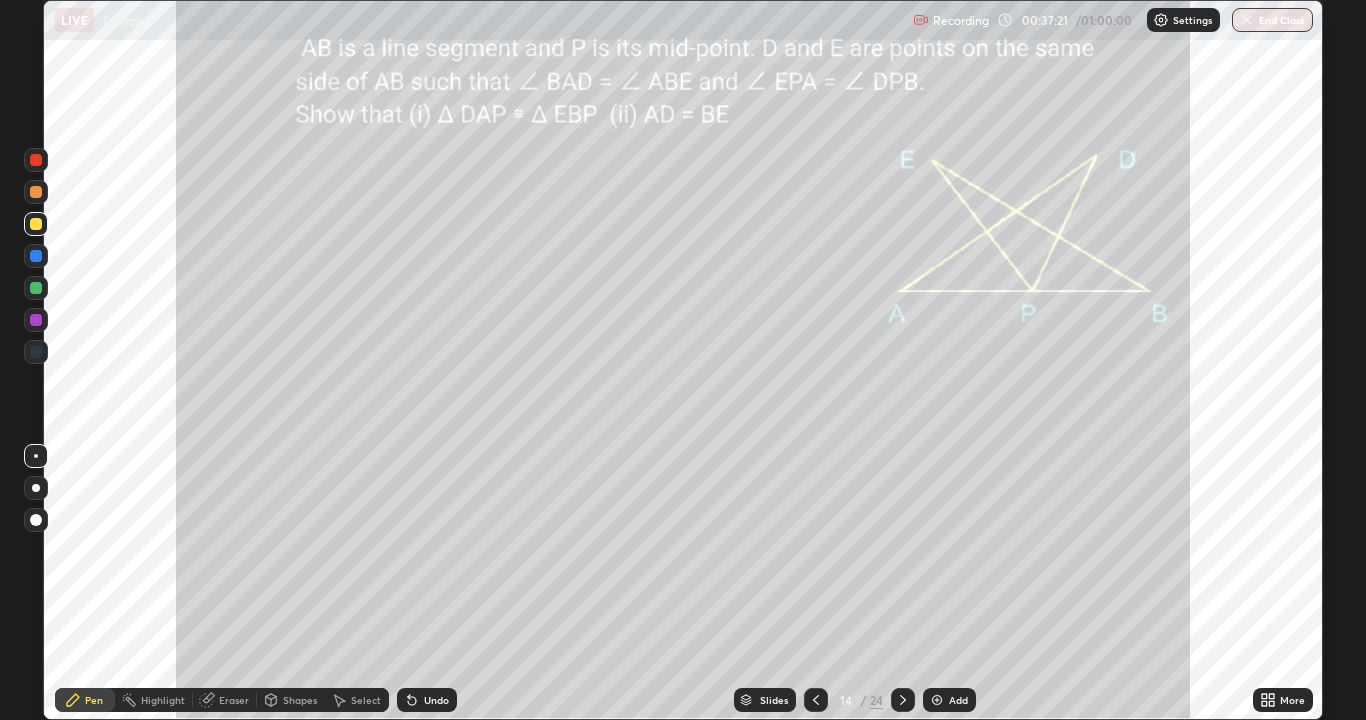 click on "Highlight" at bounding box center [163, 700] 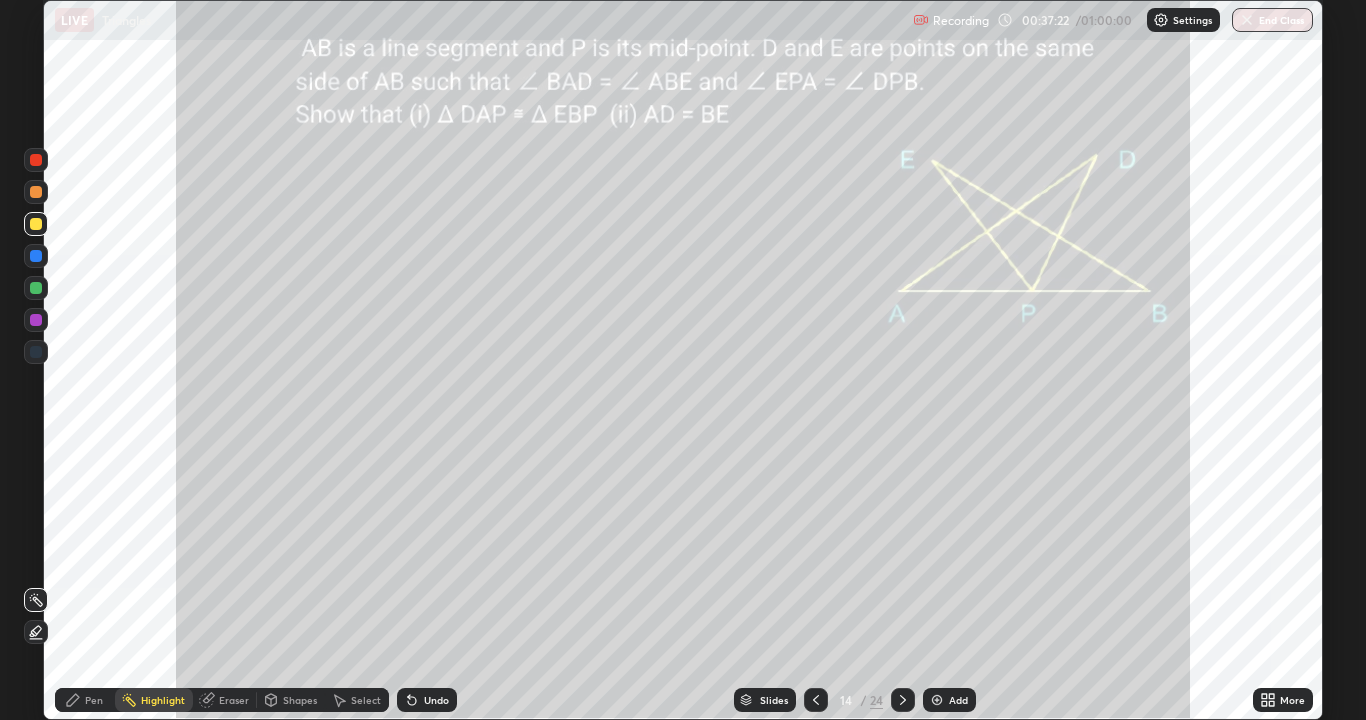 click 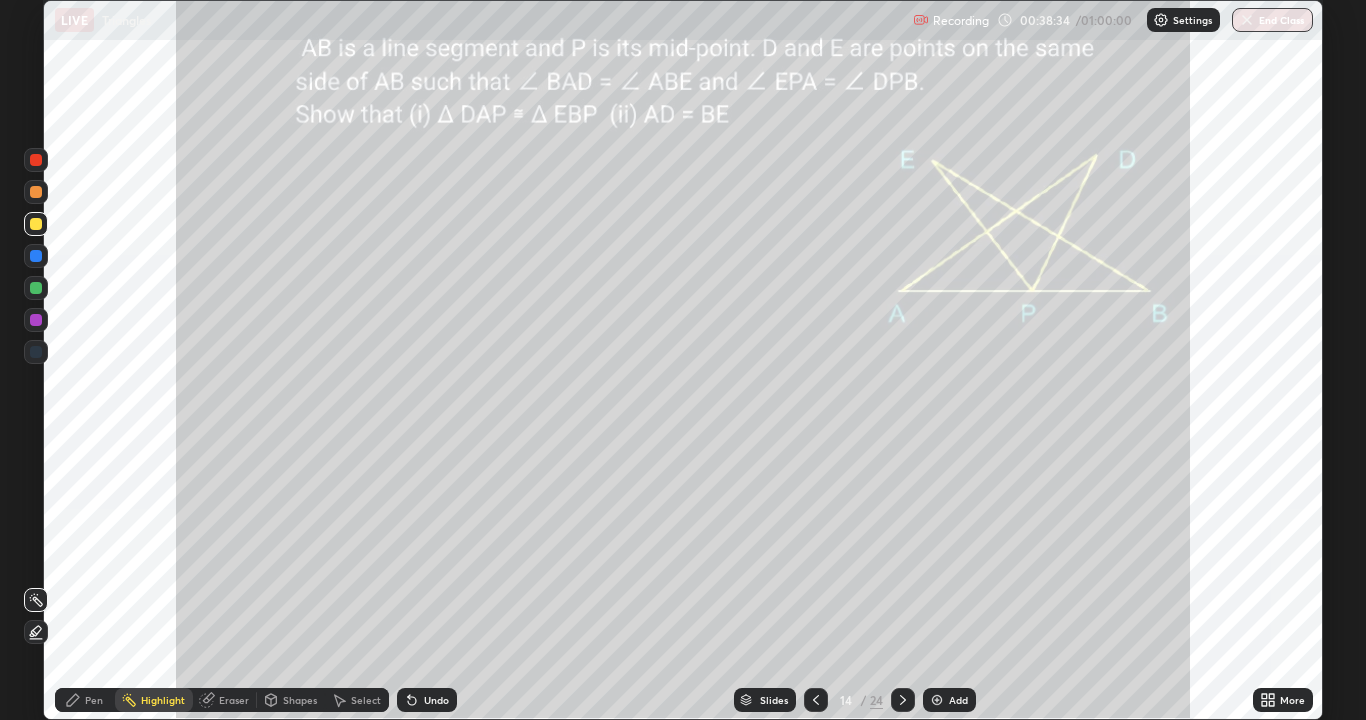 click on "Pen" at bounding box center (94, 700) 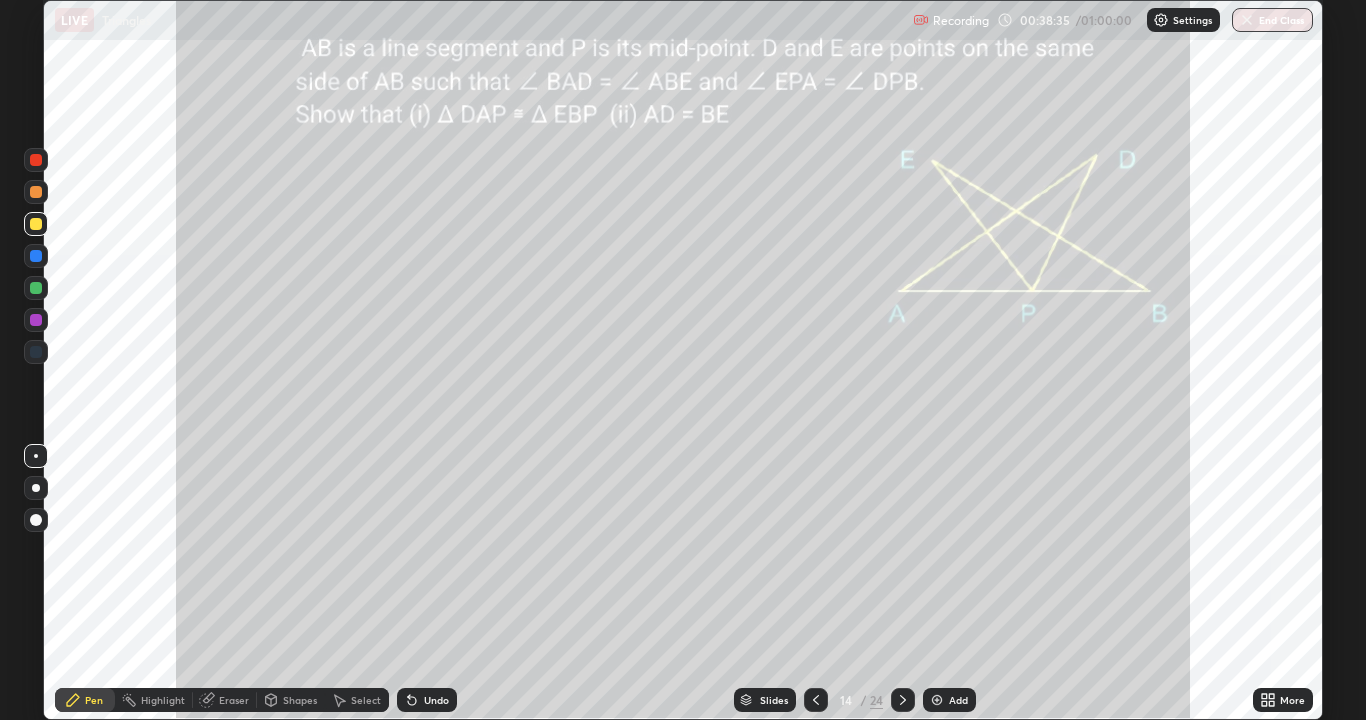 click on "Highlight" at bounding box center (154, 700) 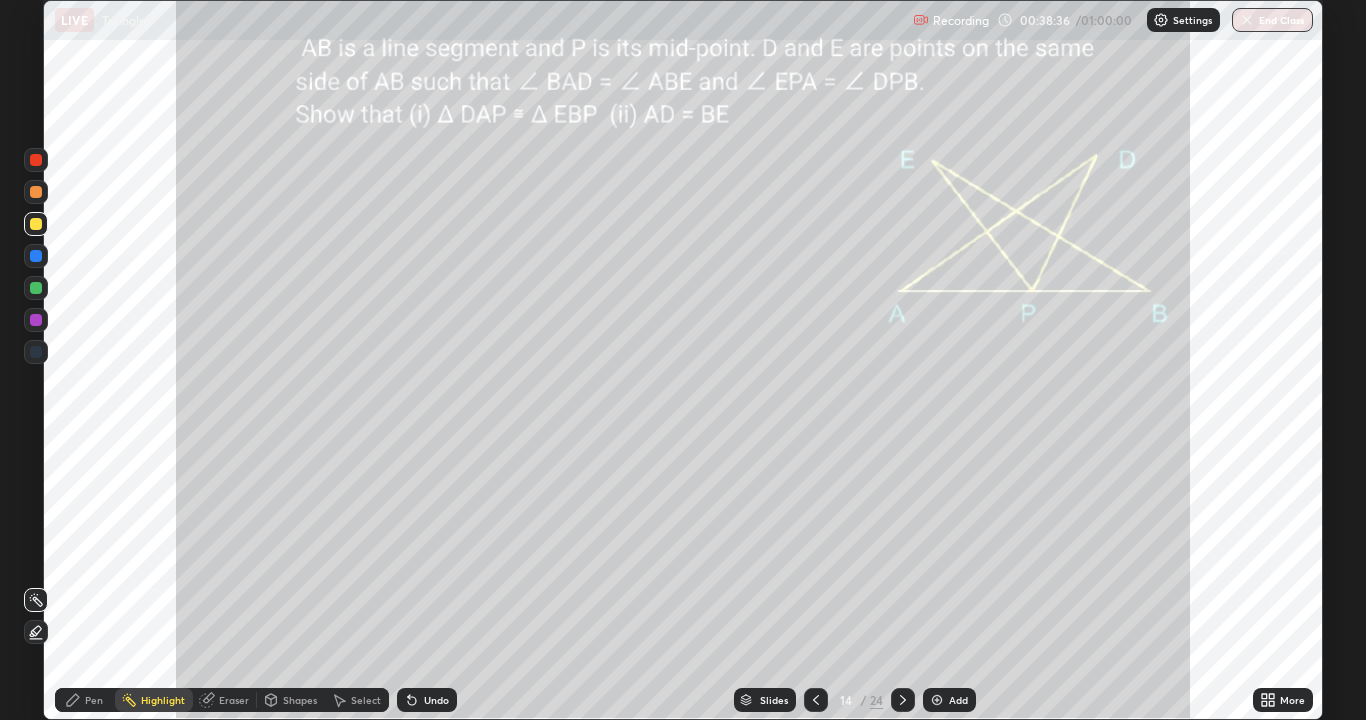 click 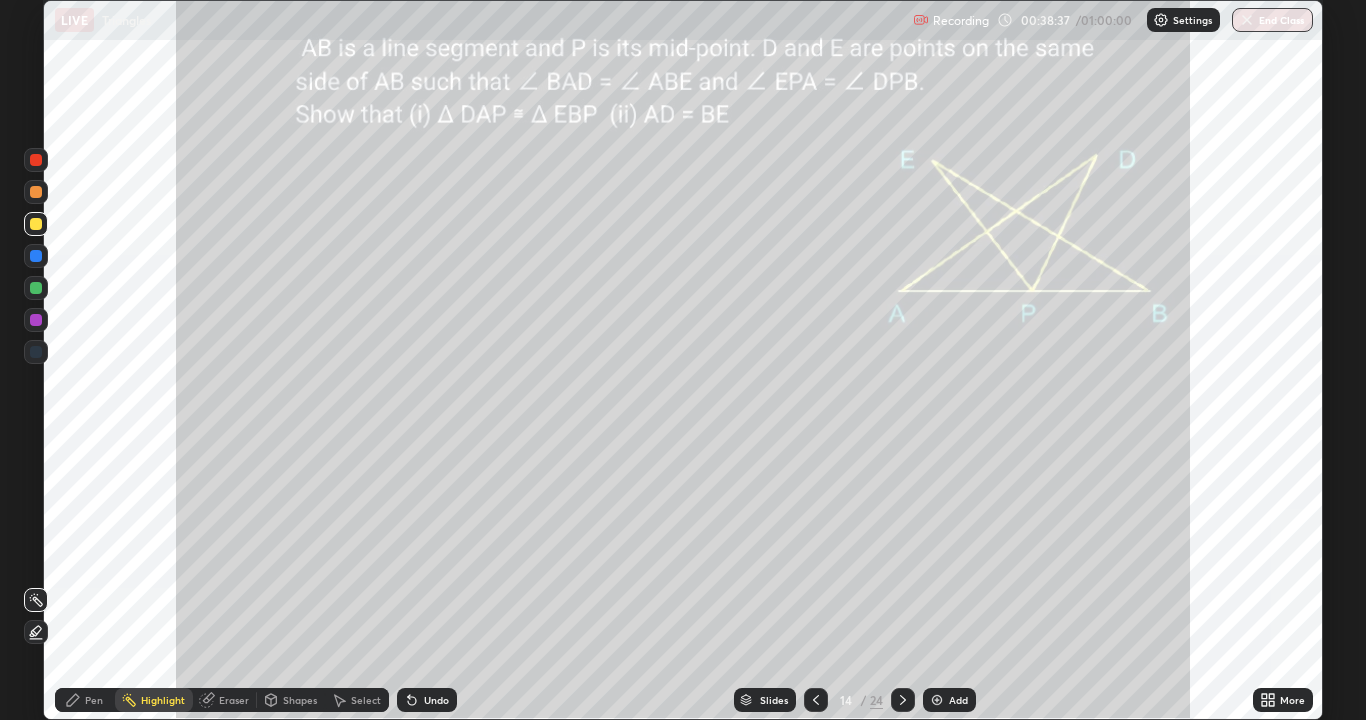 click at bounding box center (36, 192) 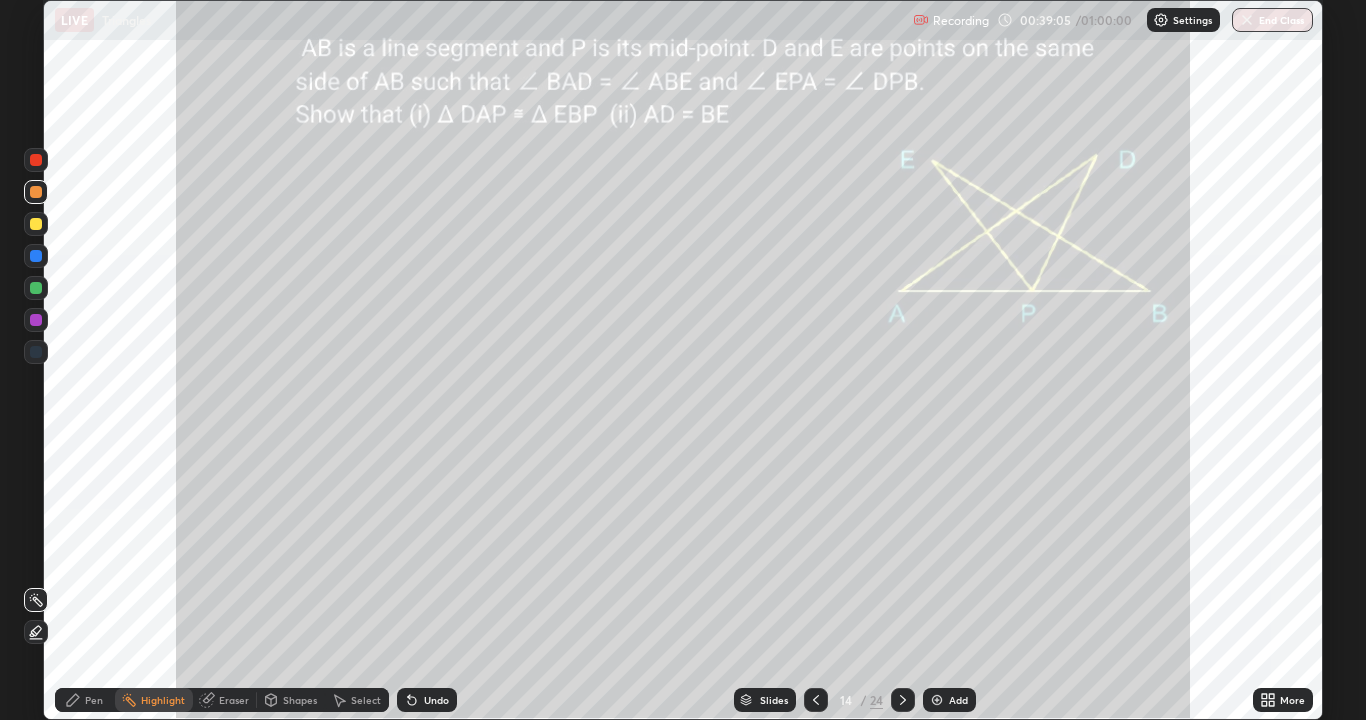 click on "Pen" at bounding box center (85, 700) 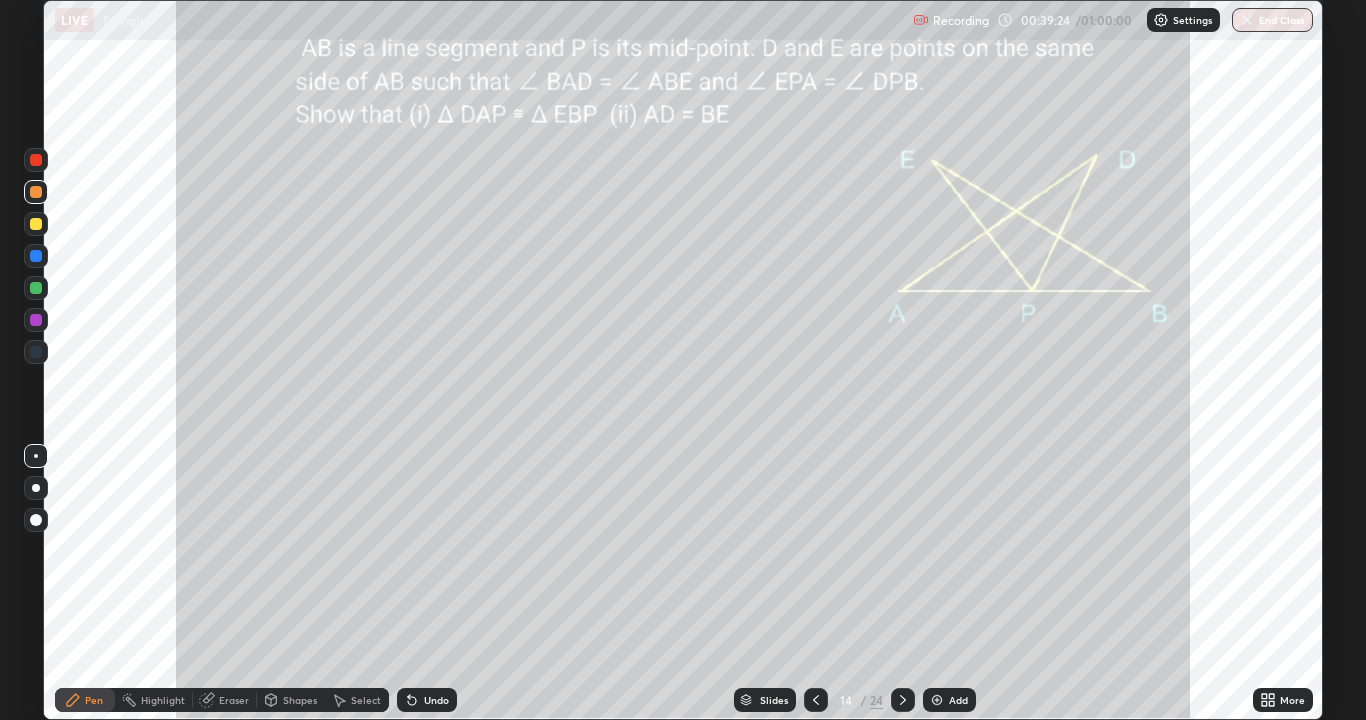 click on "Highlight" at bounding box center (163, 700) 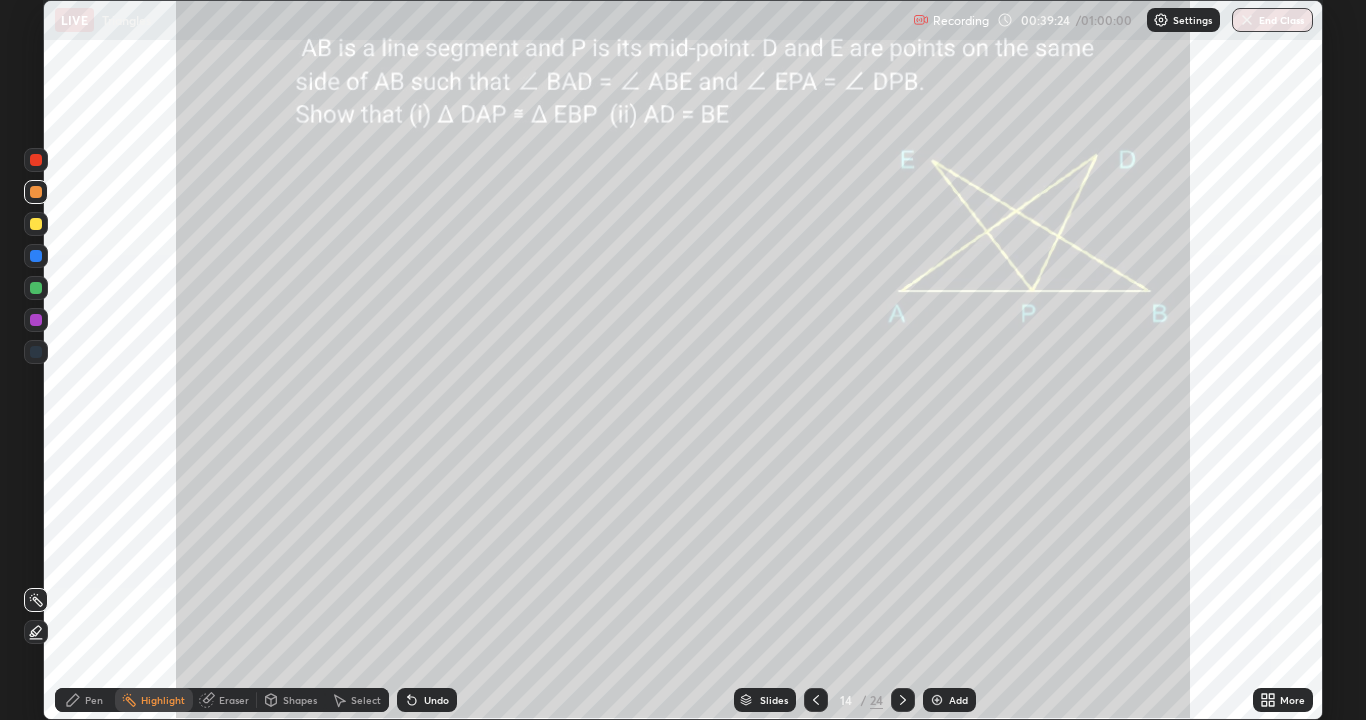 click 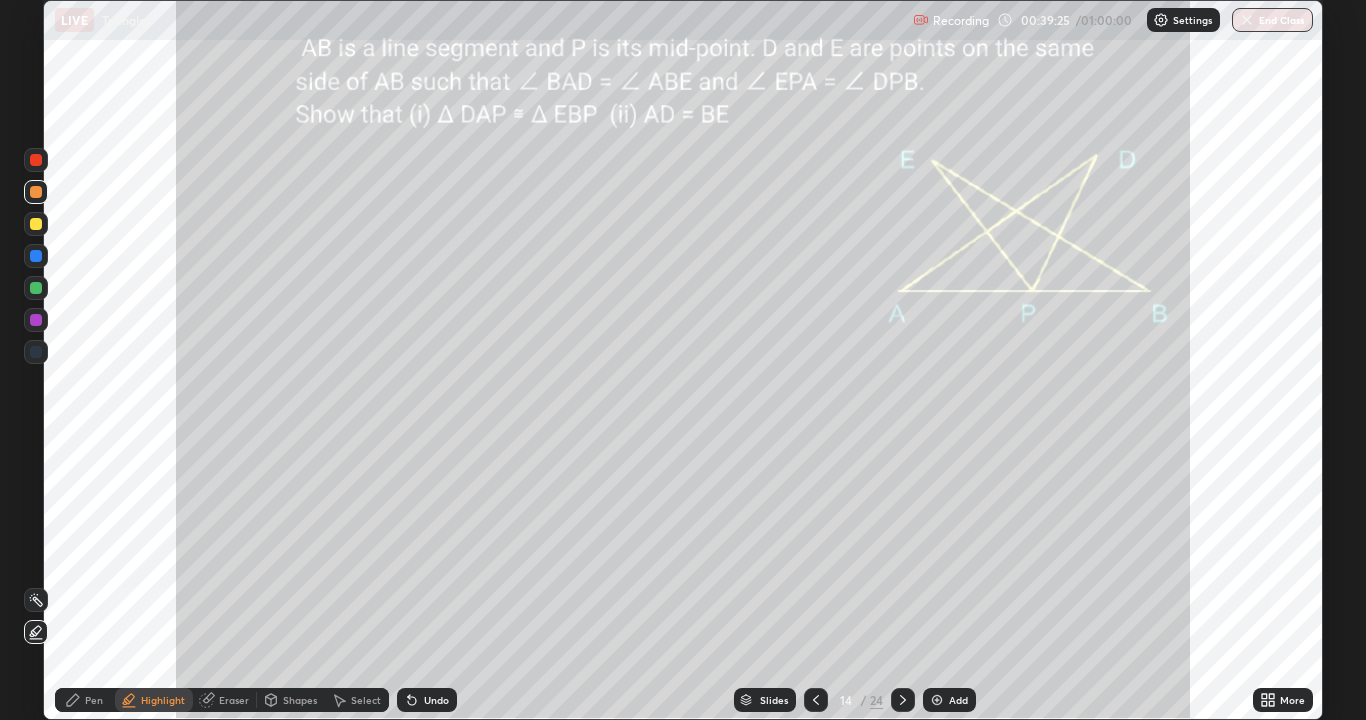 click at bounding box center (36, 320) 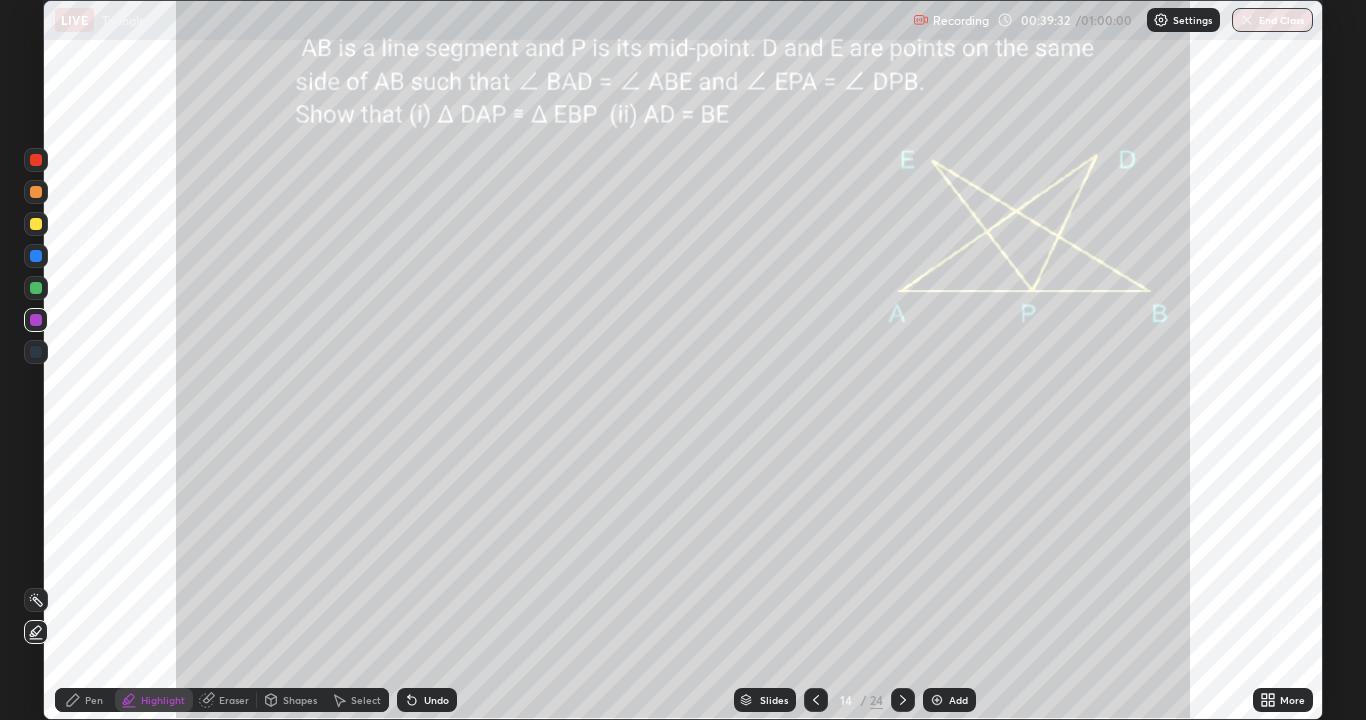 click at bounding box center (36, 160) 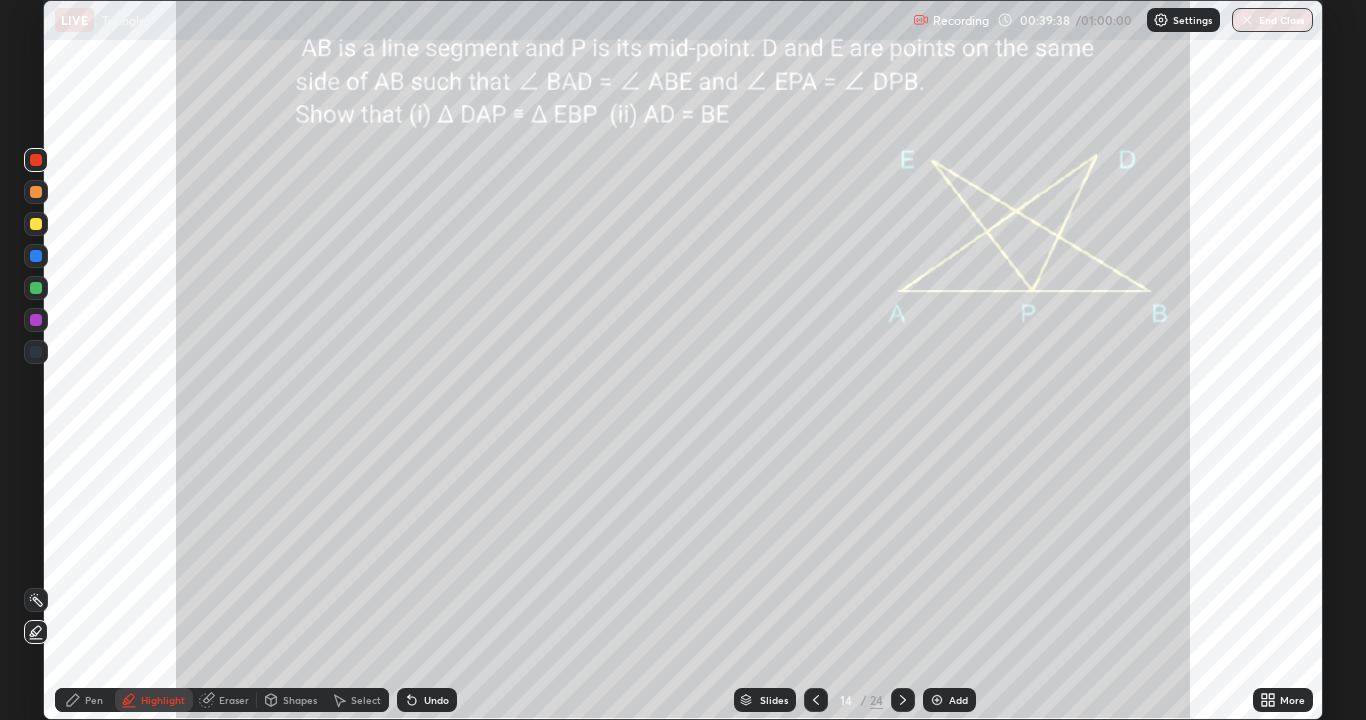 click 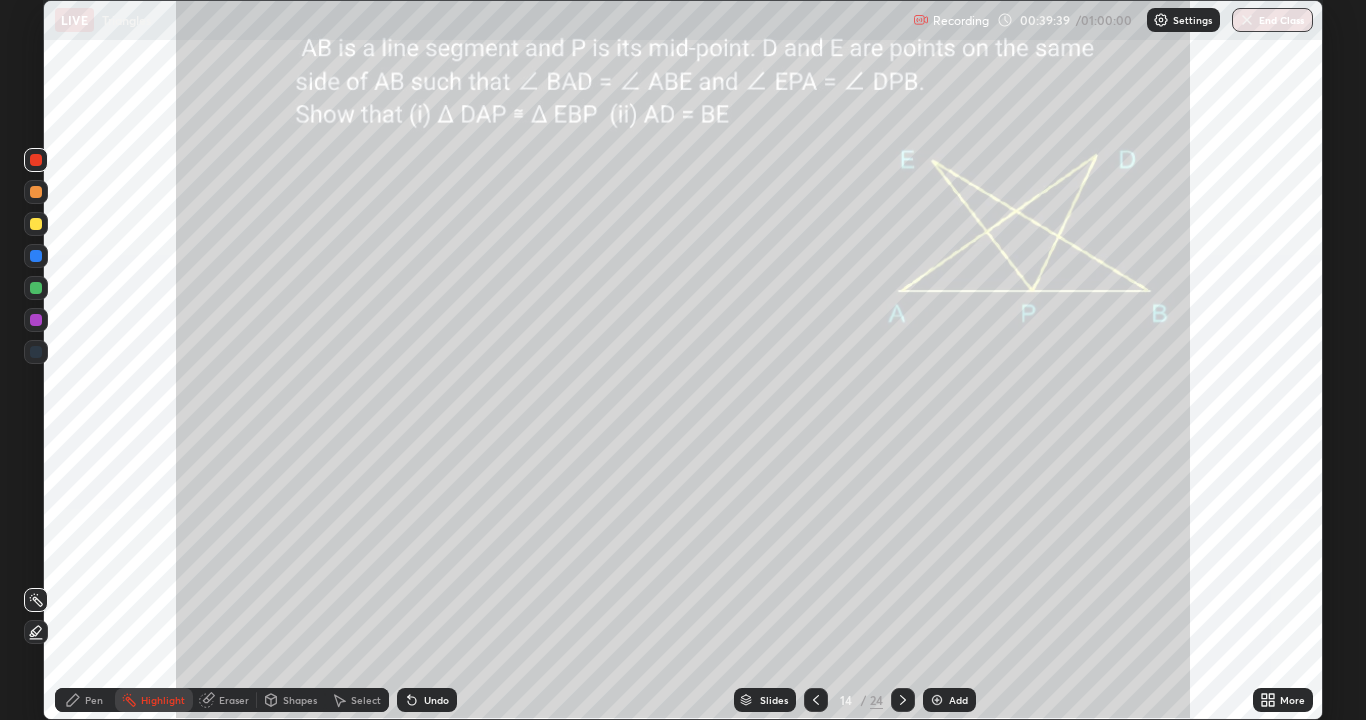 click on "Pen" at bounding box center [85, 700] 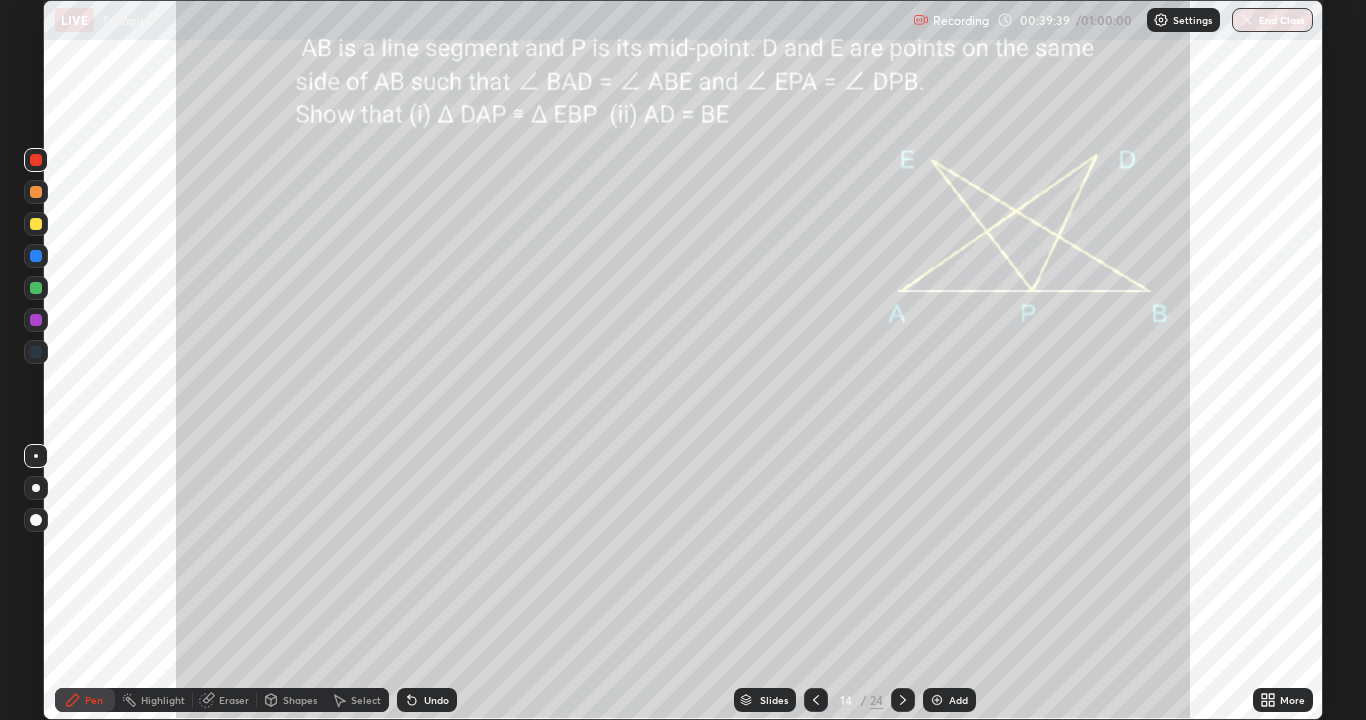 click on "Highlight" at bounding box center (163, 700) 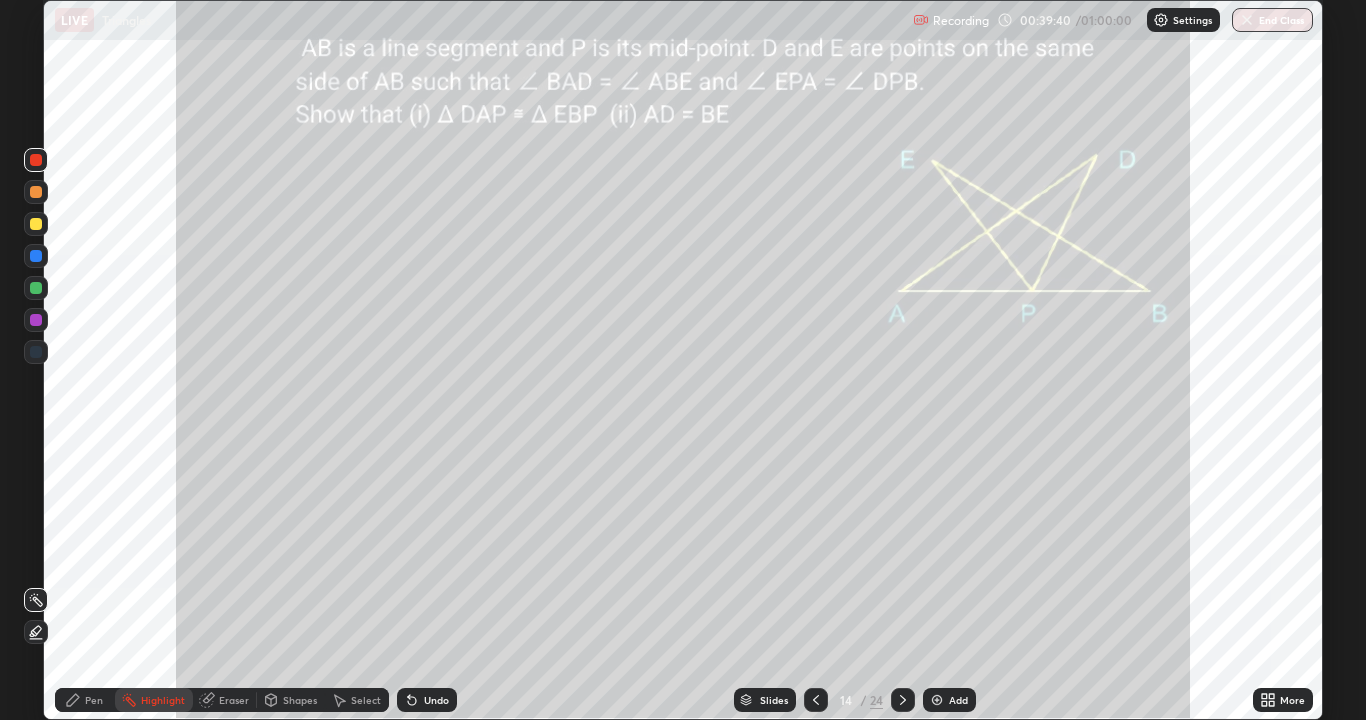 click at bounding box center (36, 288) 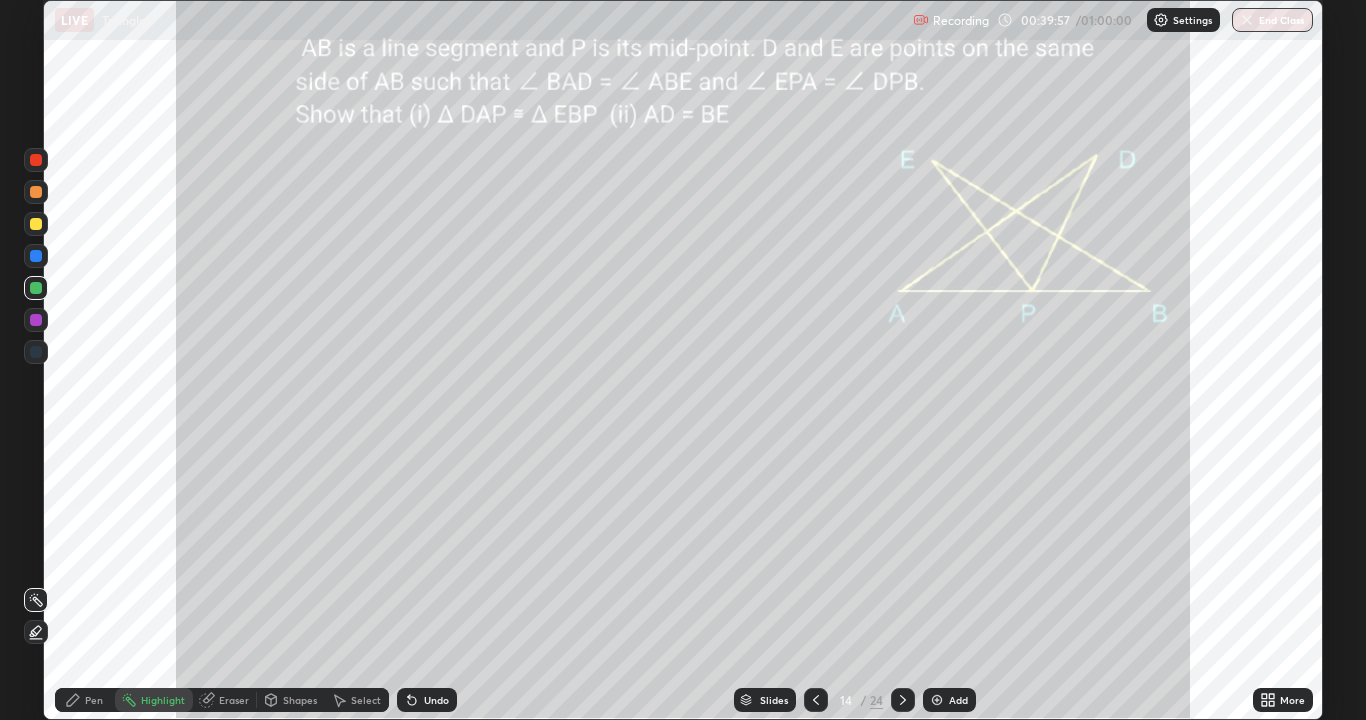 click on "Pen" at bounding box center [85, 700] 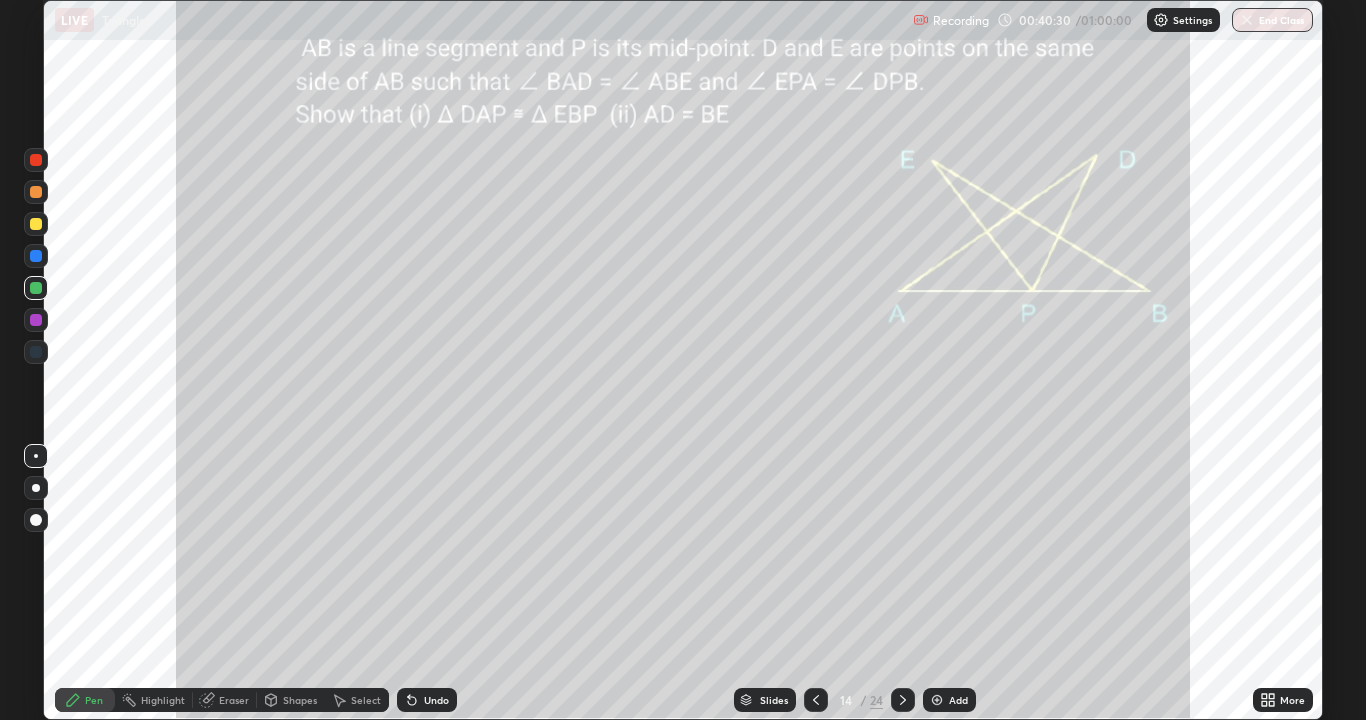 click at bounding box center (36, 224) 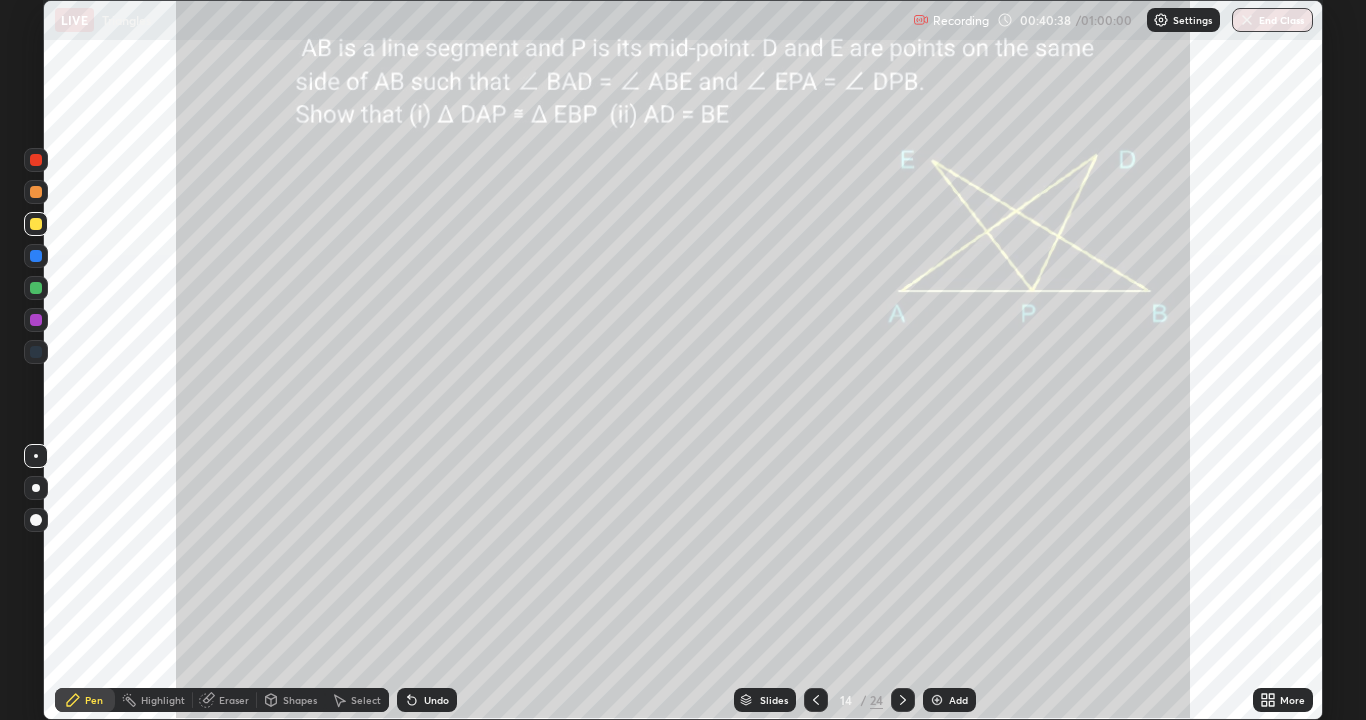 click on "Undo" at bounding box center [436, 700] 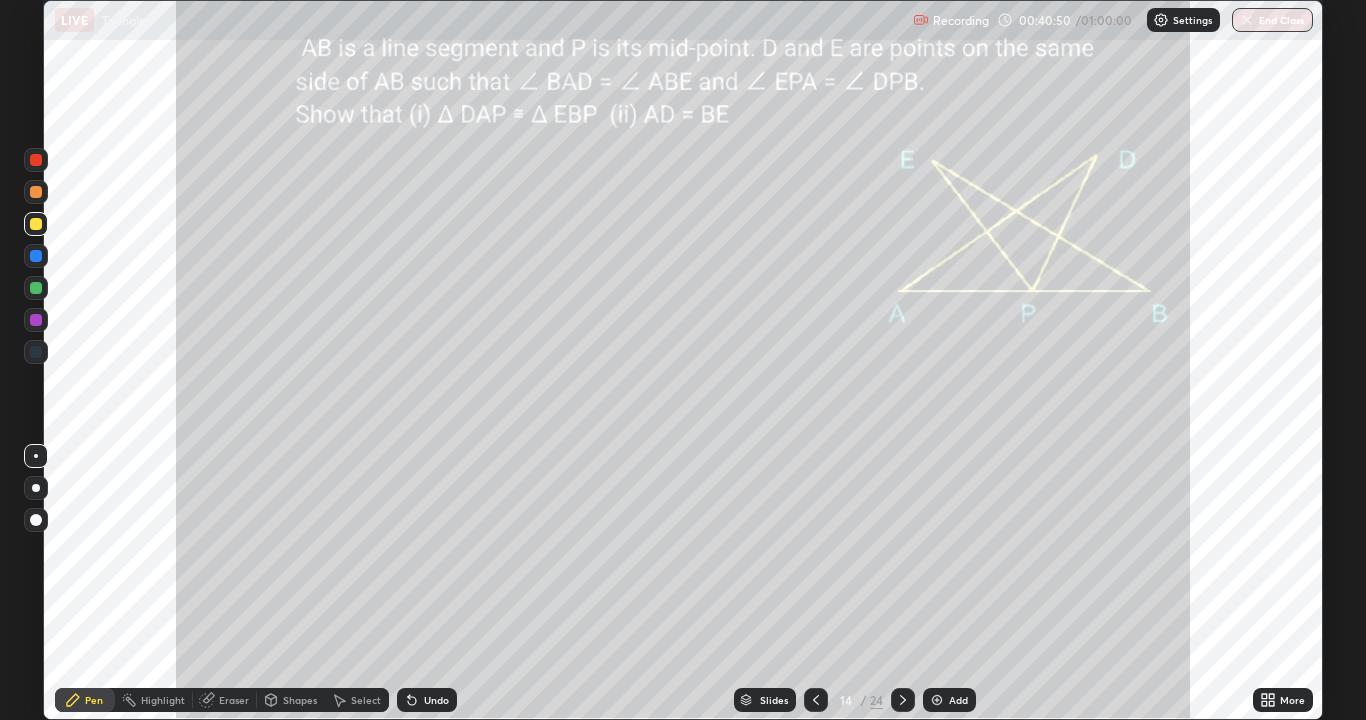 click at bounding box center (36, 192) 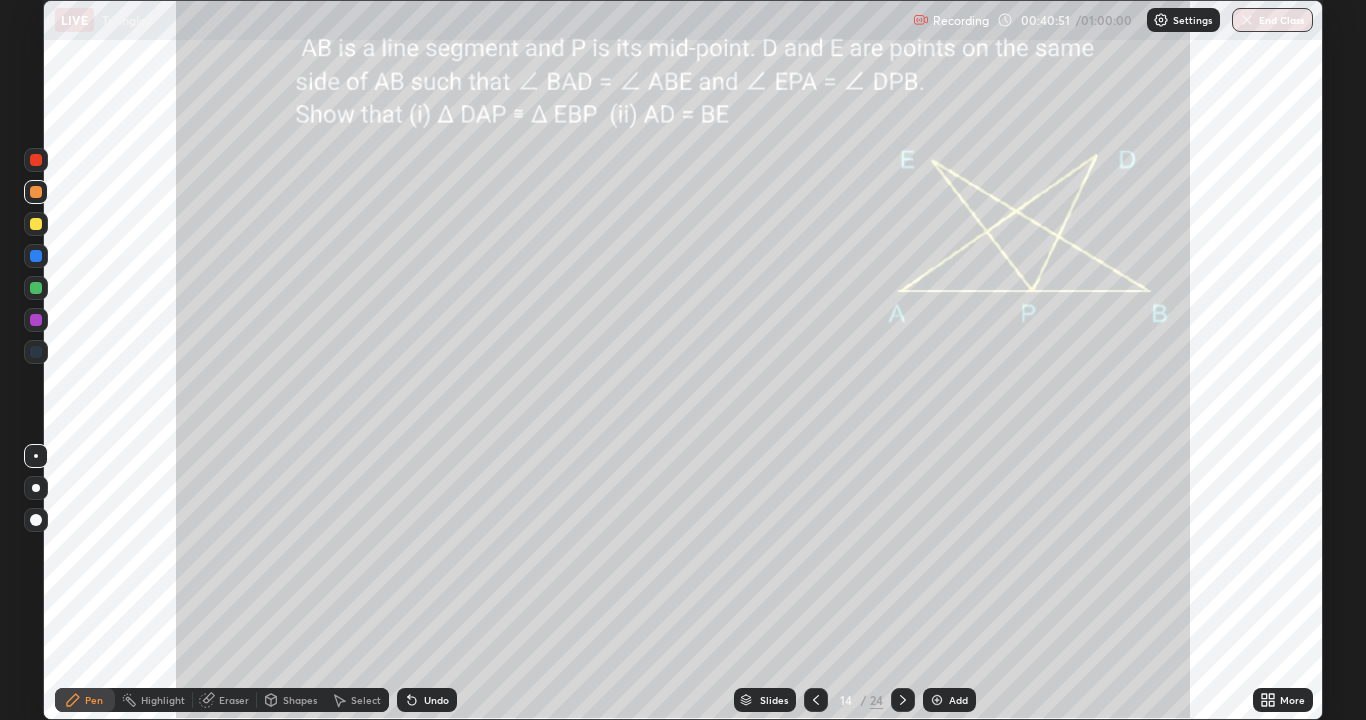 click at bounding box center (36, 256) 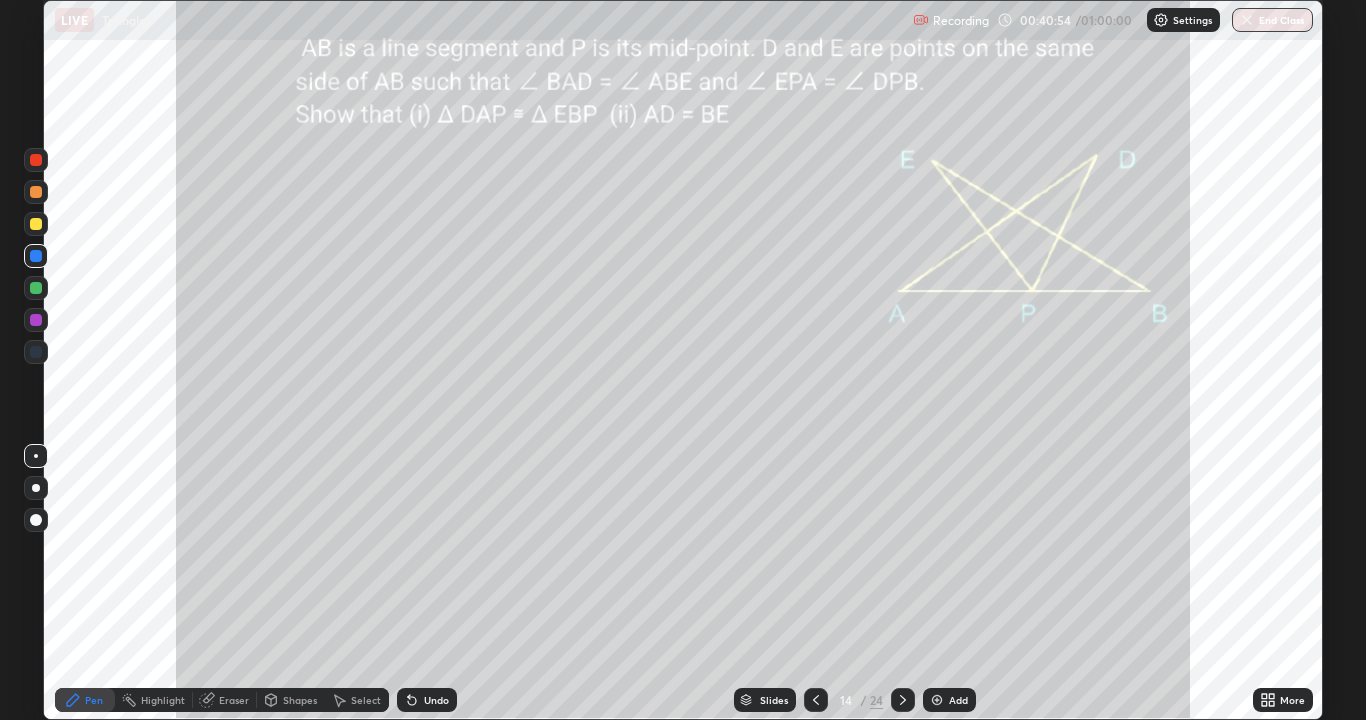 click on "Undo" at bounding box center (427, 700) 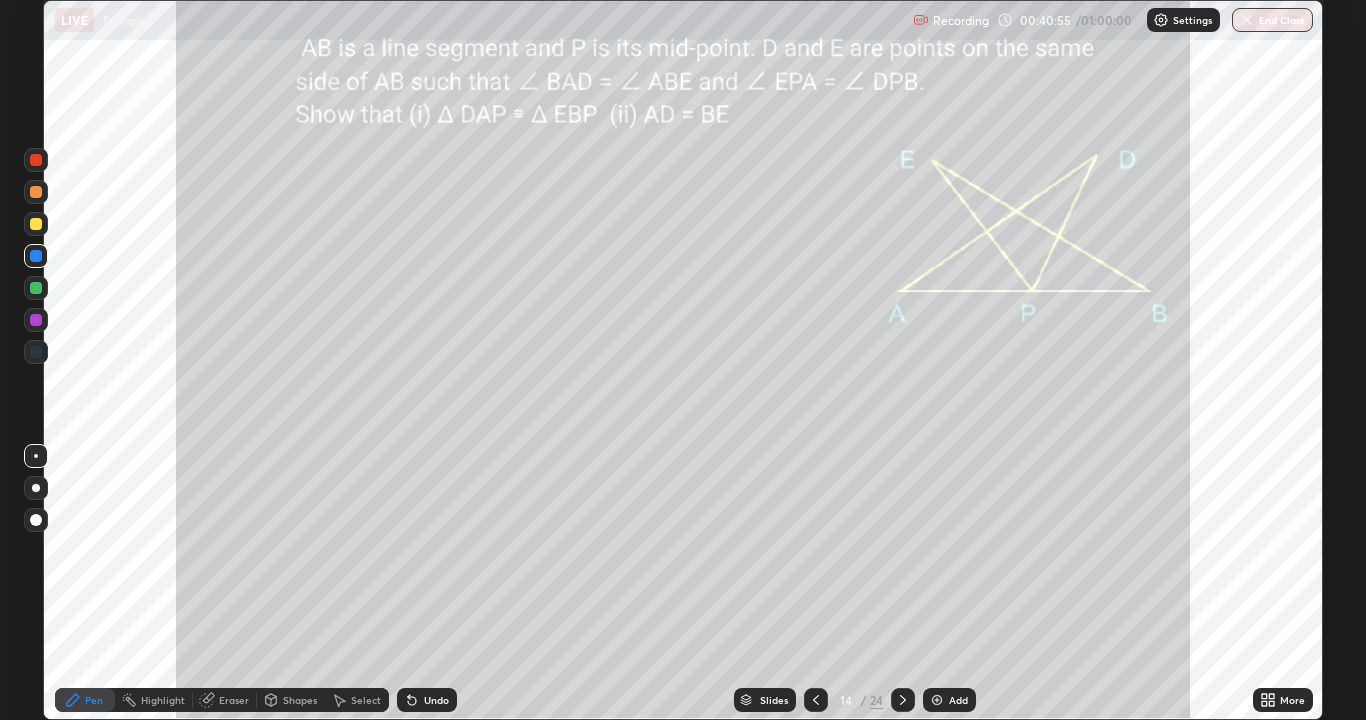 click on "Undo" at bounding box center (436, 700) 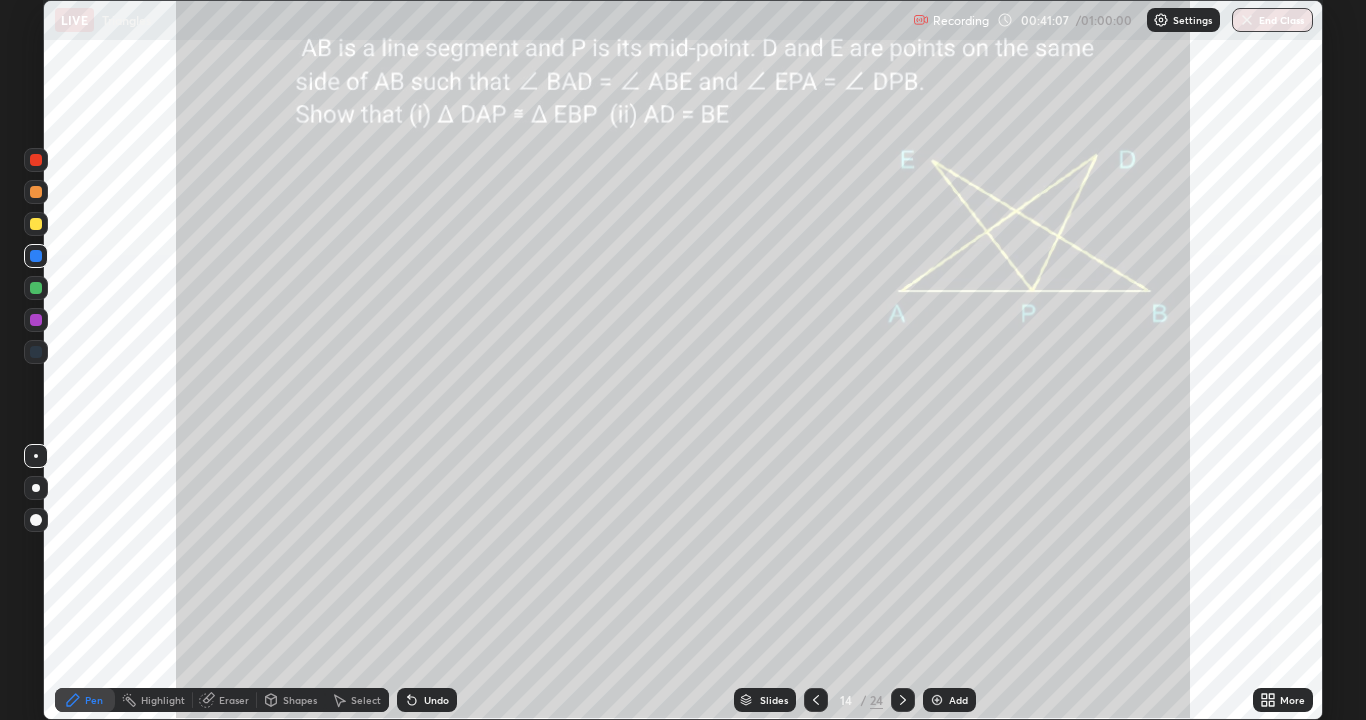 click at bounding box center [36, 288] 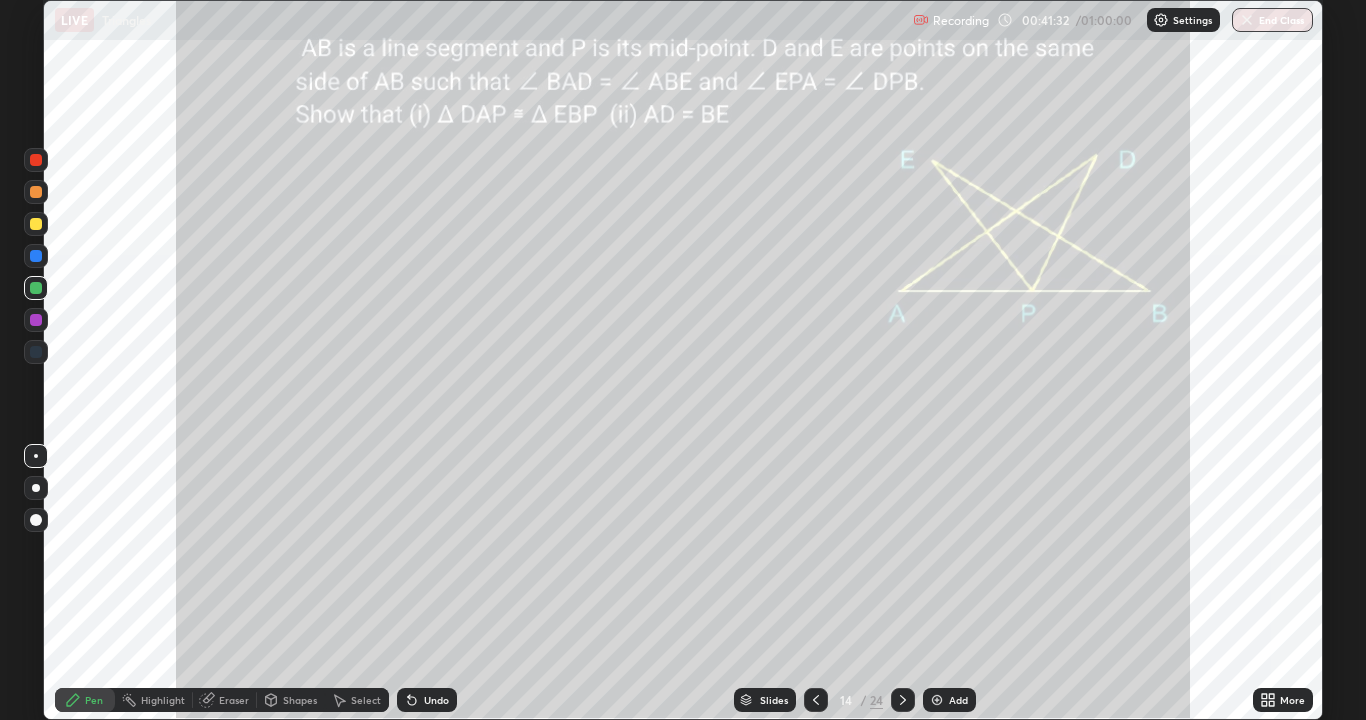 click on "Highlight" at bounding box center (163, 700) 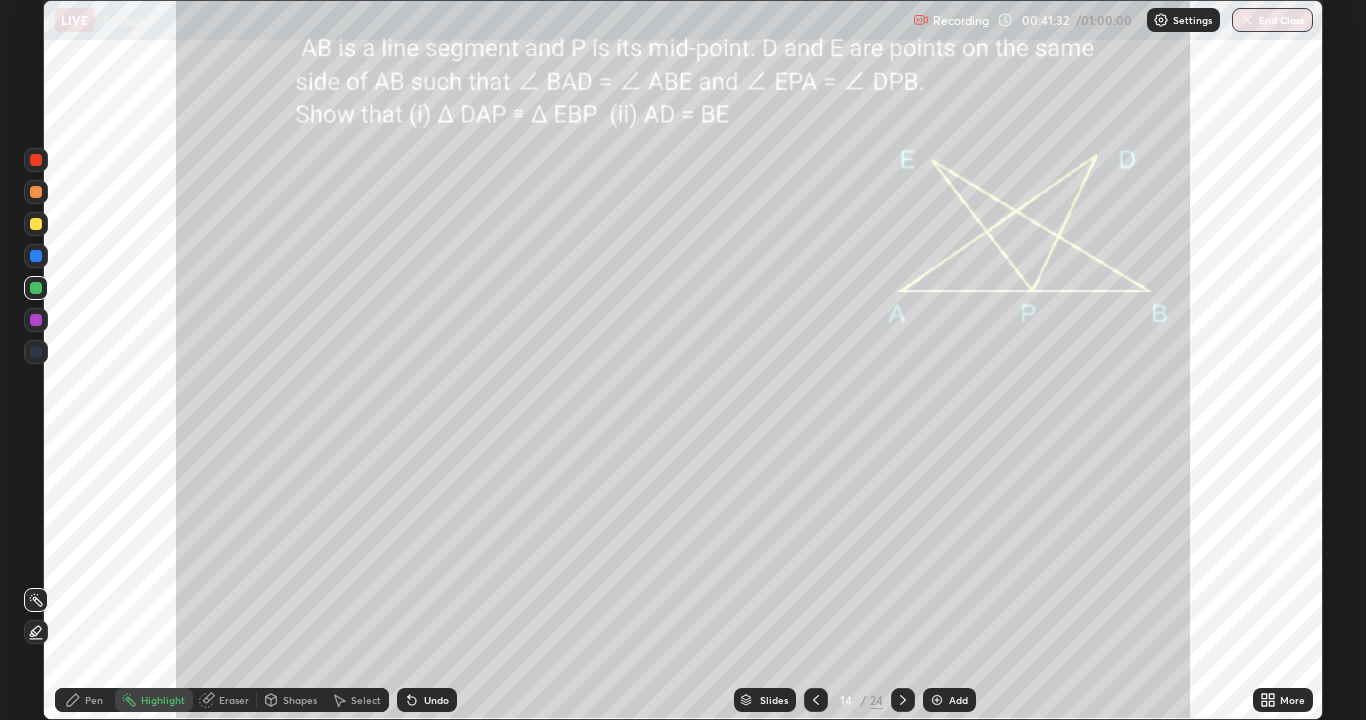 click 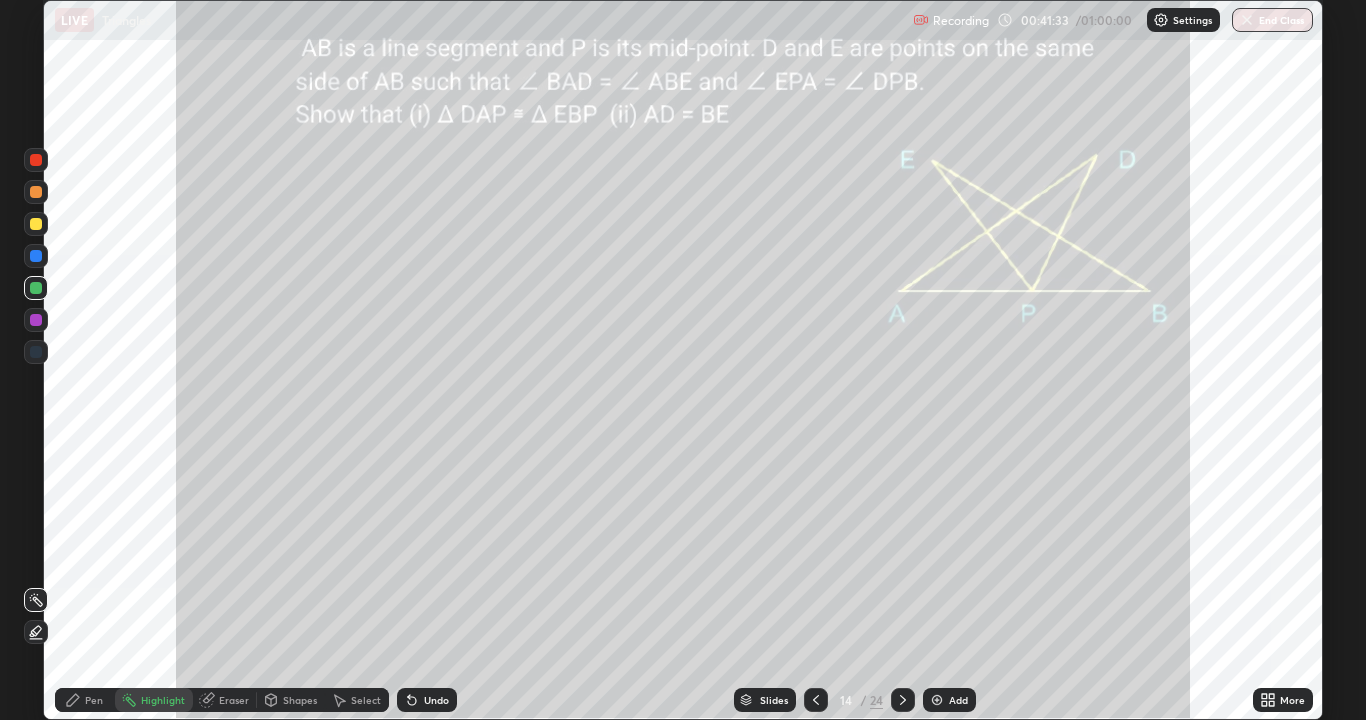 click at bounding box center [36, 192] 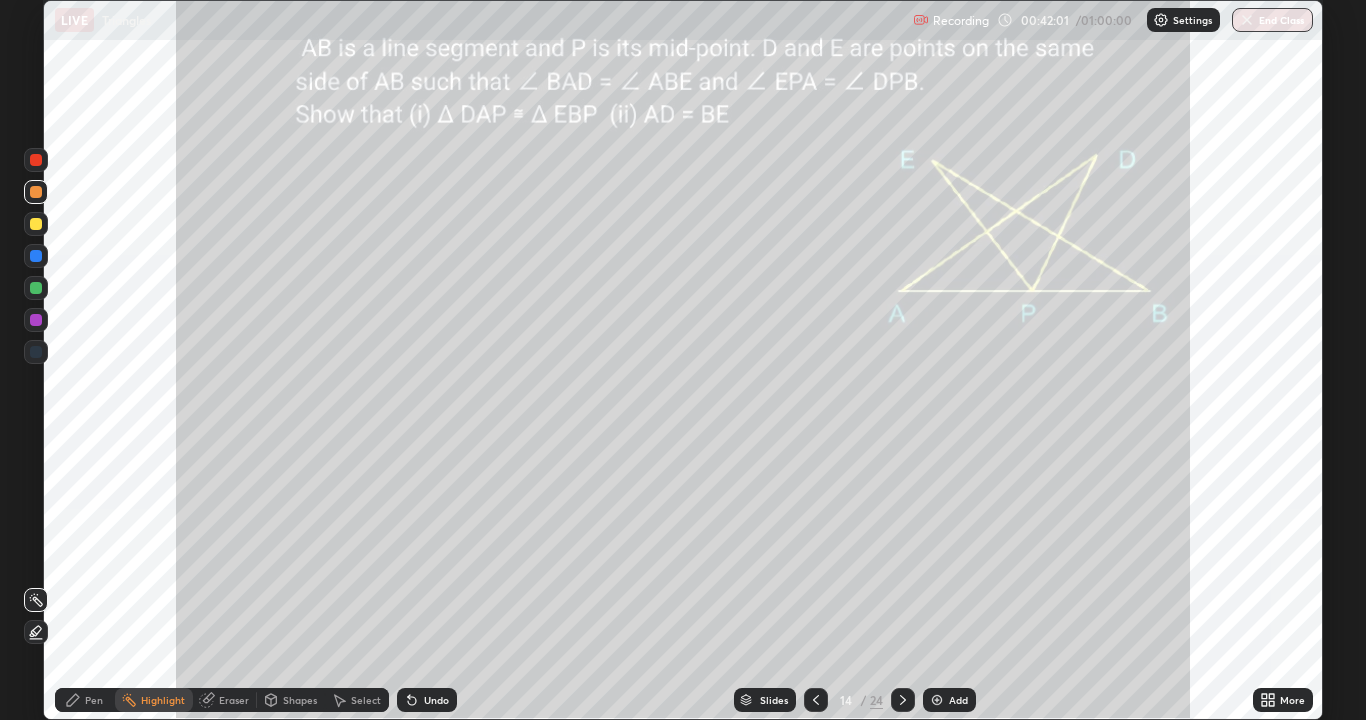 click at bounding box center [36, 224] 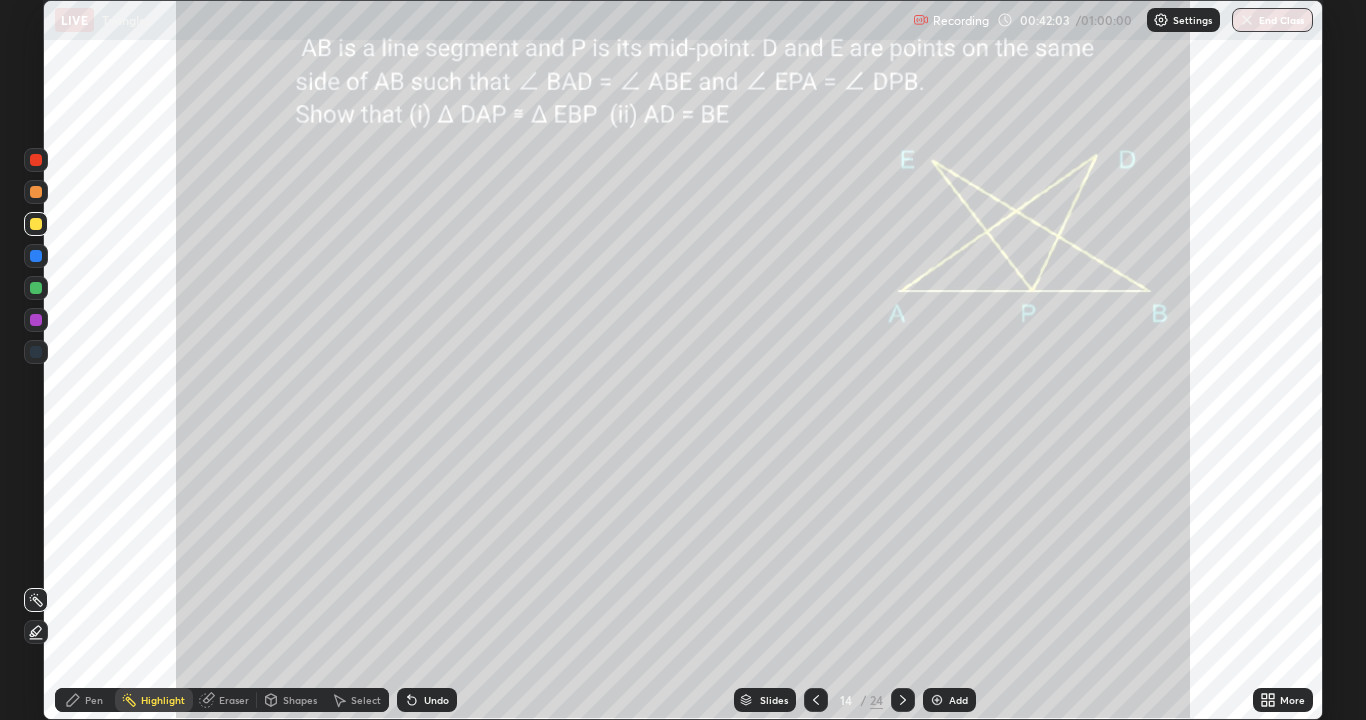 click on "Pen" at bounding box center [85, 700] 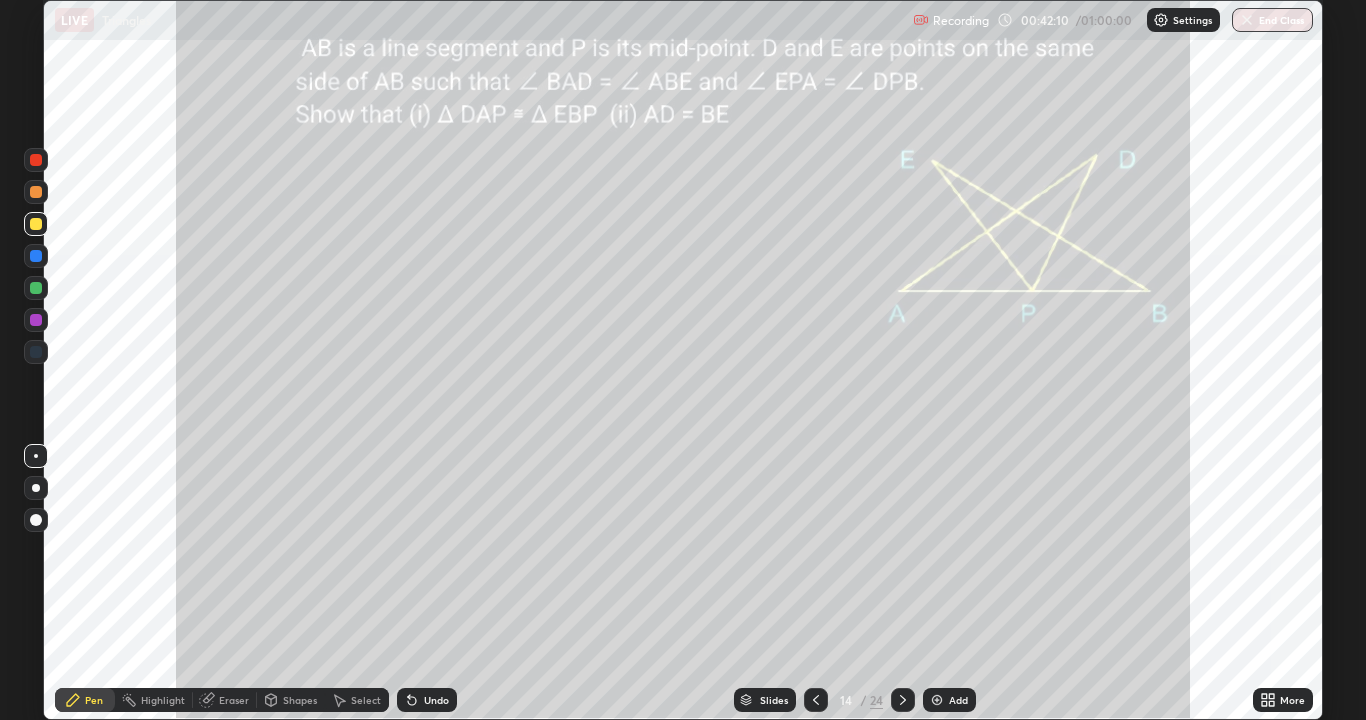 click on "Undo" at bounding box center (436, 700) 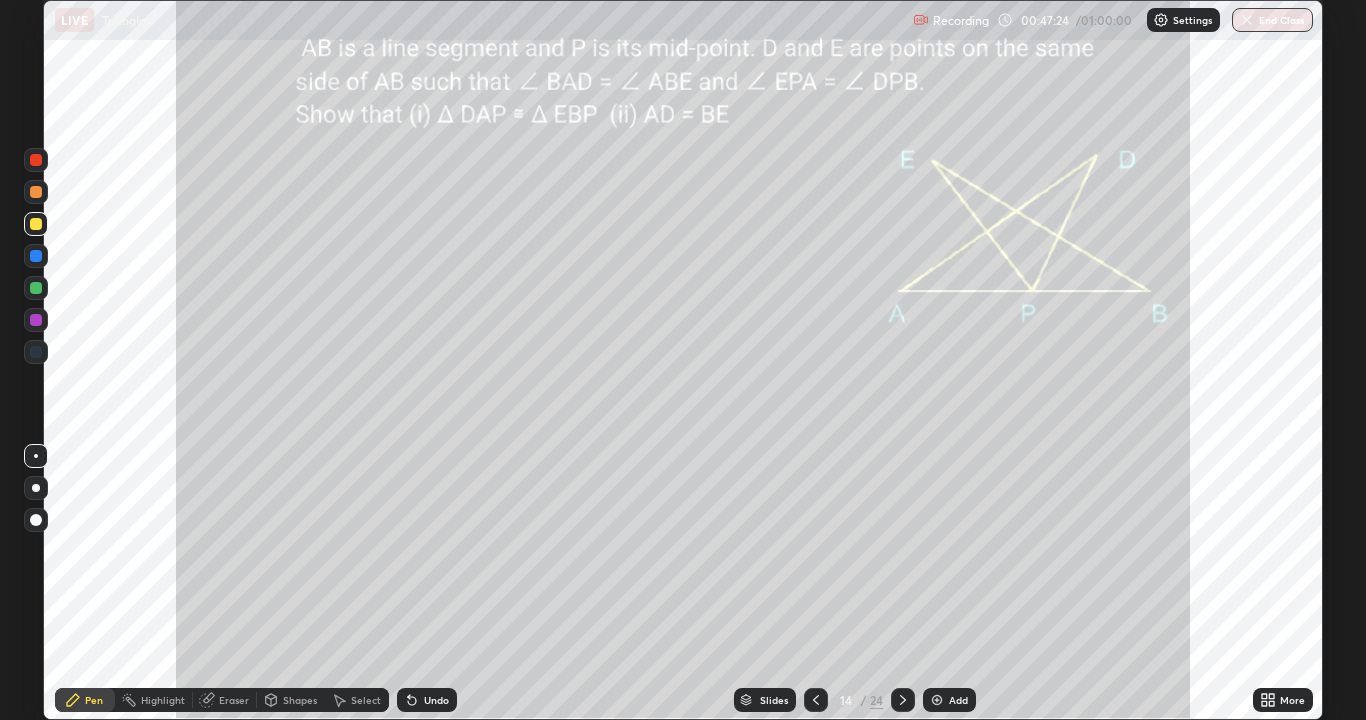 click 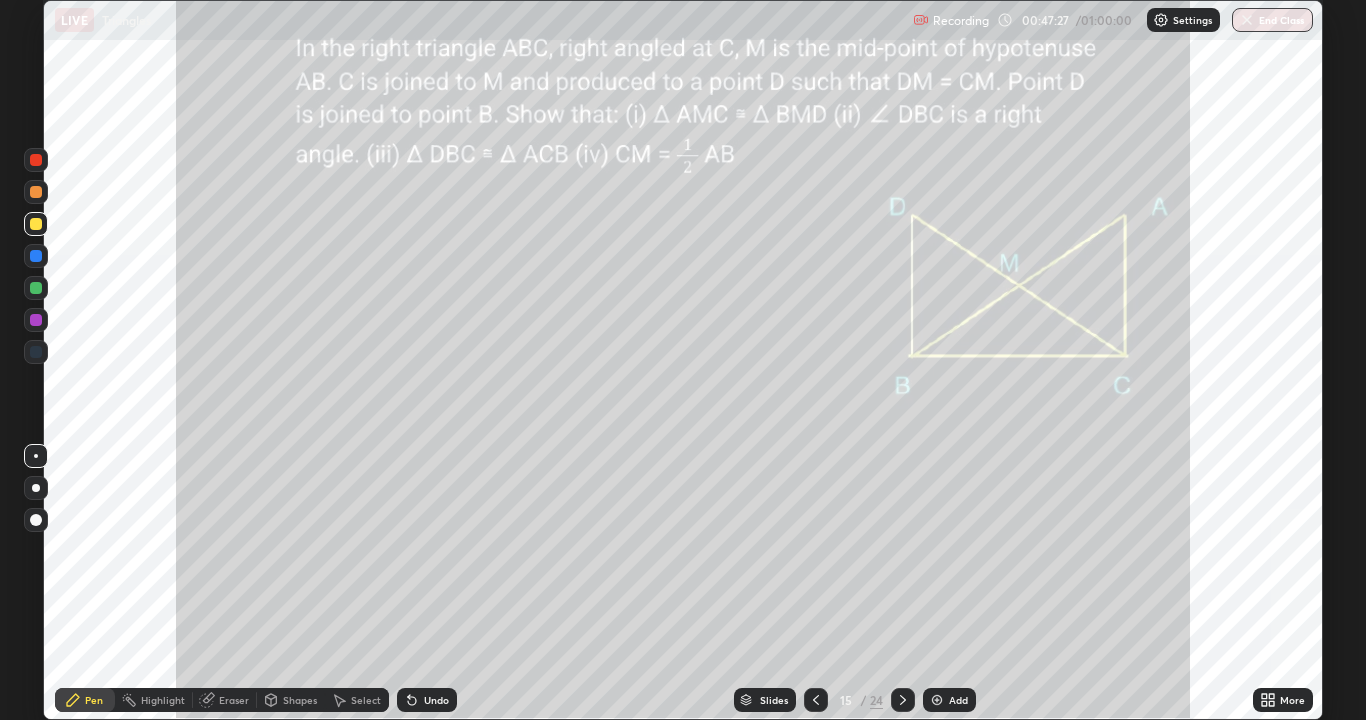 click at bounding box center (36, 192) 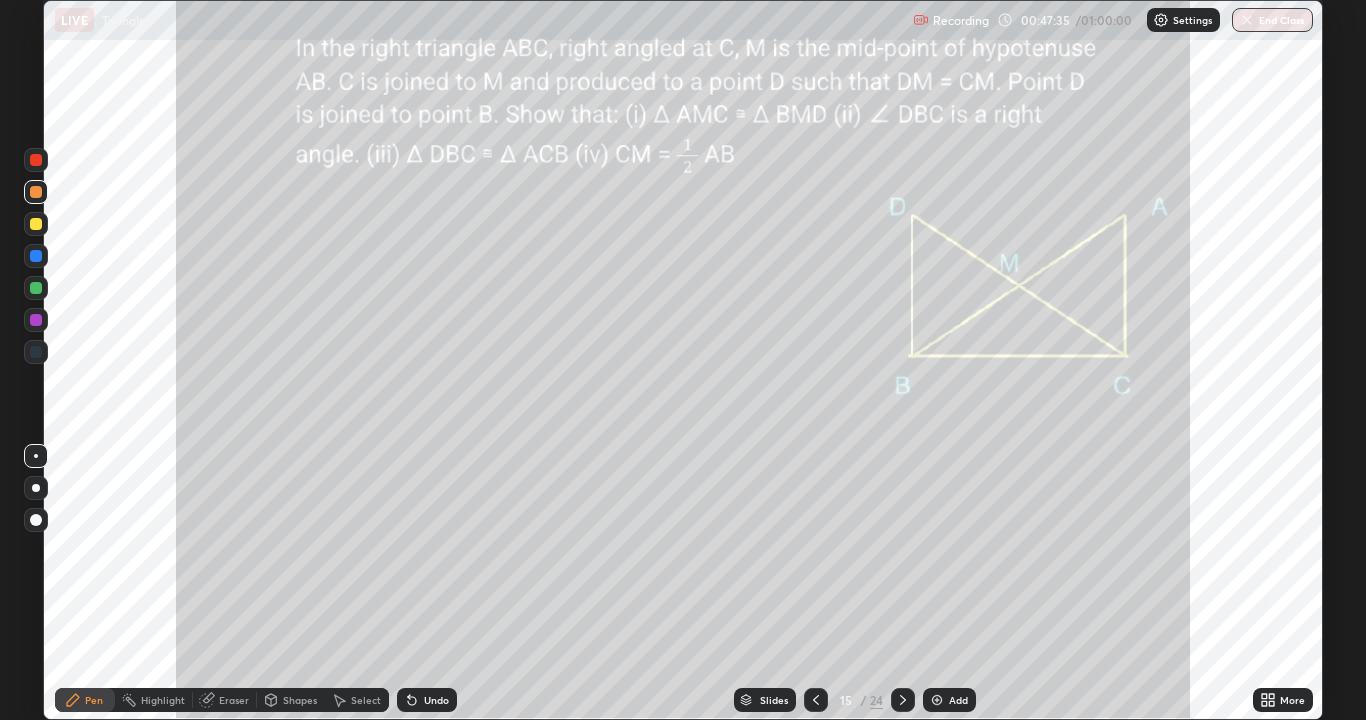 click at bounding box center (36, 160) 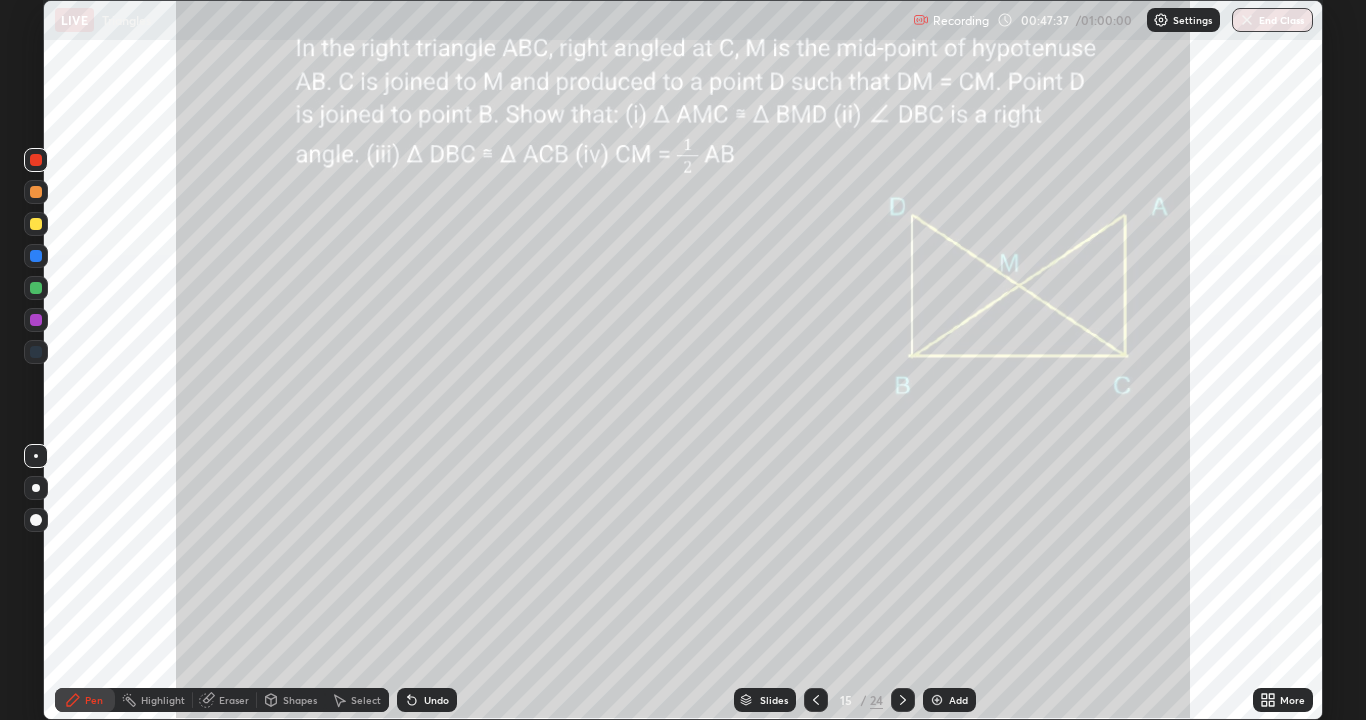 click at bounding box center [36, 224] 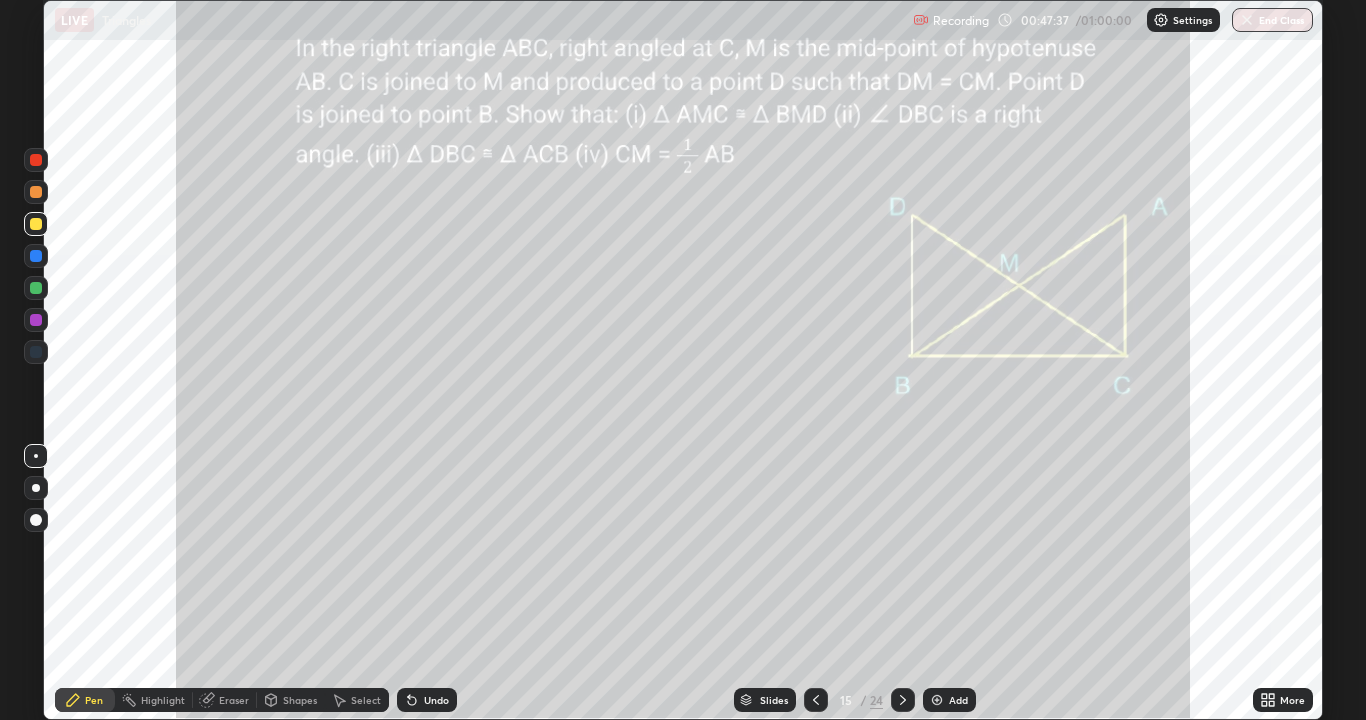 click at bounding box center (36, 224) 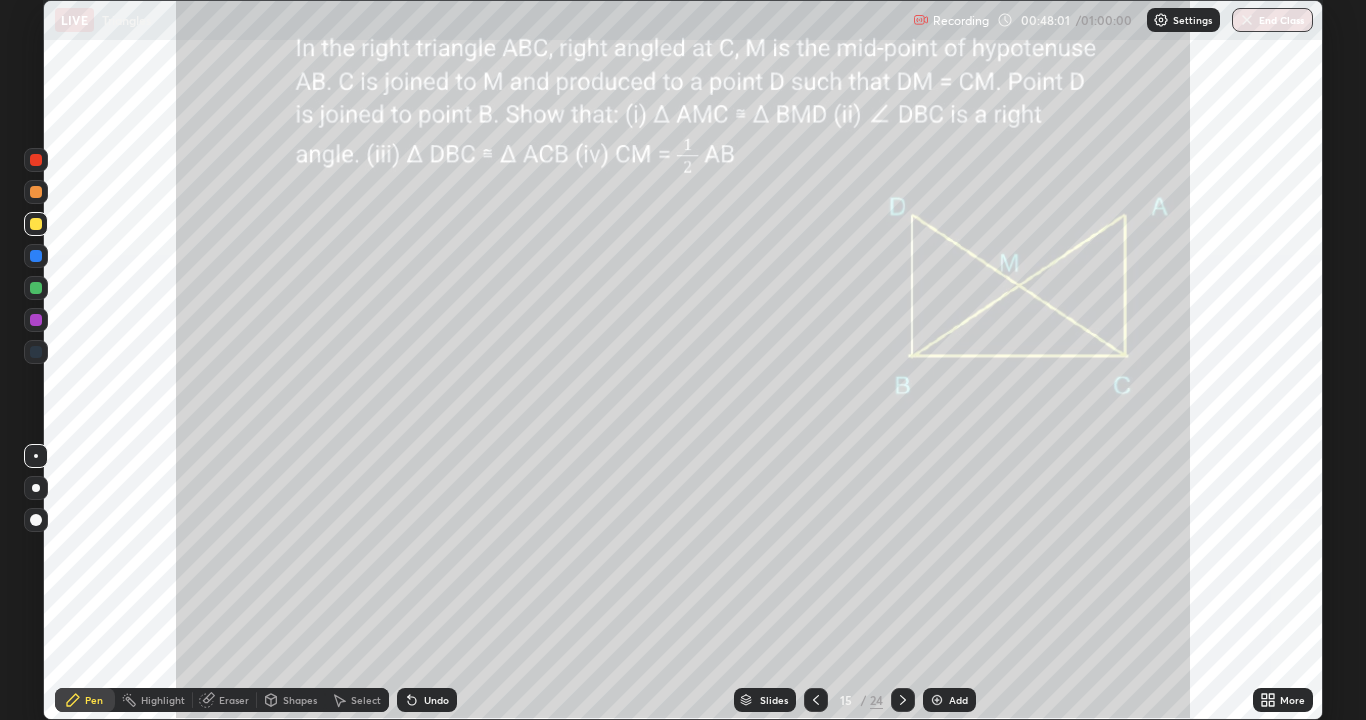 click on "Highlight" at bounding box center [163, 700] 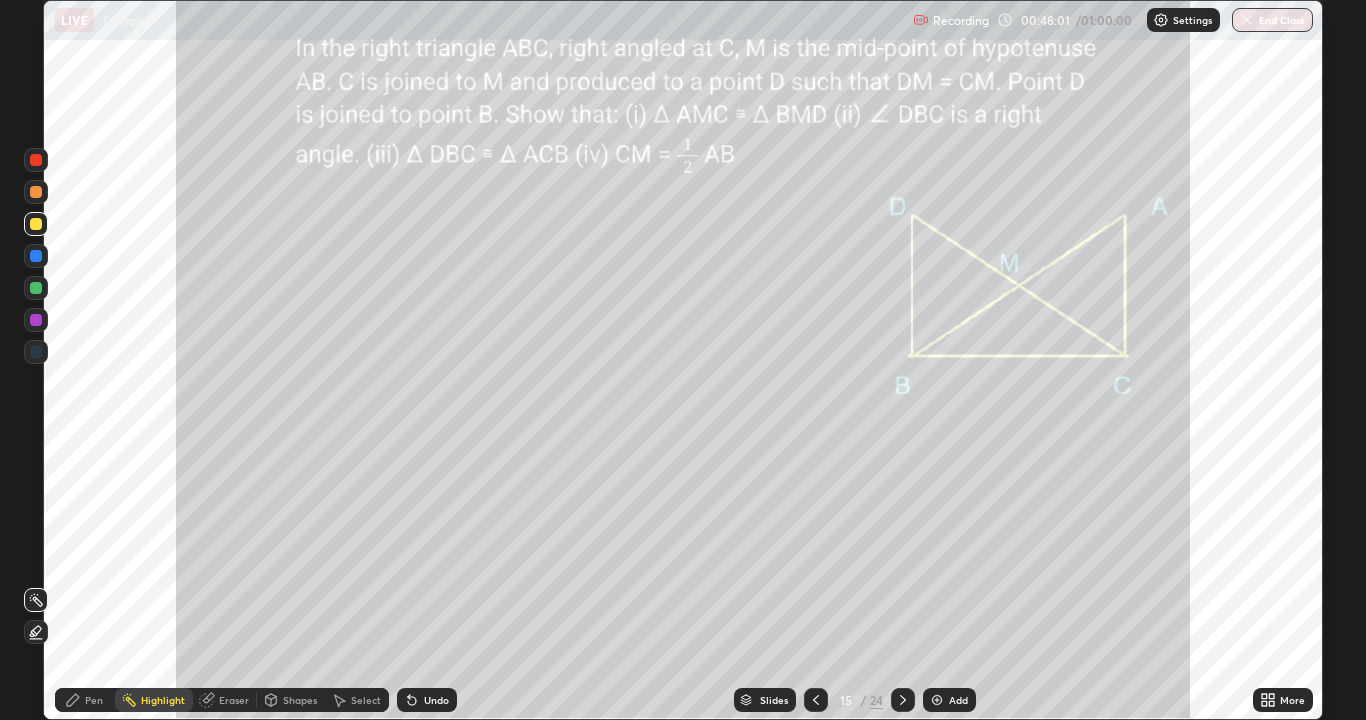 click 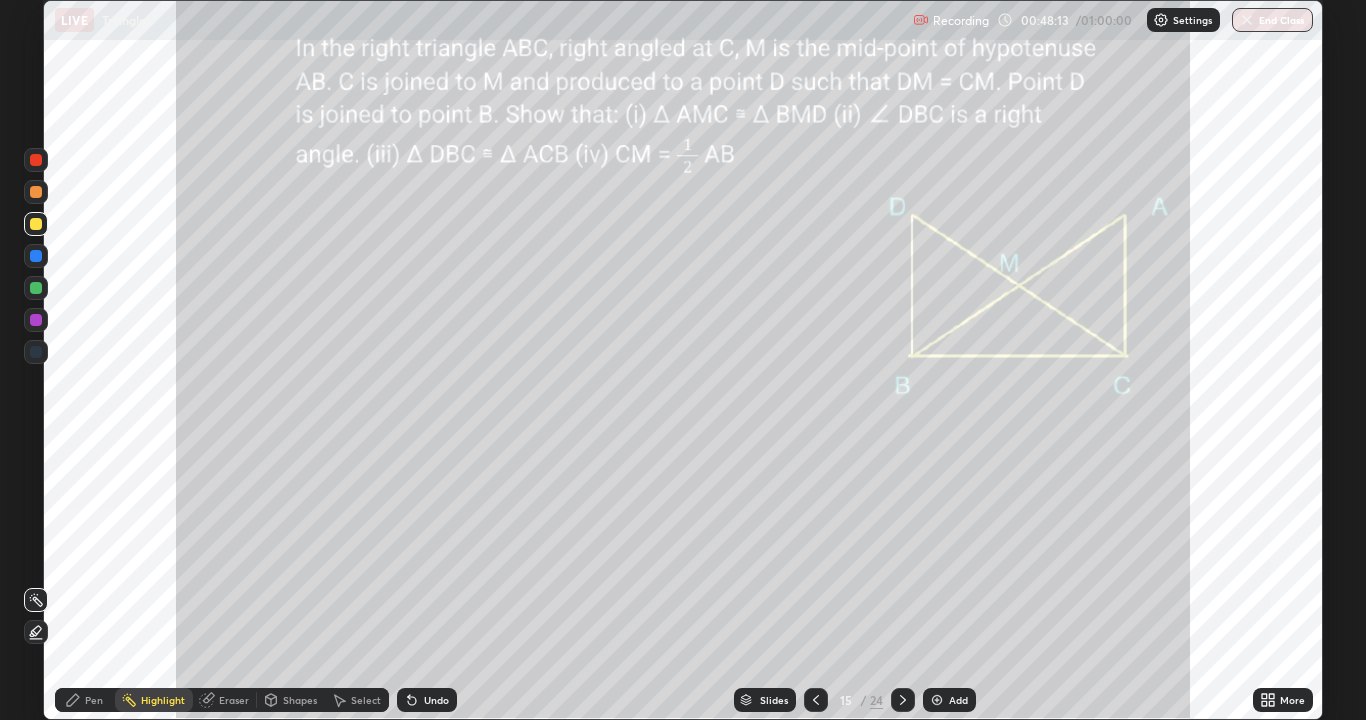 click on "Pen" at bounding box center [94, 700] 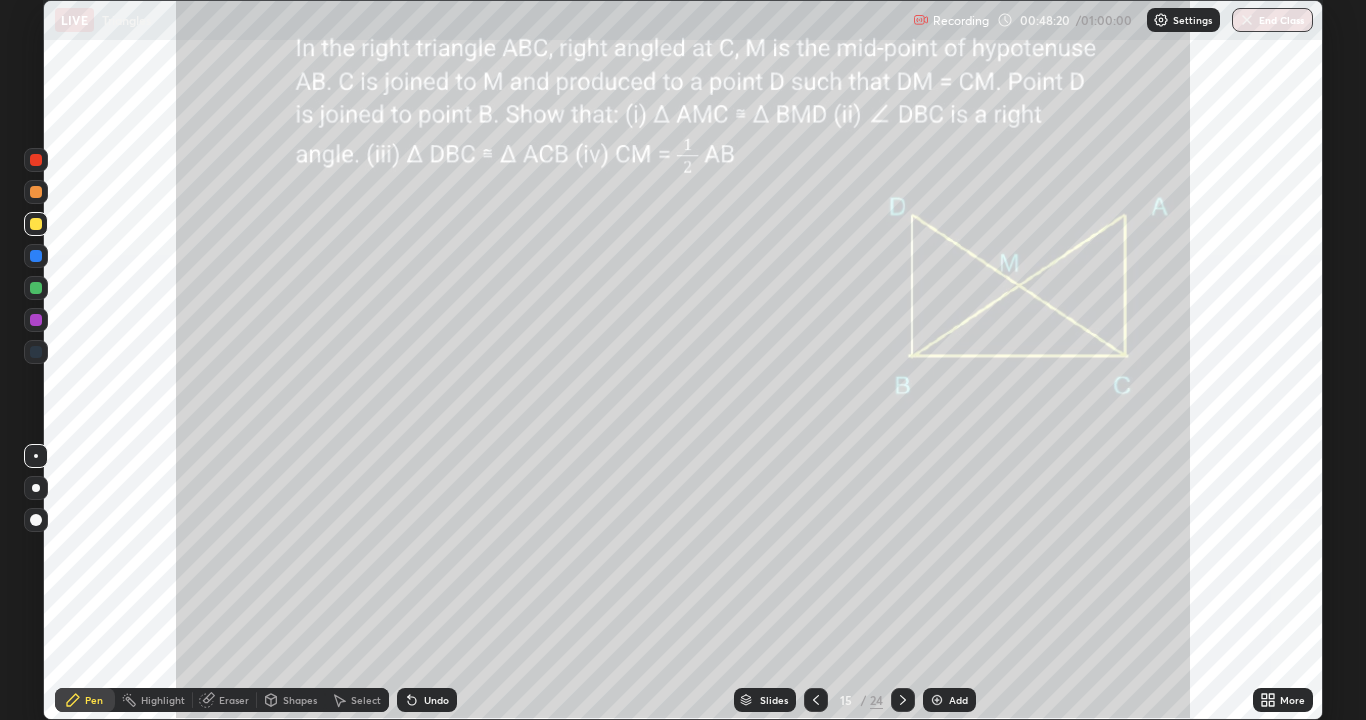 click on "Highlight" at bounding box center [163, 700] 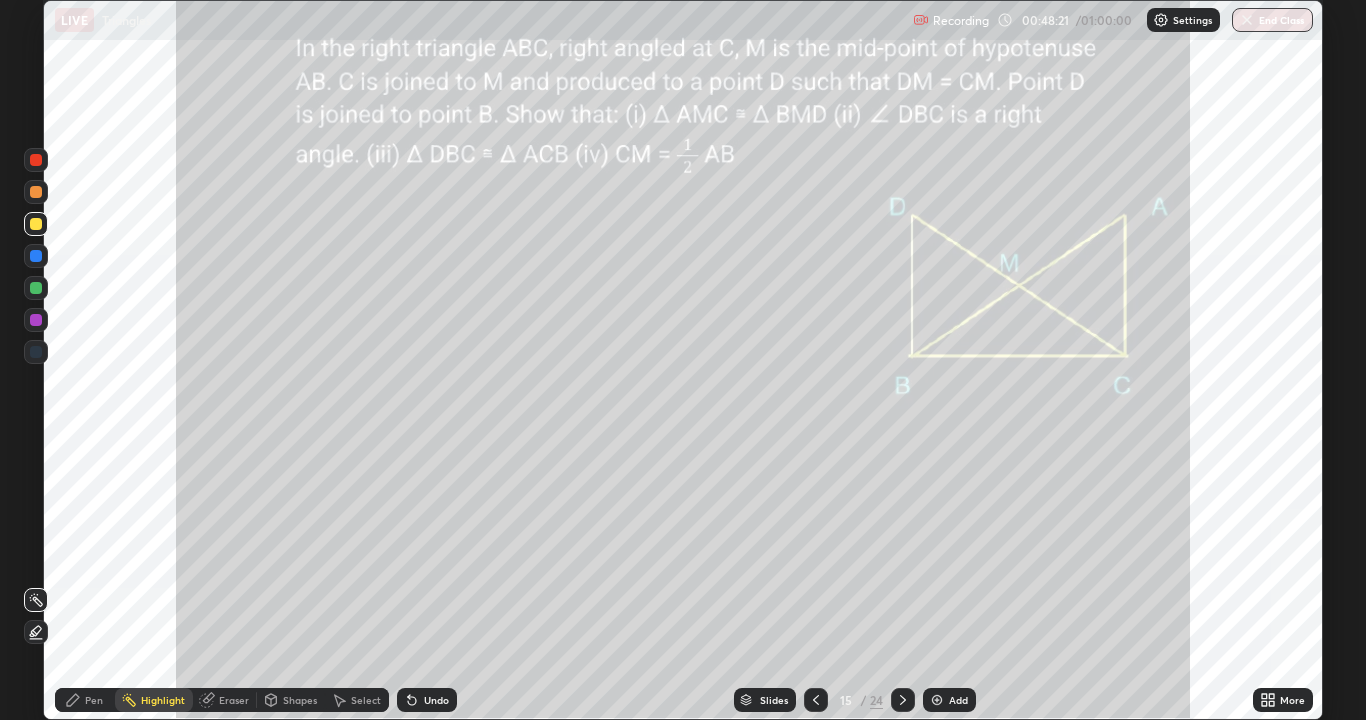 click 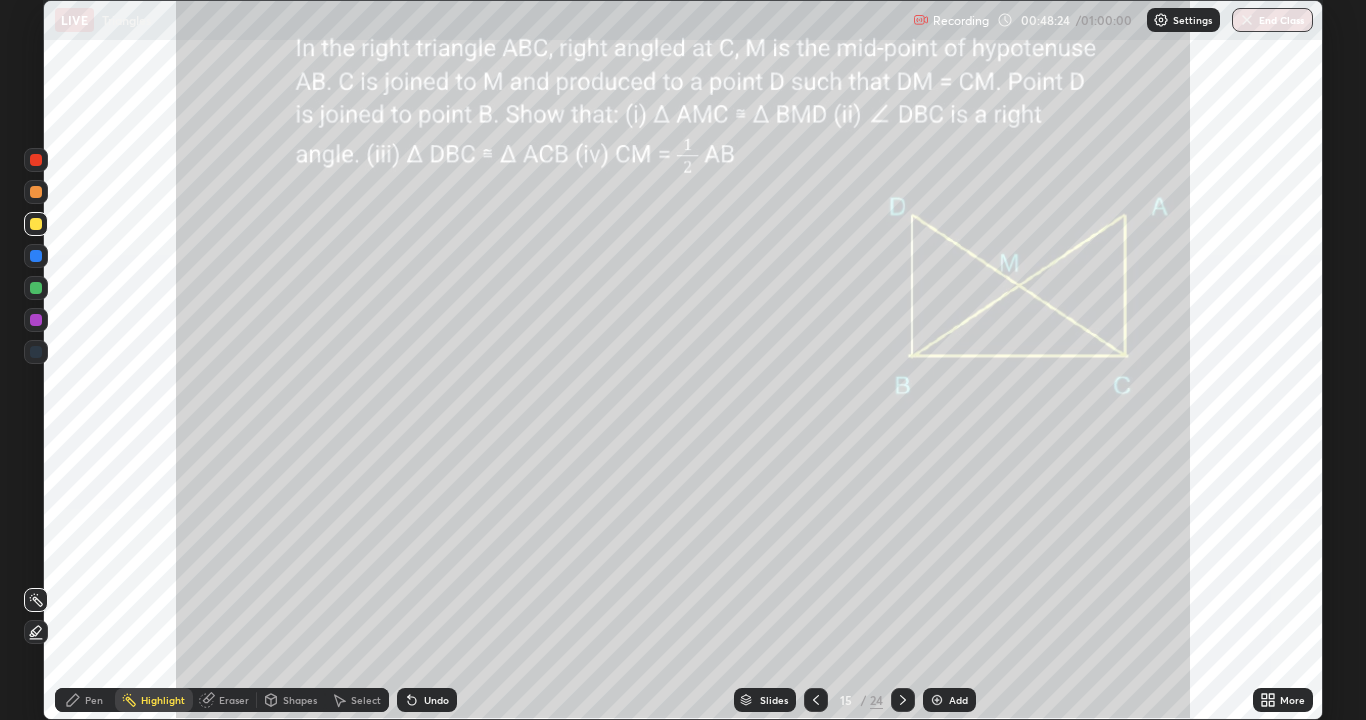 click on "Pen" at bounding box center [85, 700] 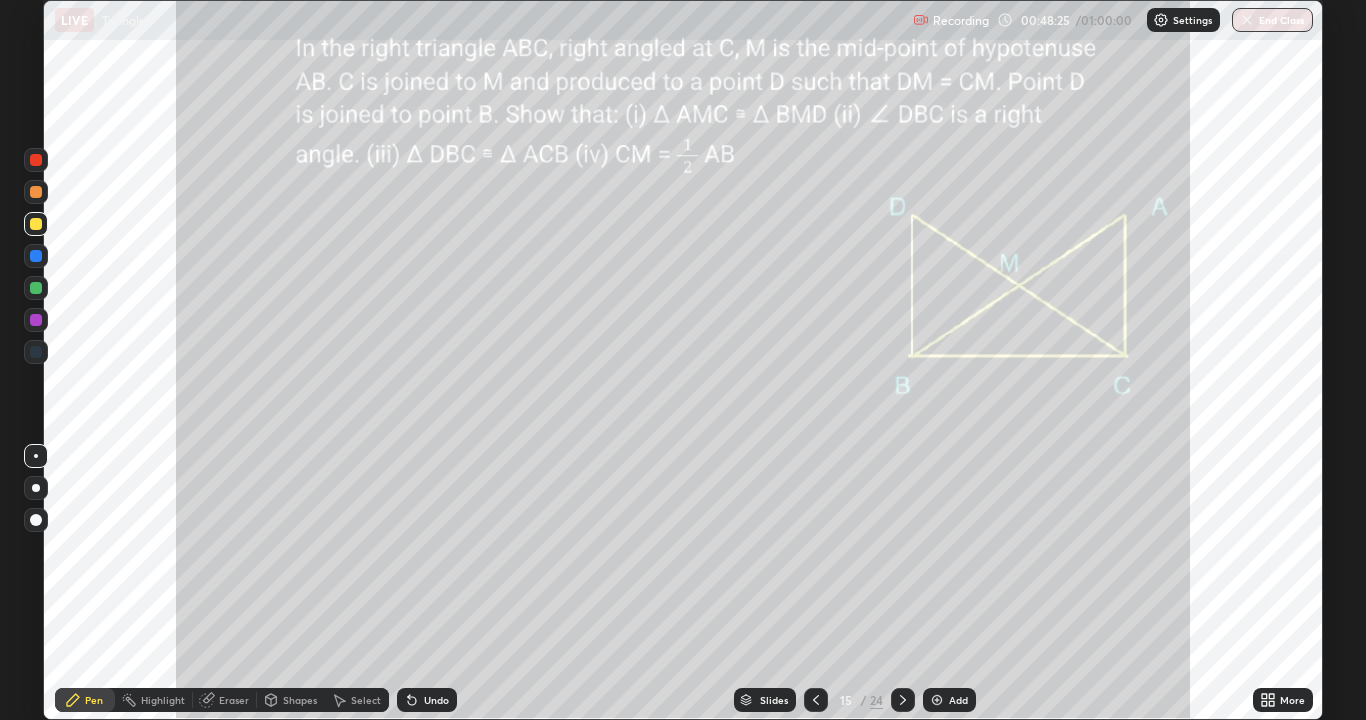 click at bounding box center (36, 192) 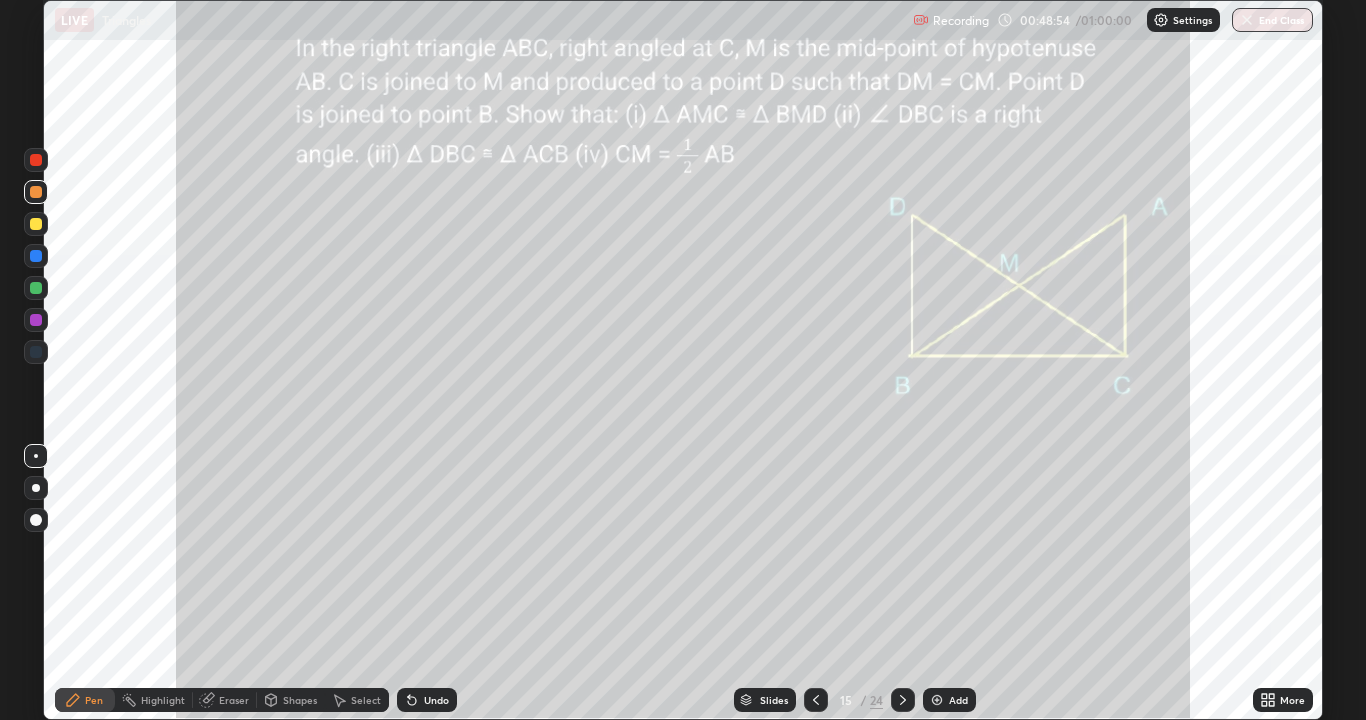 click on "Pen" at bounding box center (94, 700) 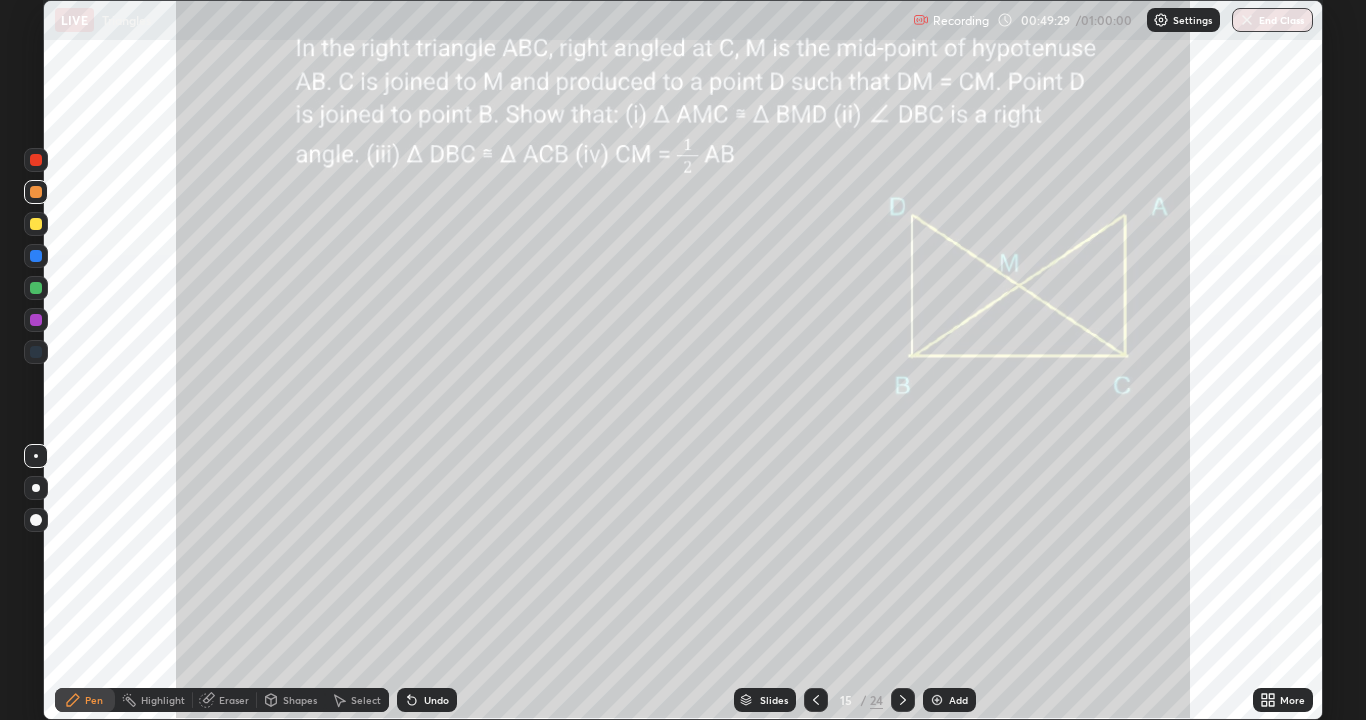 click on "Highlight" at bounding box center [163, 700] 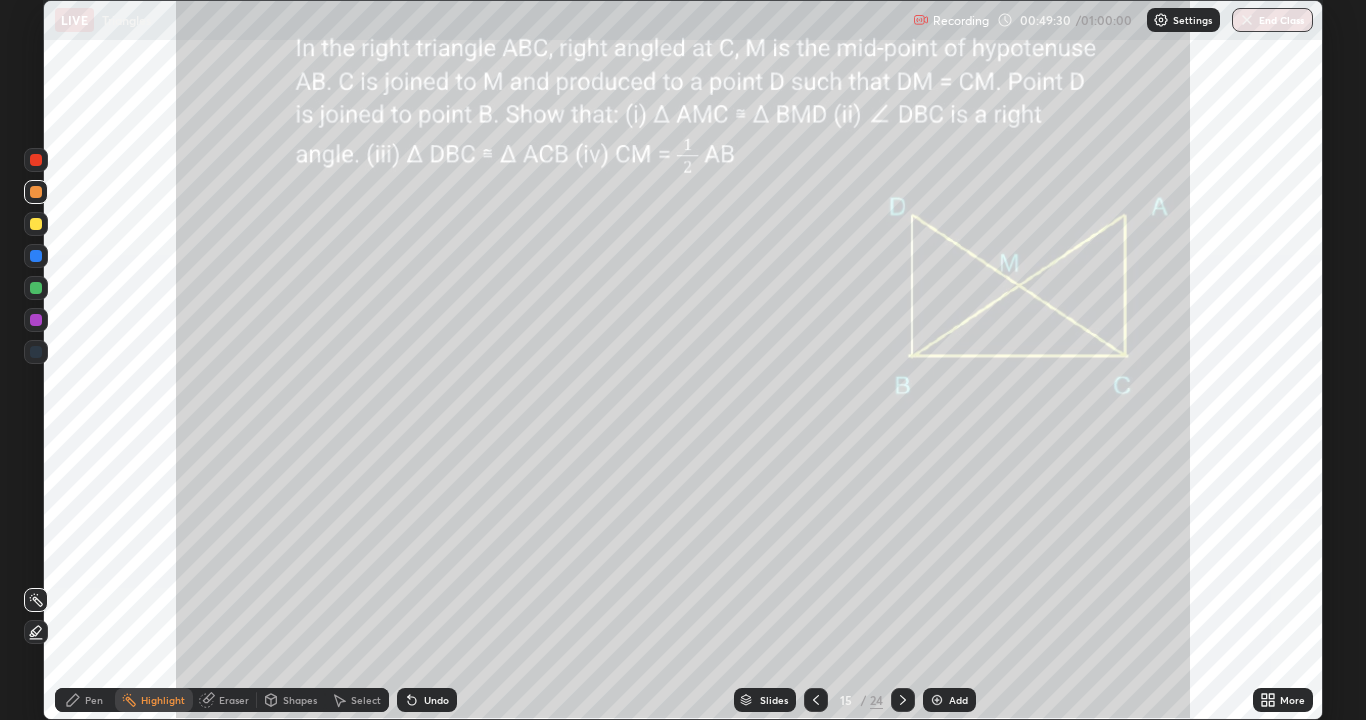 click 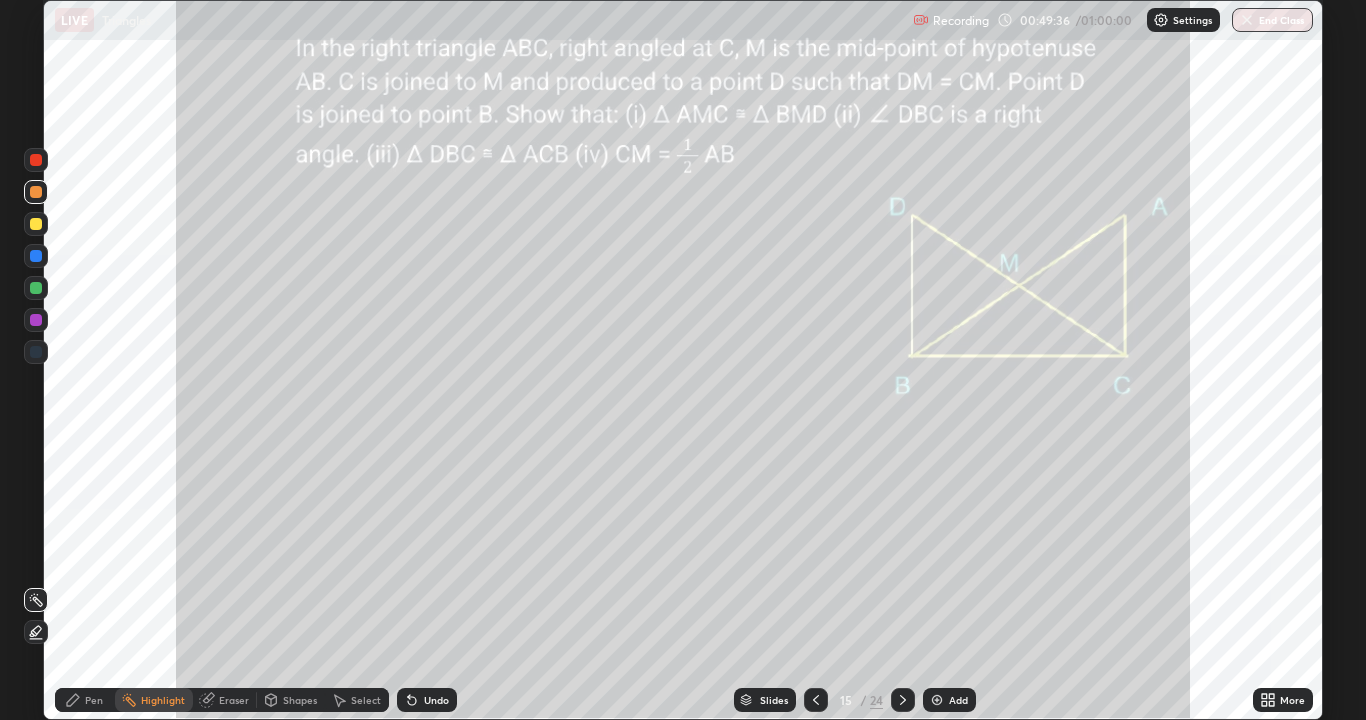 click on "Pen" at bounding box center (94, 700) 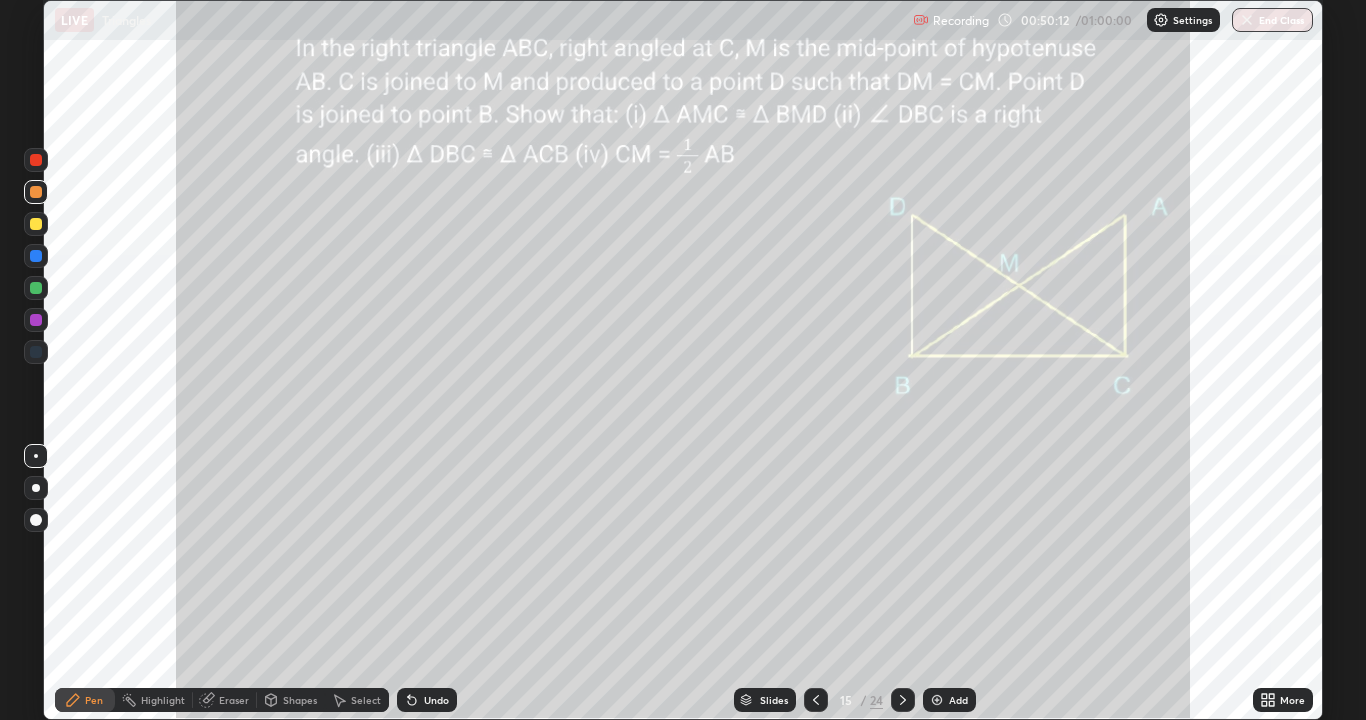click on "Undo" at bounding box center (436, 700) 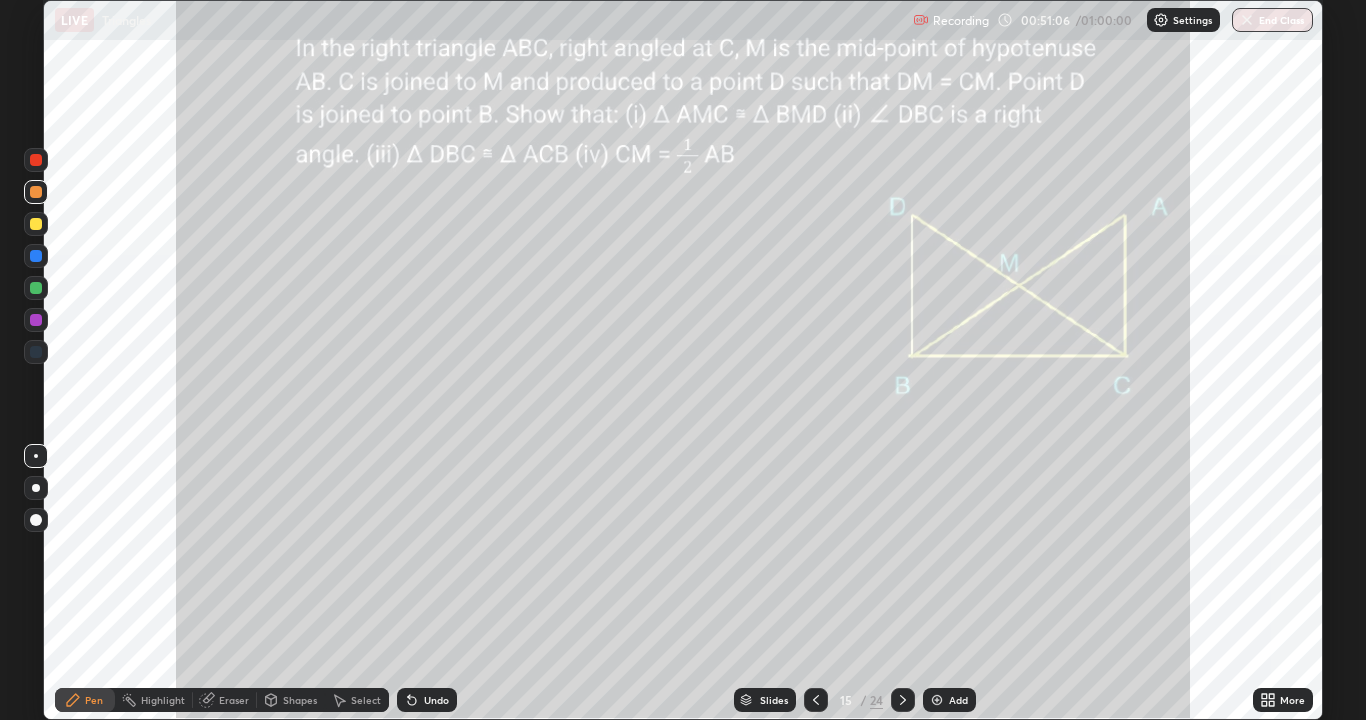 click at bounding box center [36, 224] 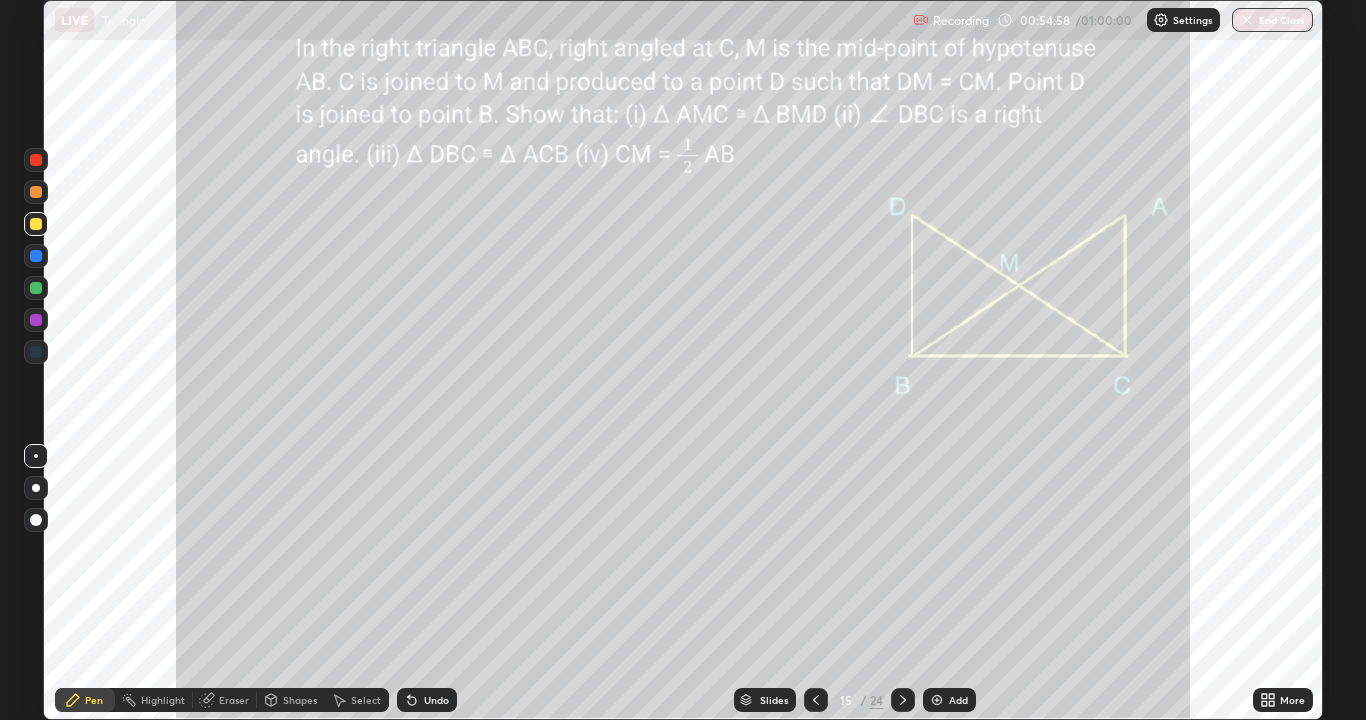 click on "End Class" at bounding box center (1272, 20) 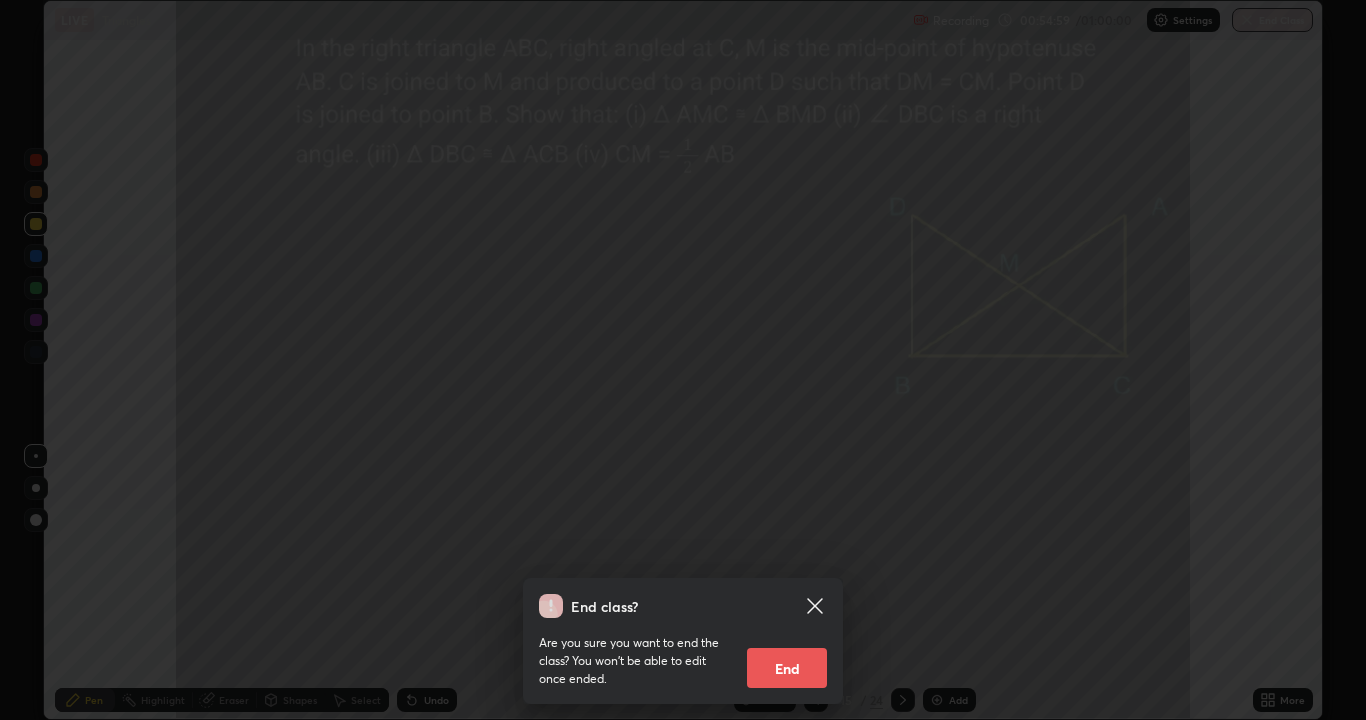 click on "End" at bounding box center [787, 668] 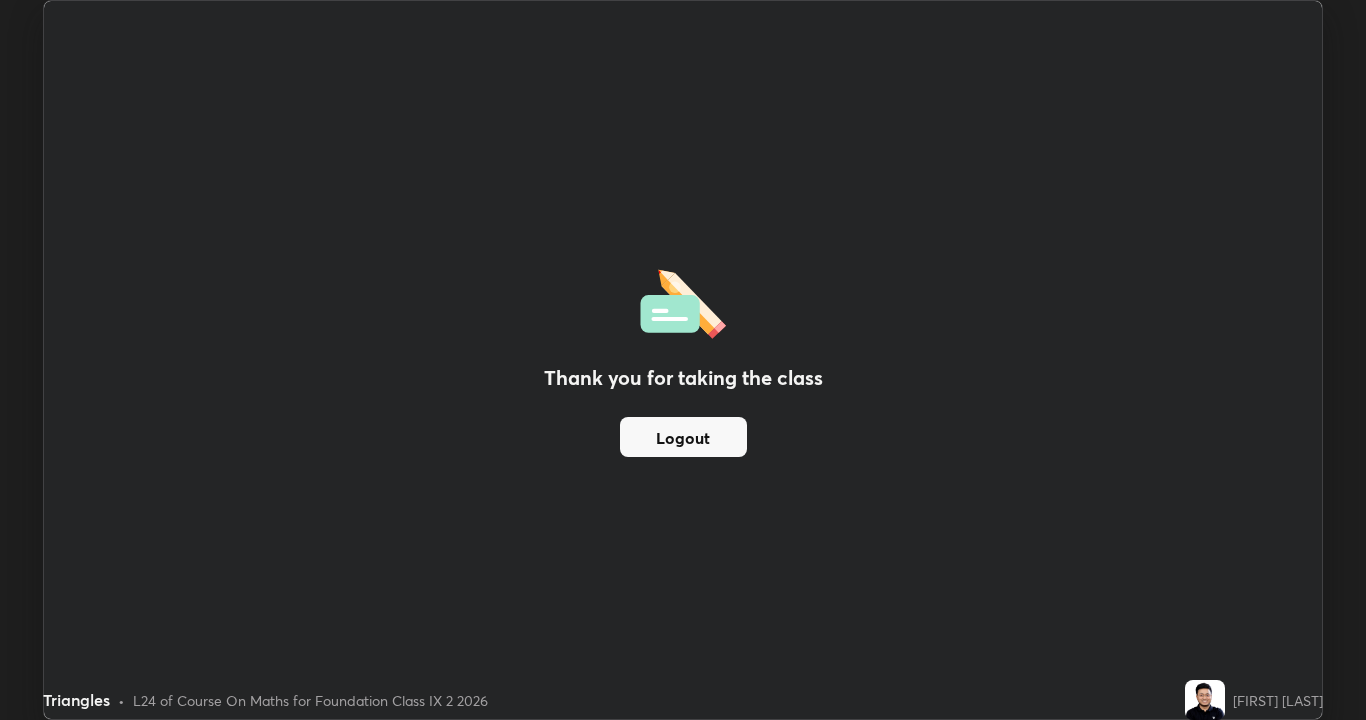 click on "Logout" at bounding box center [683, 437] 